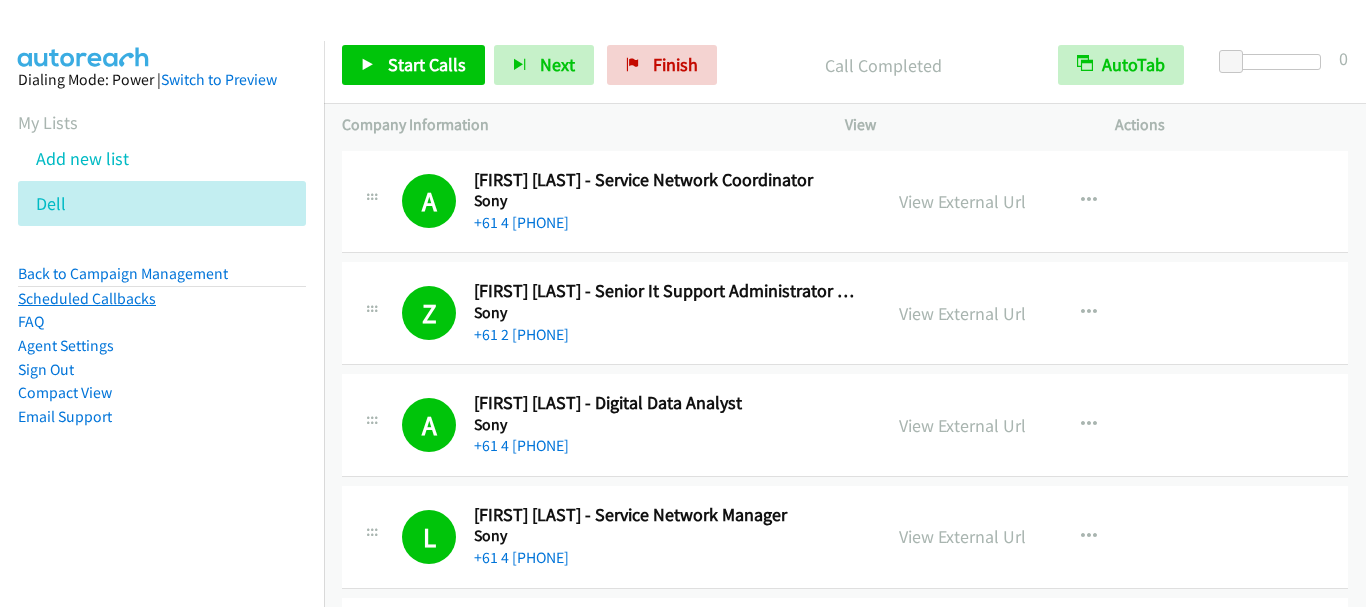 scroll, scrollTop: 0, scrollLeft: 0, axis: both 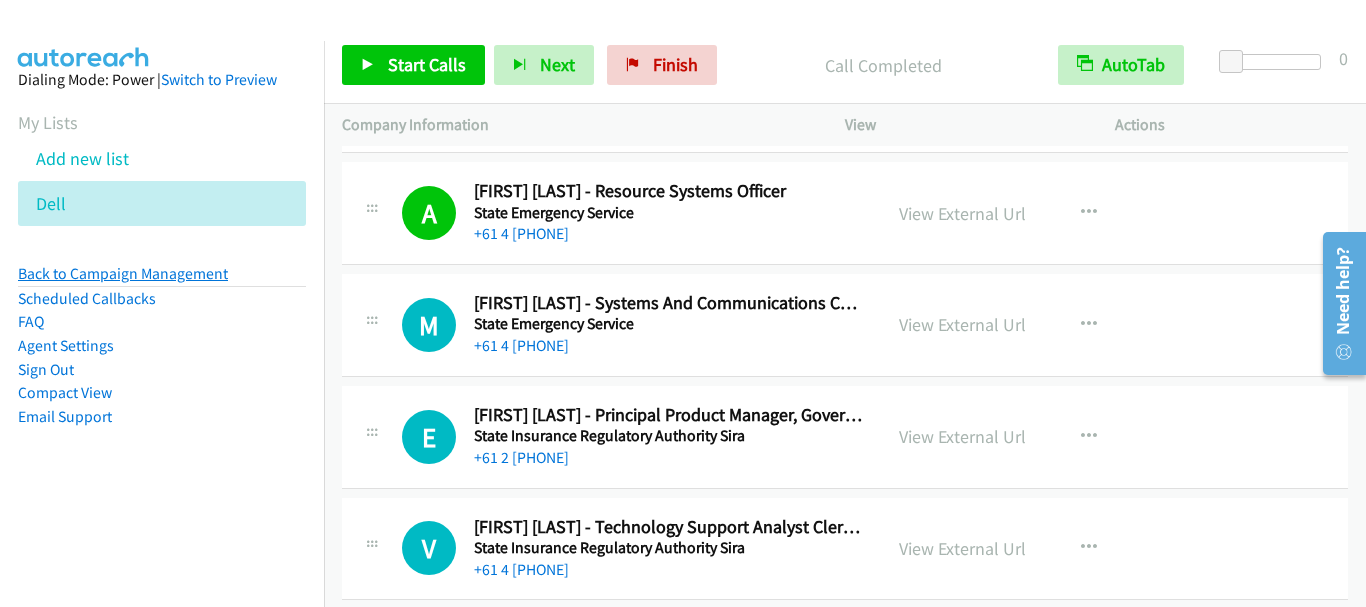 click on "Back to Campaign Management" at bounding box center [123, 273] 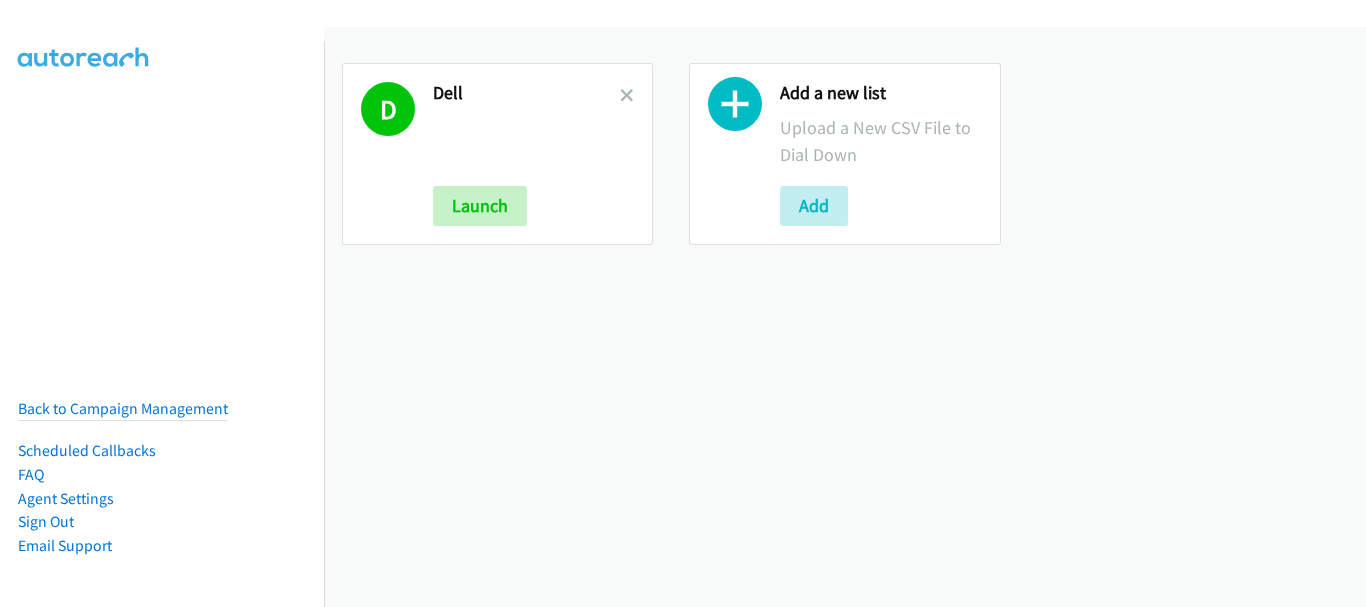 scroll, scrollTop: 0, scrollLeft: 0, axis: both 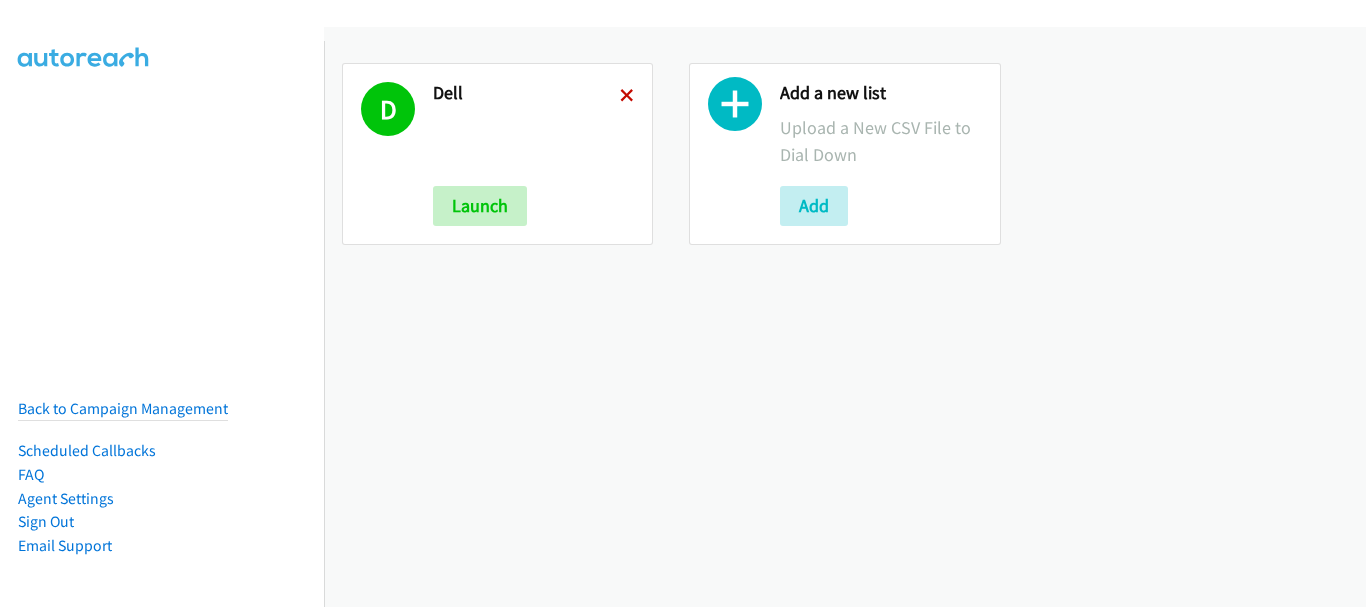 click at bounding box center [627, 97] 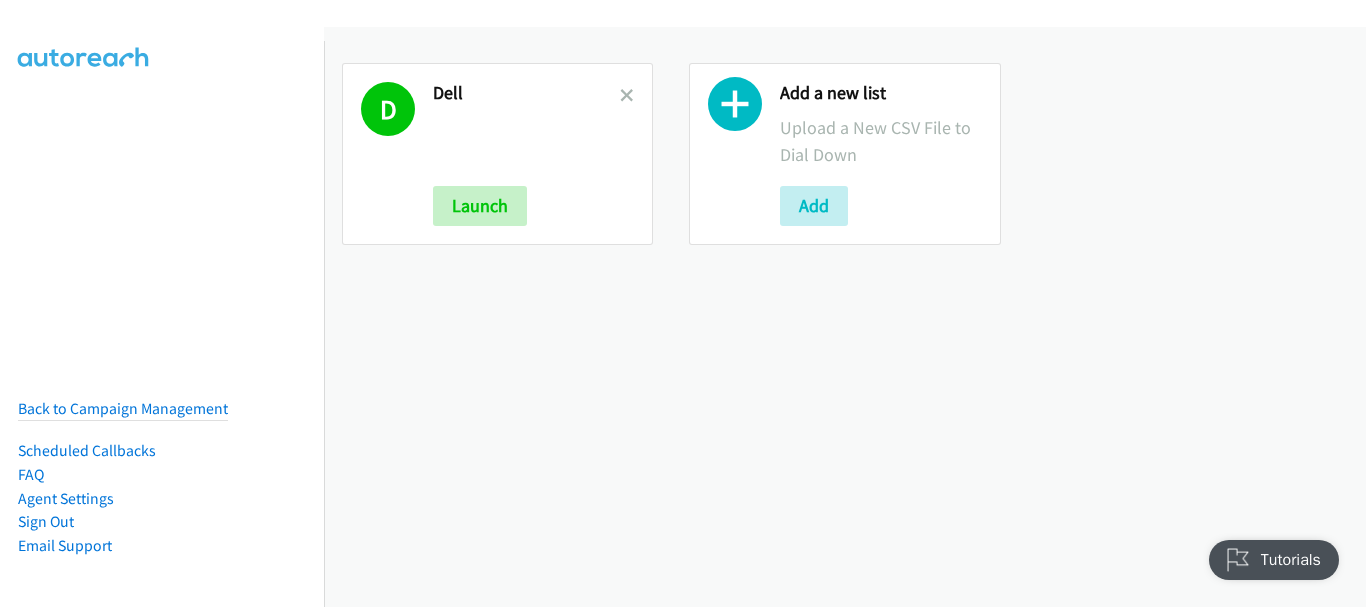 scroll, scrollTop: 0, scrollLeft: 0, axis: both 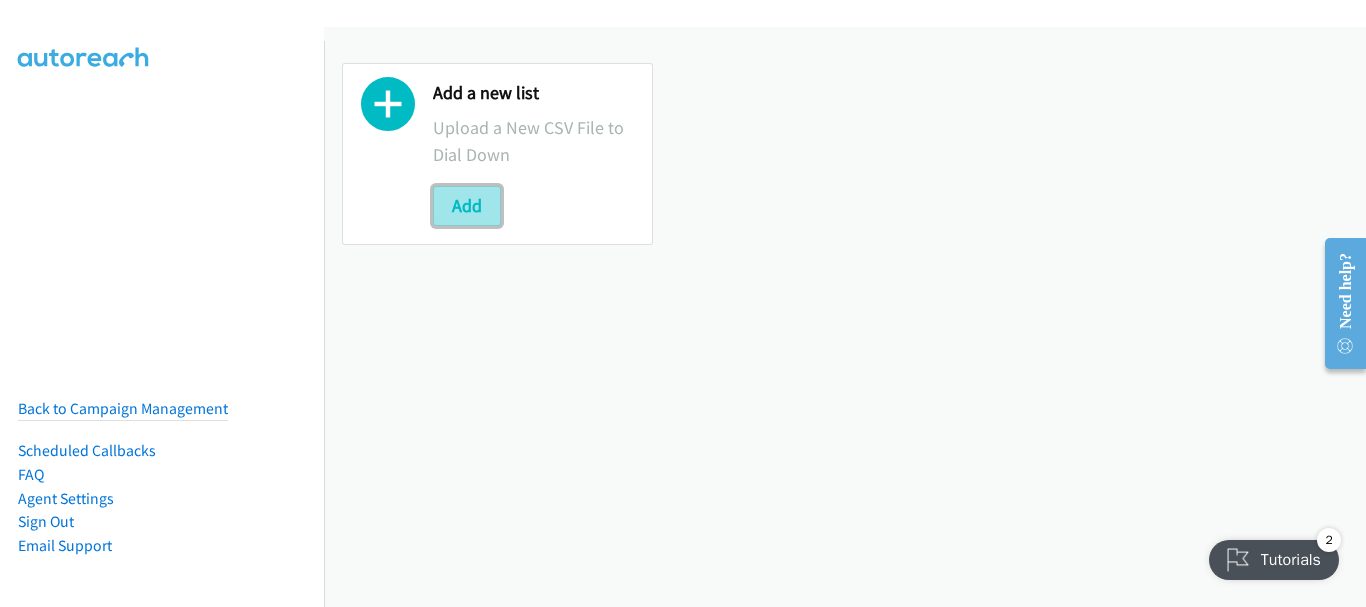 click on "Add" at bounding box center (467, 206) 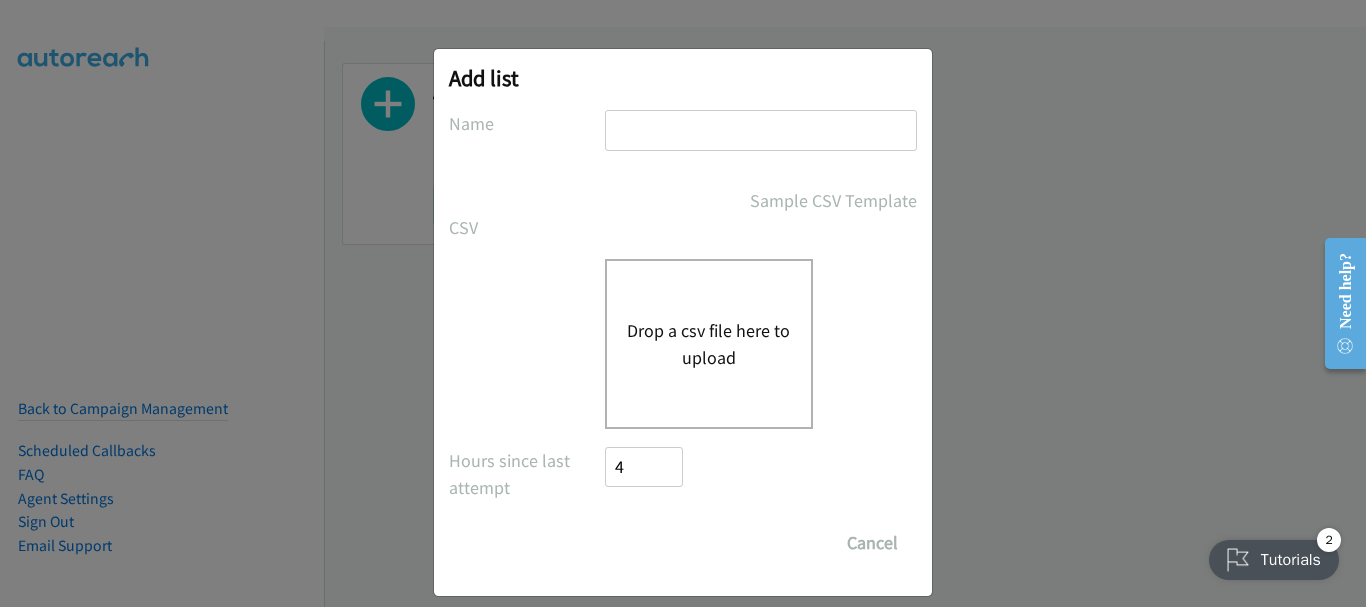 click on "Drop a csv file here to upload" at bounding box center [709, 344] 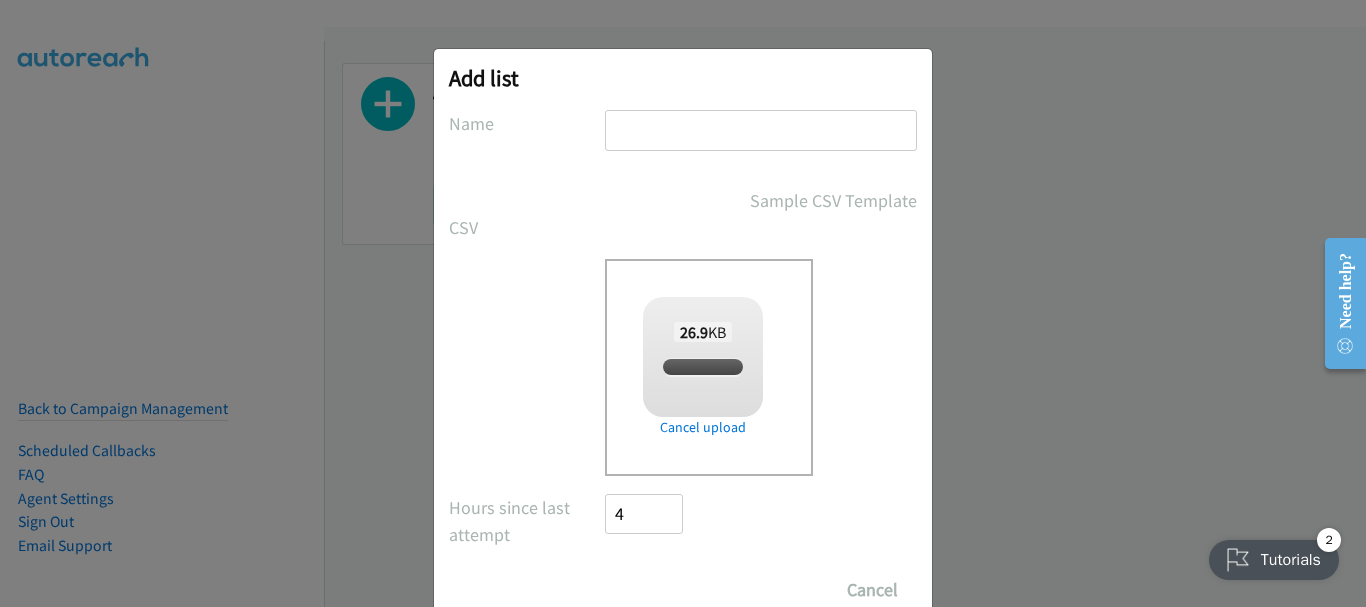 click at bounding box center [761, 130] 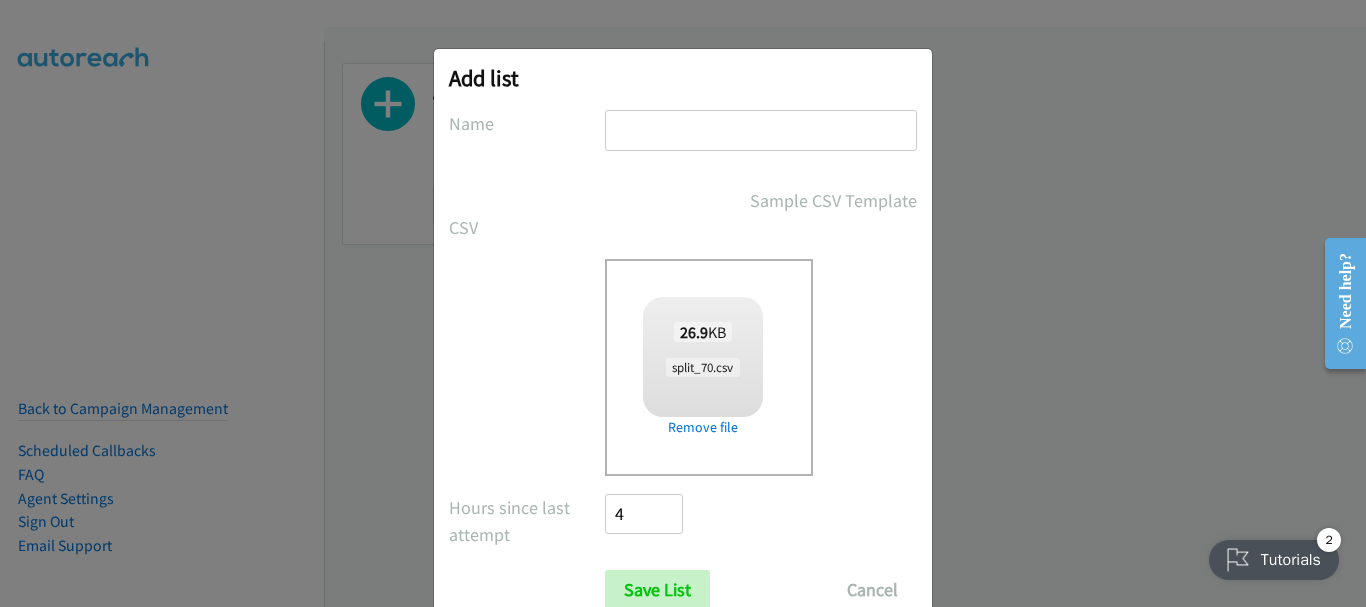 type on "Dell" 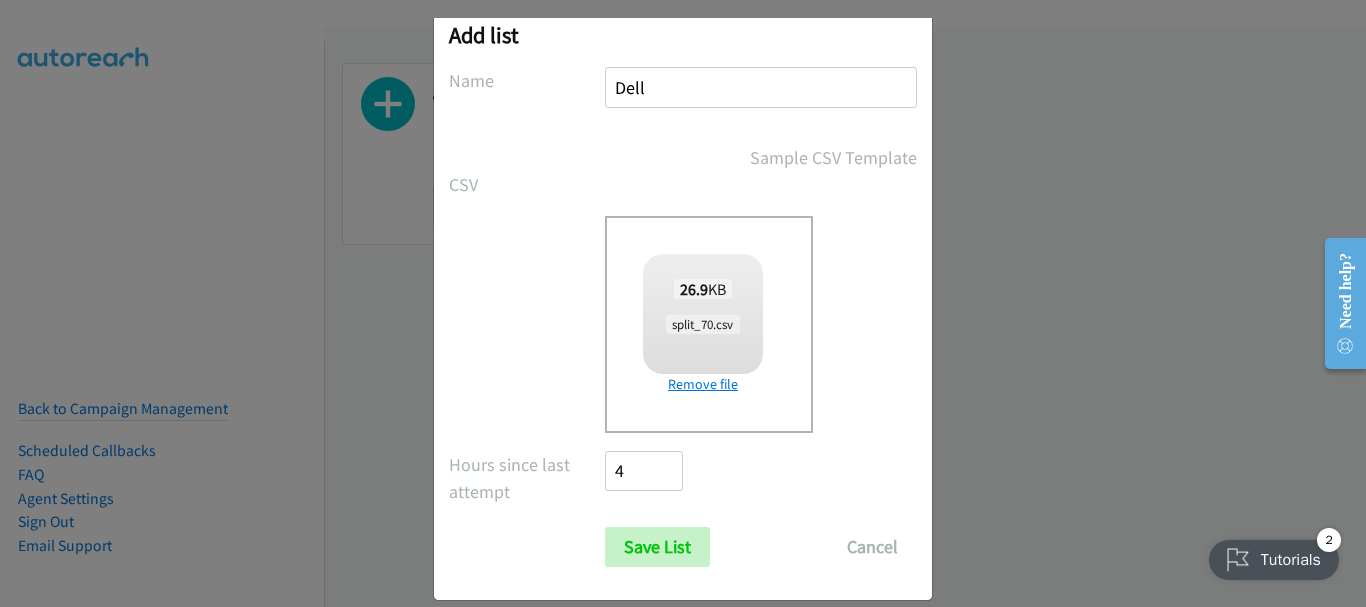 scroll, scrollTop: 67, scrollLeft: 0, axis: vertical 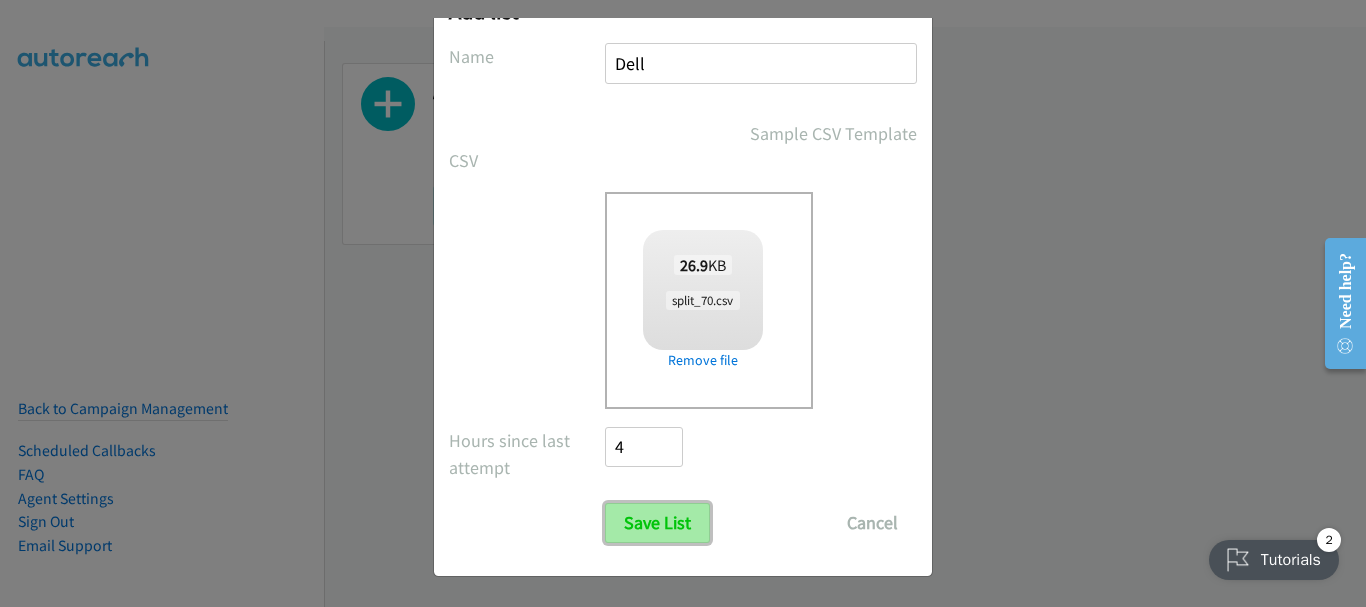 click on "Save List" at bounding box center [657, 523] 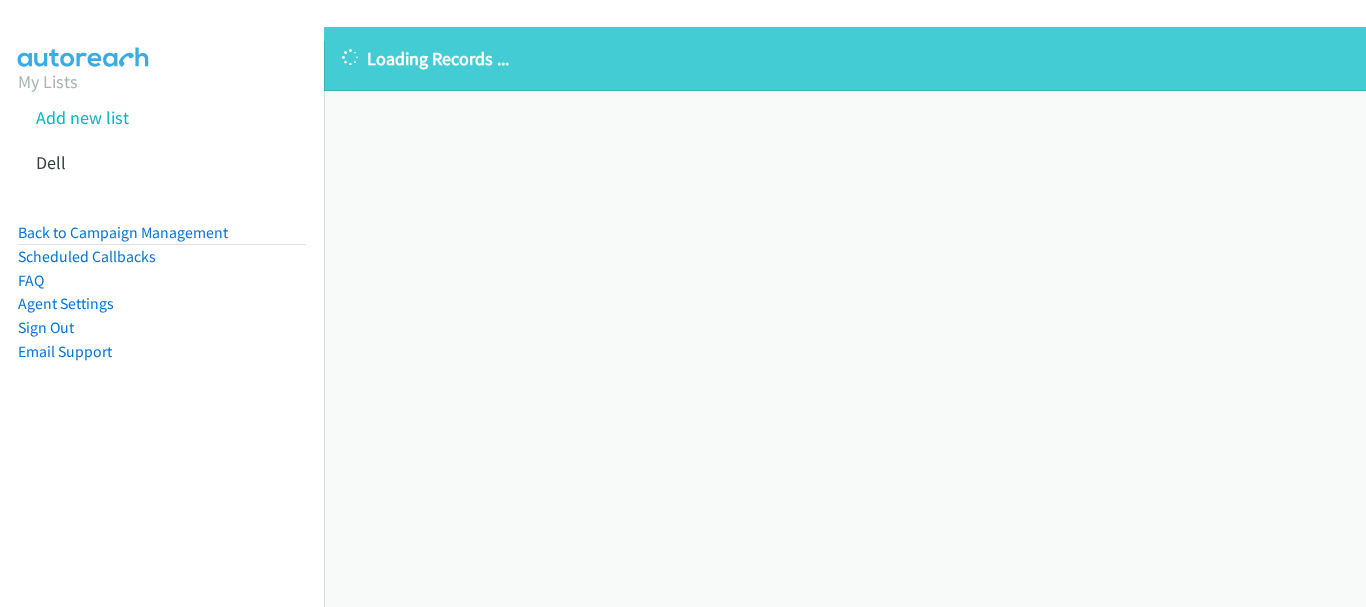 scroll, scrollTop: 0, scrollLeft: 0, axis: both 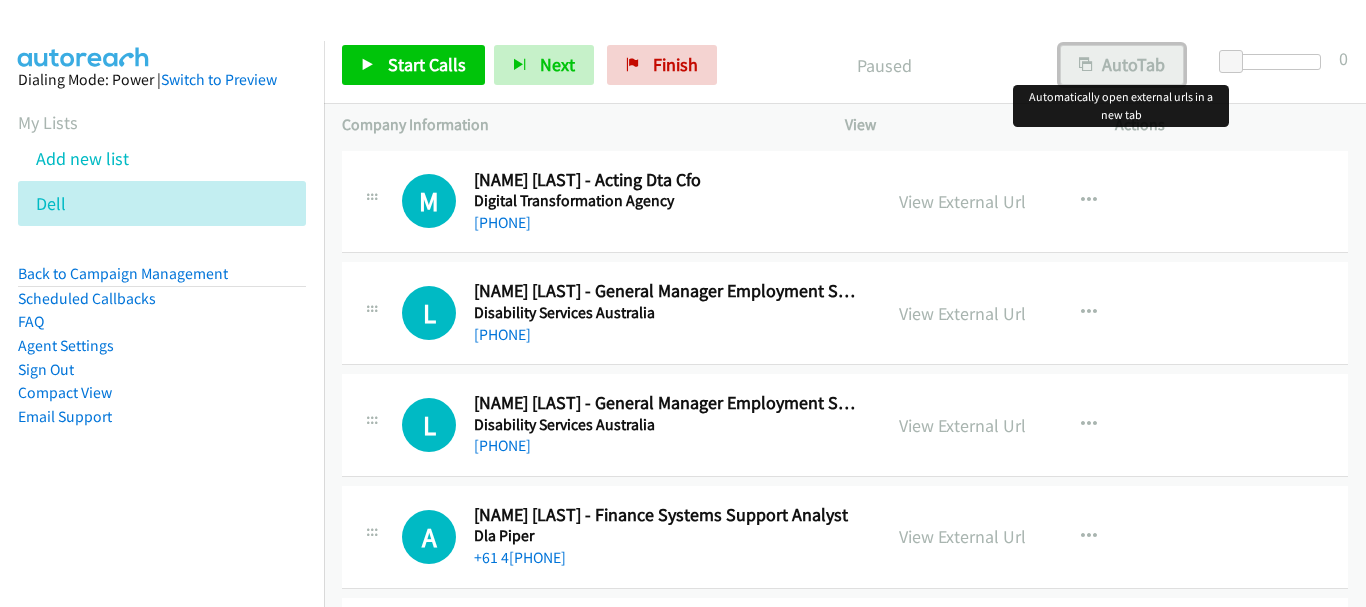 click on "AutoTab" at bounding box center (1122, 65) 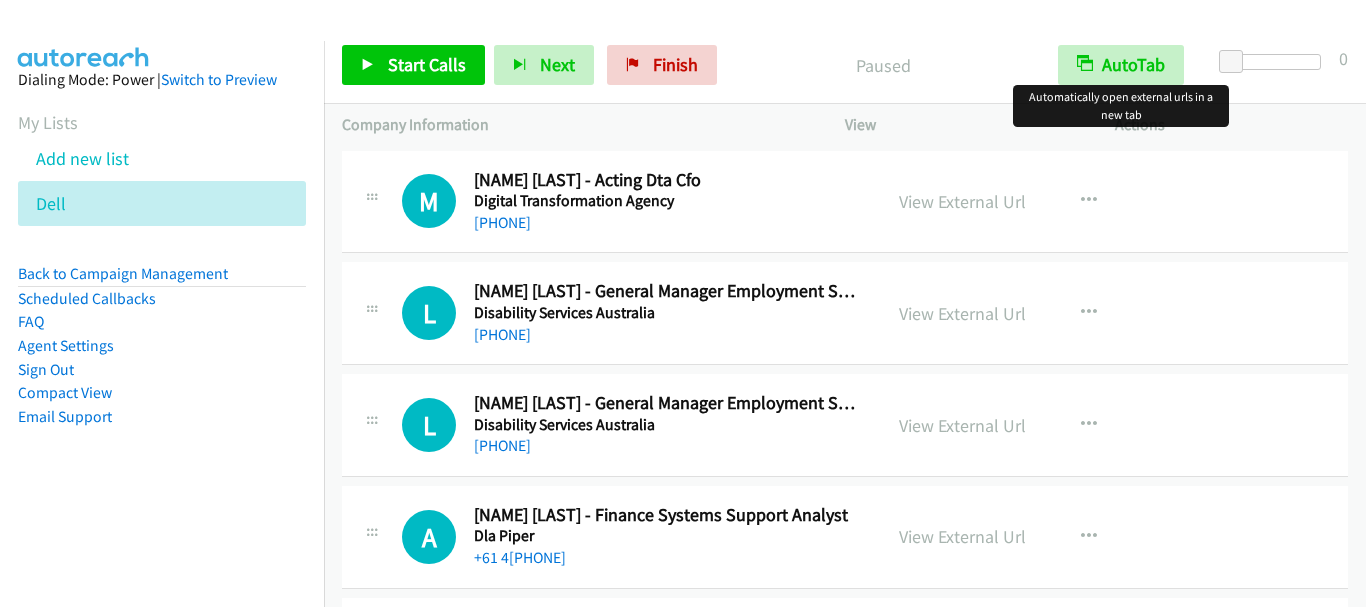 scroll, scrollTop: 0, scrollLeft: 0, axis: both 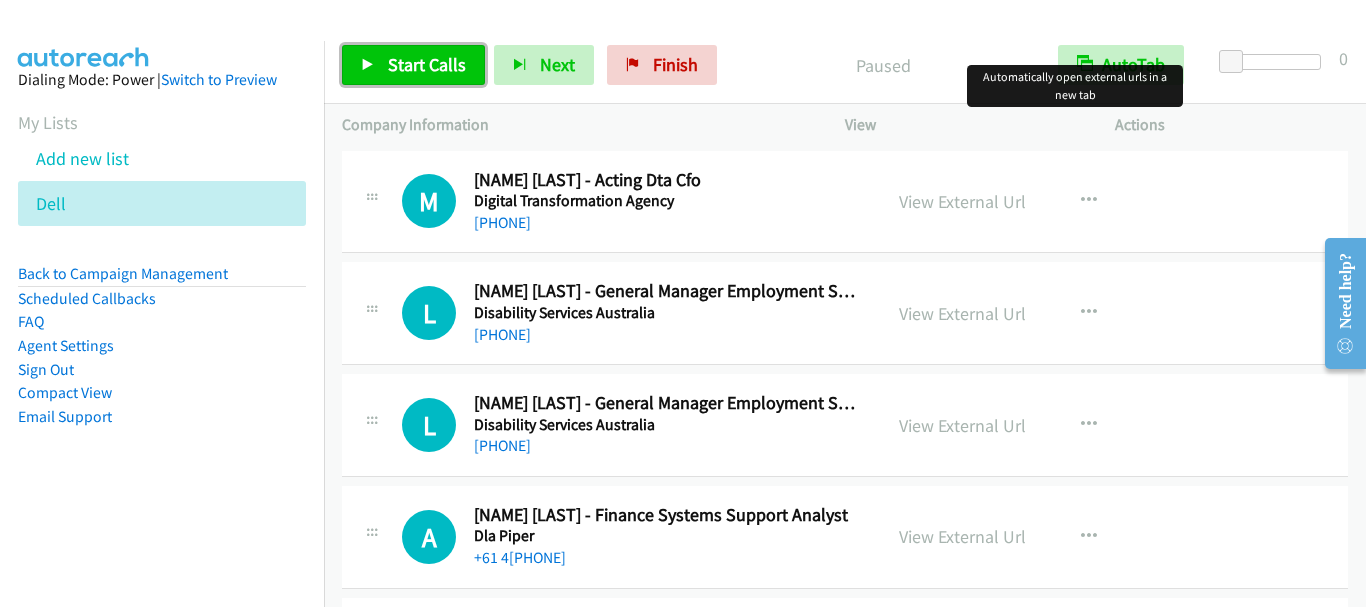 click on "Start Calls" at bounding box center (427, 64) 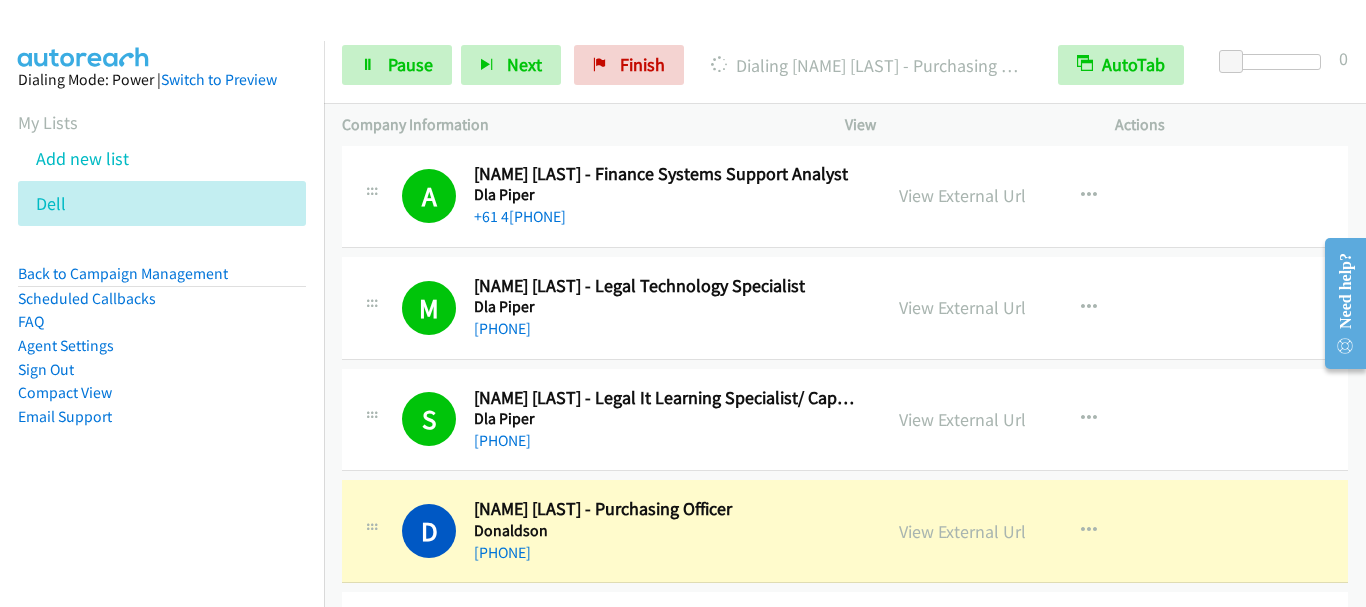 scroll, scrollTop: 500, scrollLeft: 0, axis: vertical 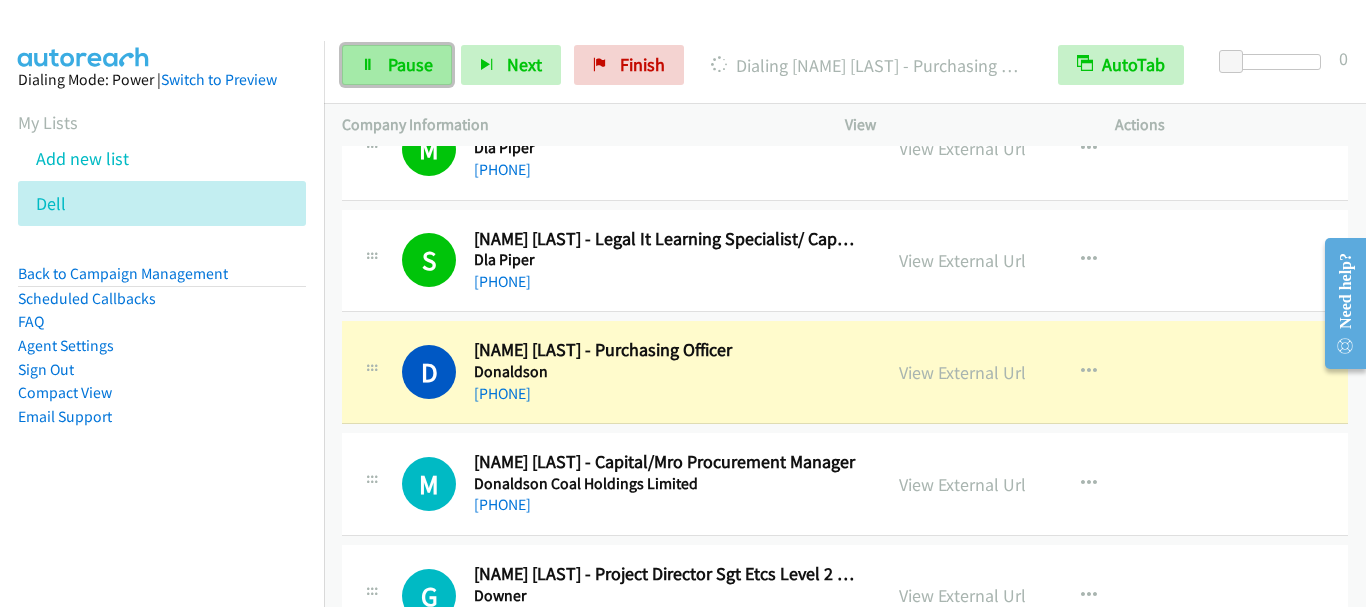 click on "Pause" at bounding box center [410, 64] 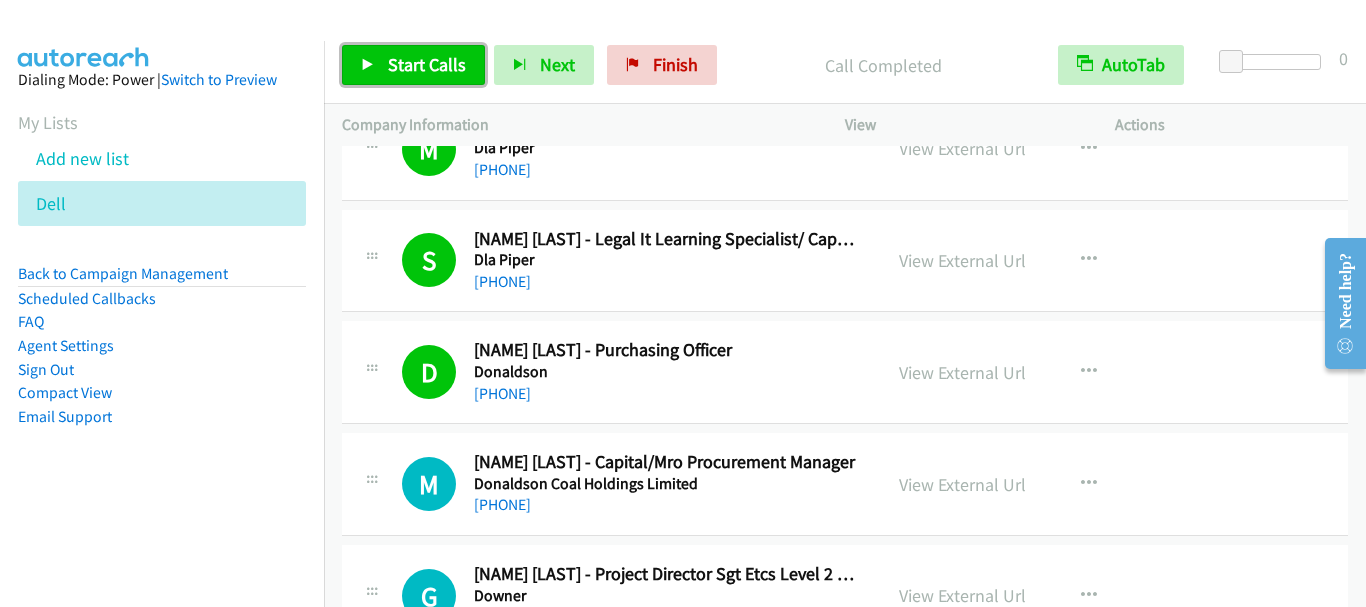 click on "Start Calls" at bounding box center (427, 64) 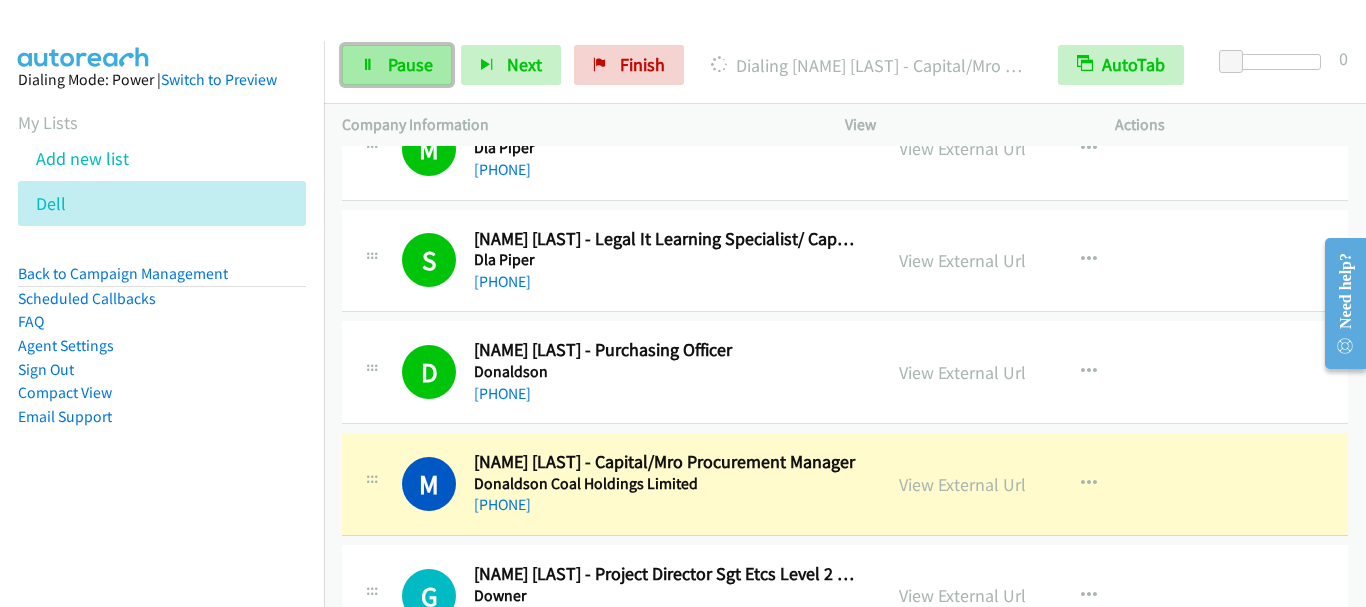 click on "Pause" at bounding box center [410, 64] 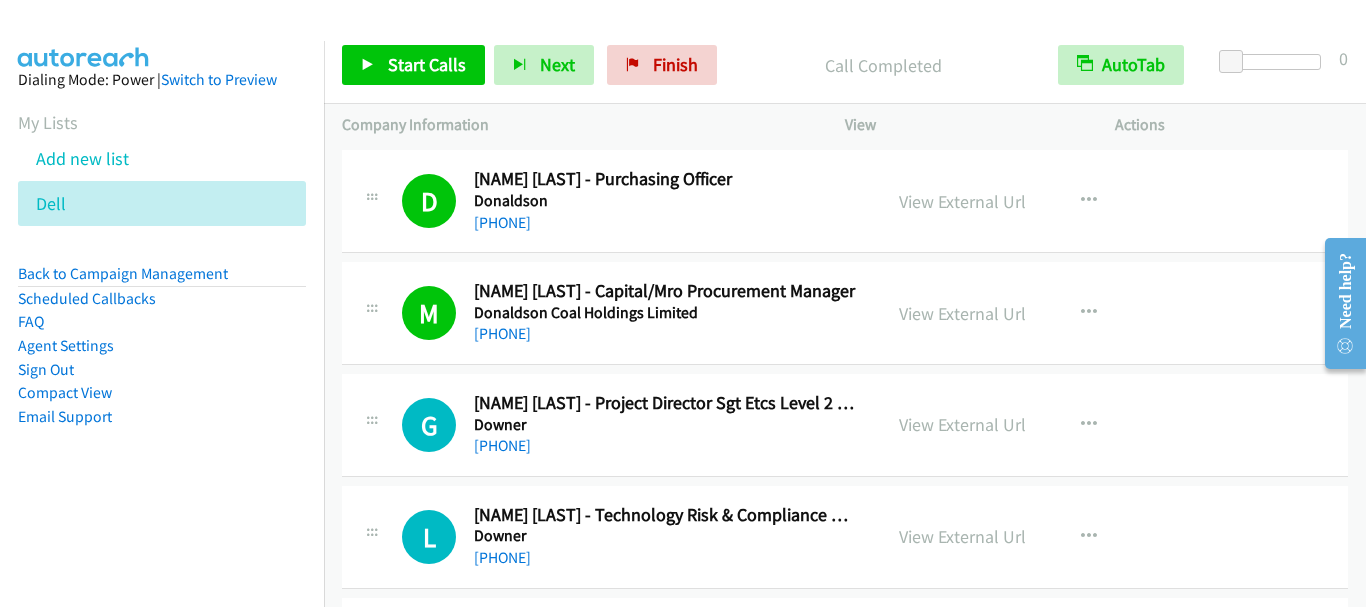 scroll, scrollTop: 900, scrollLeft: 0, axis: vertical 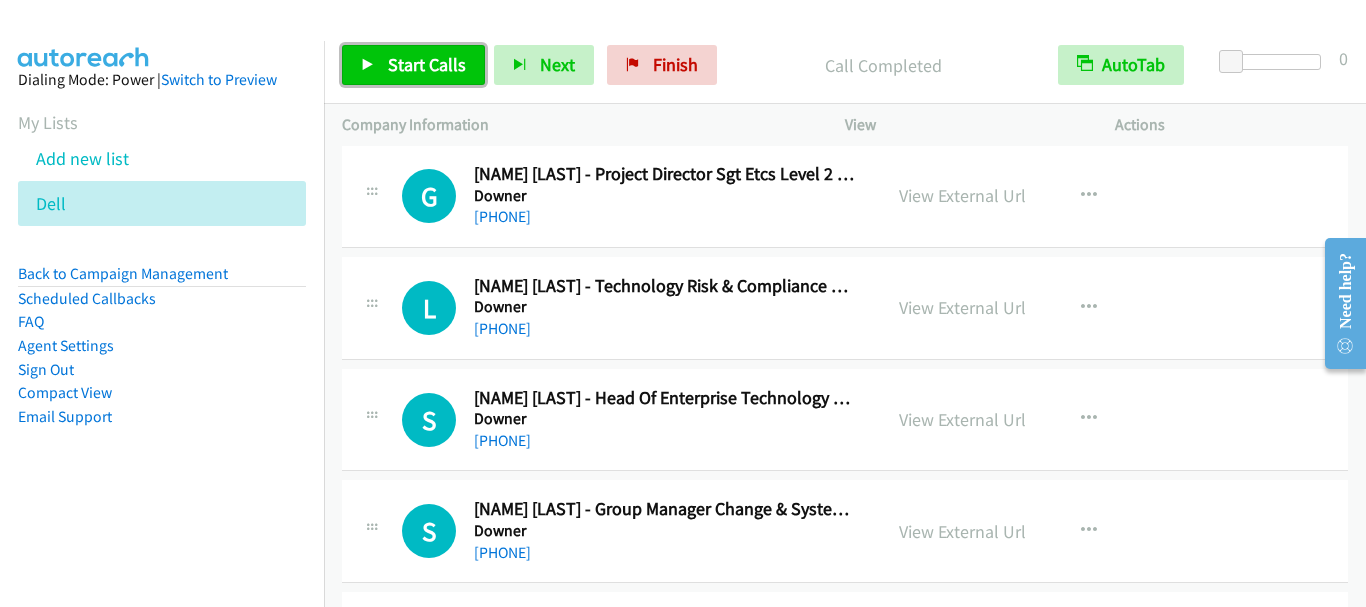 click on "Start Calls" at bounding box center [427, 64] 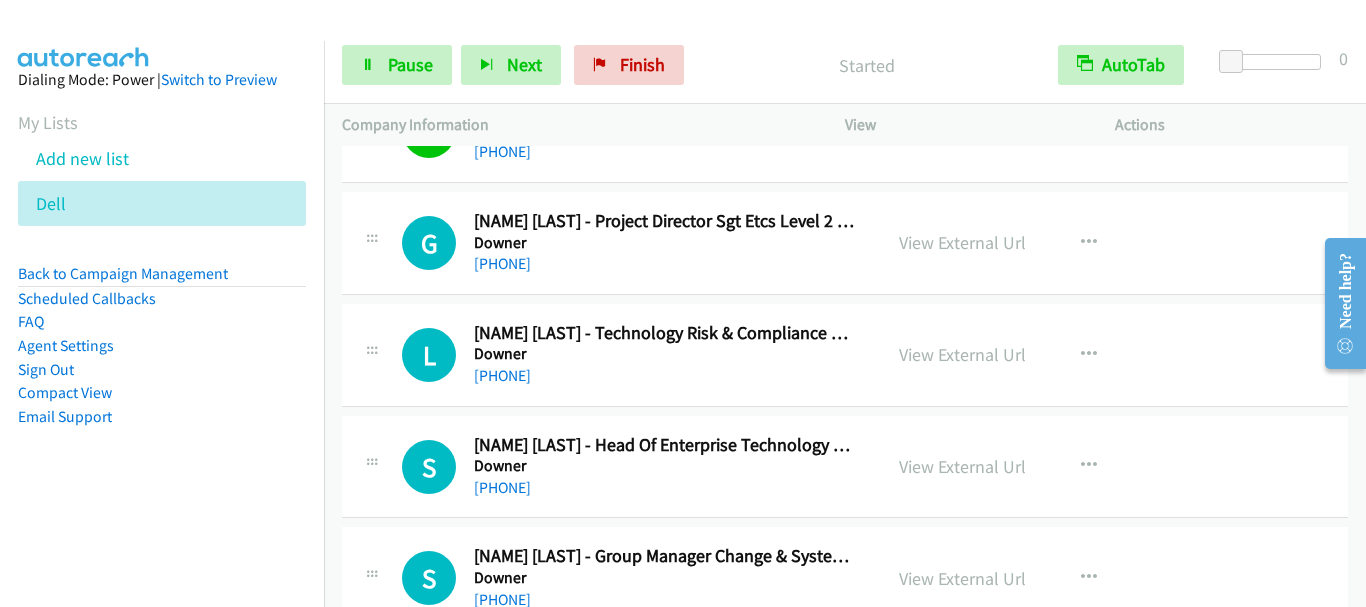 scroll, scrollTop: 900, scrollLeft: 0, axis: vertical 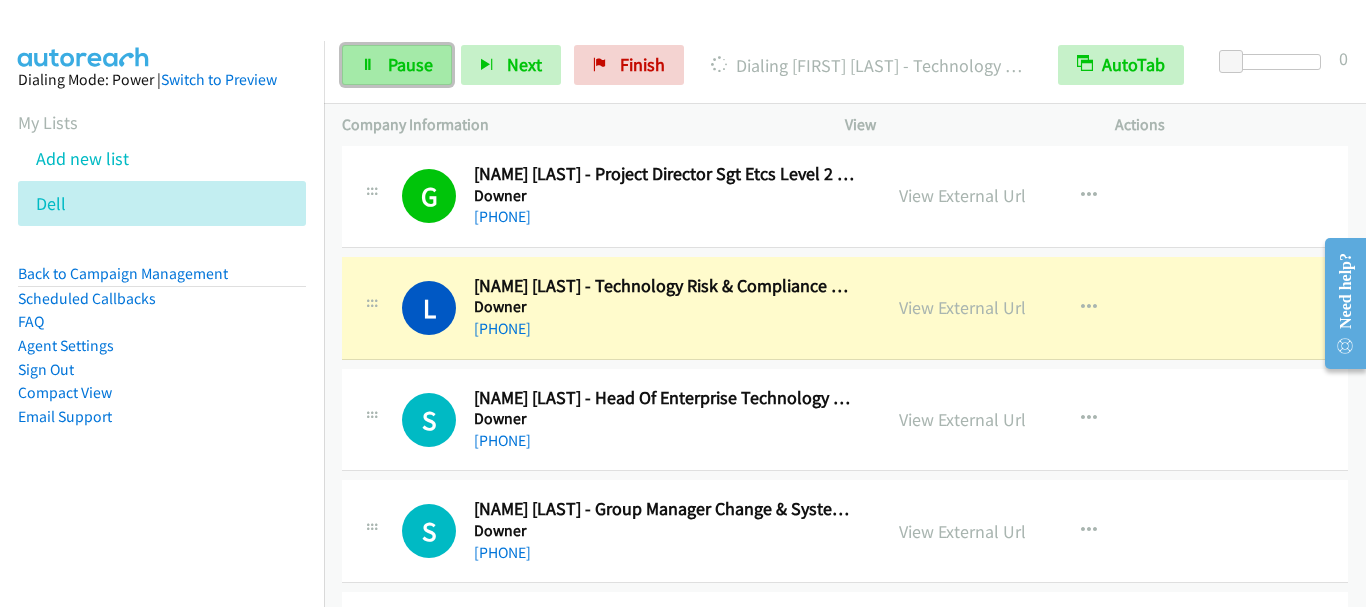 click on "Pause" at bounding box center (410, 64) 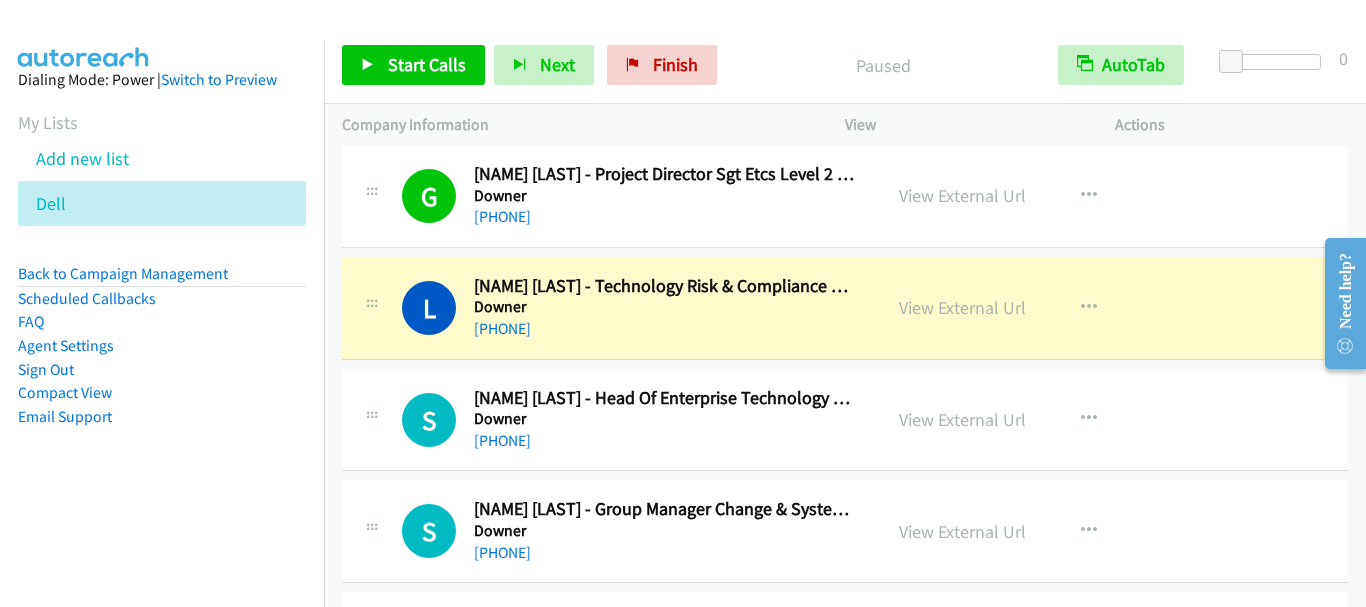 drag, startPoint x: 788, startPoint y: 17, endPoint x: 780, endPoint y: 26, distance: 12.0415945 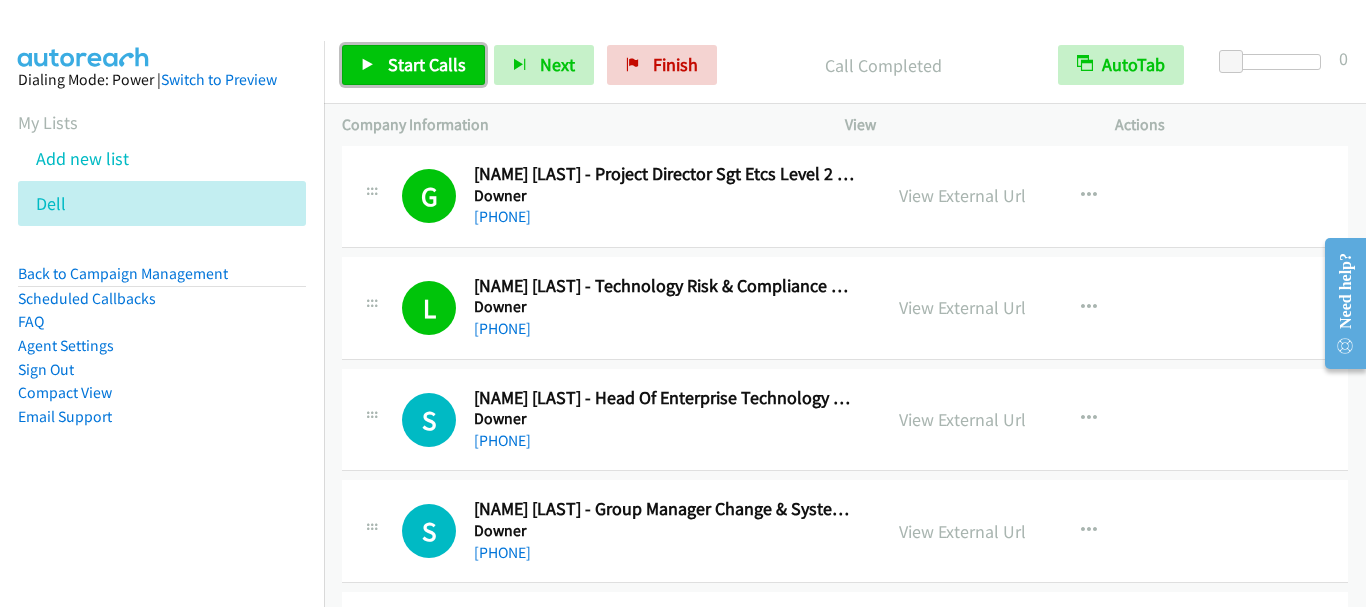 click on "Start Calls" at bounding box center [427, 64] 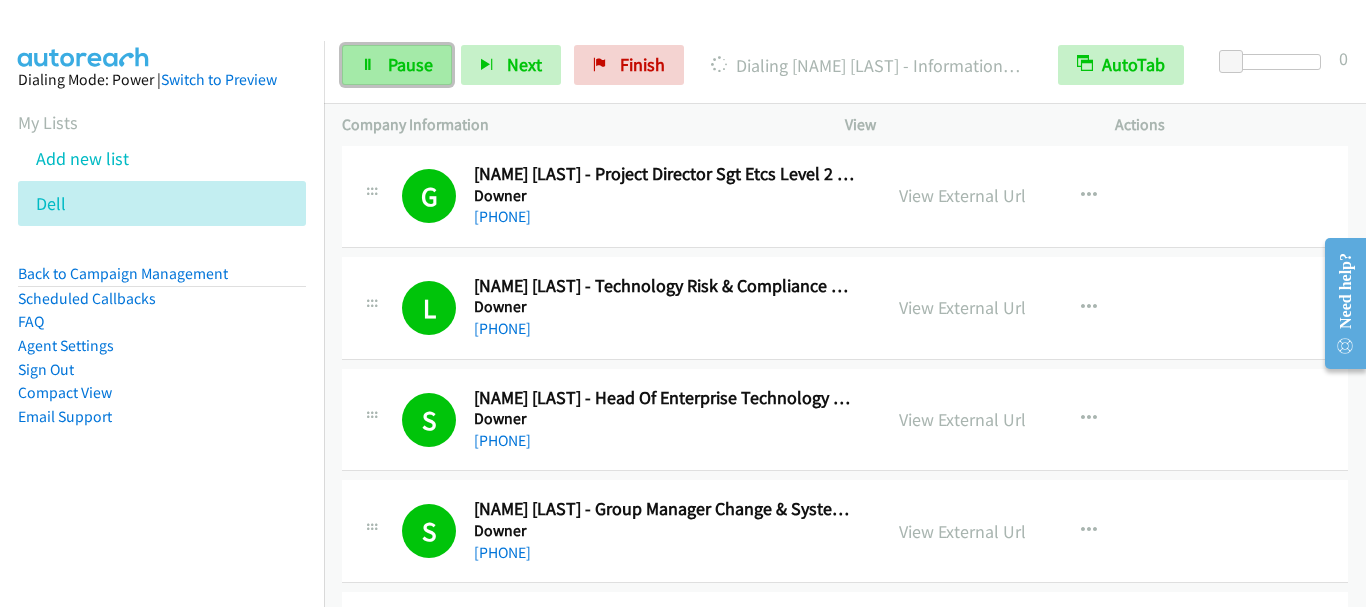 click on "Pause" at bounding box center (410, 64) 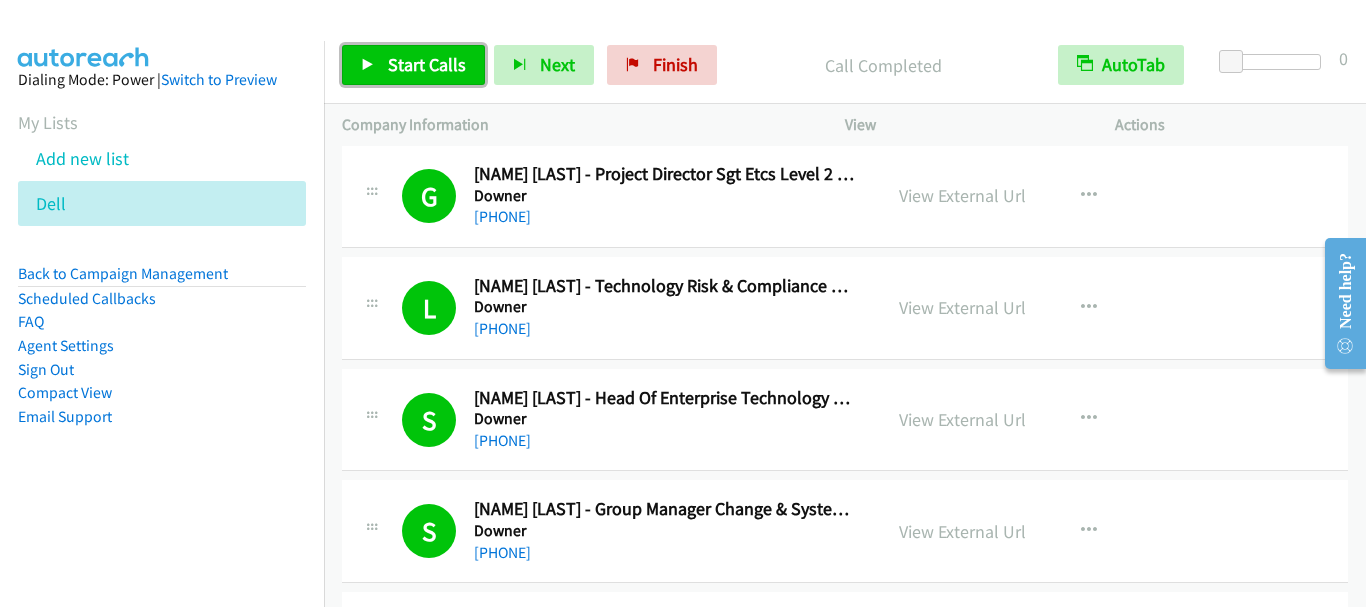 click on "Start Calls" at bounding box center [427, 64] 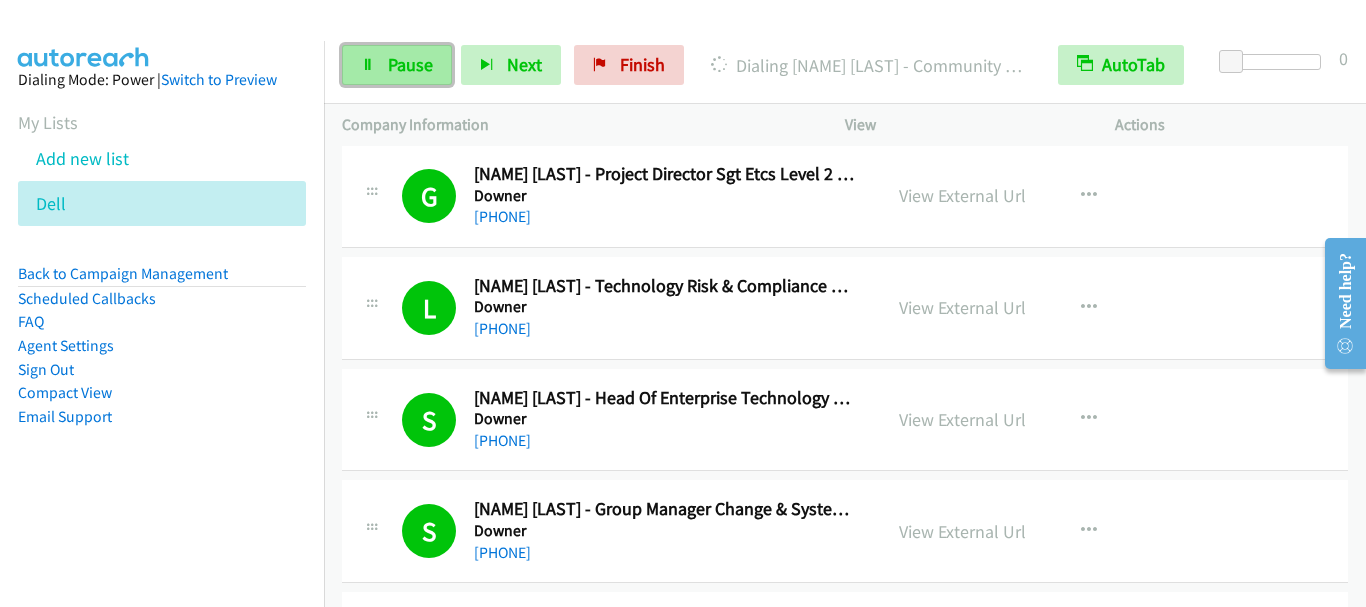 click on "Pause" at bounding box center (410, 64) 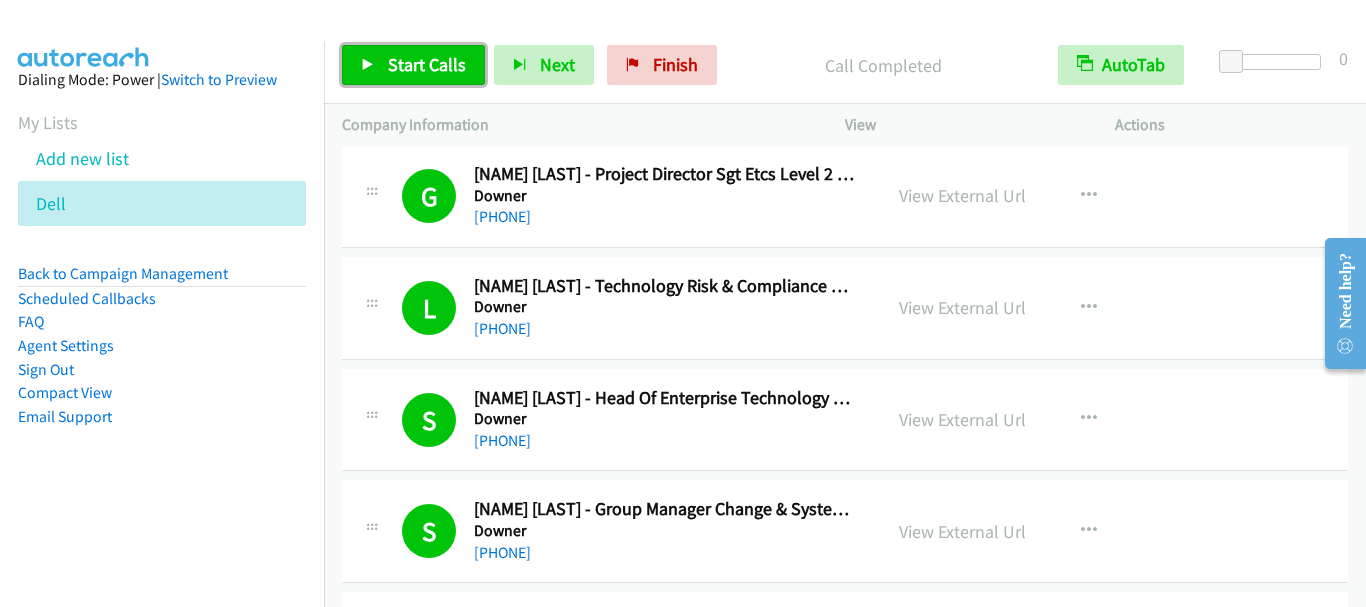 click on "Start Calls" at bounding box center [413, 65] 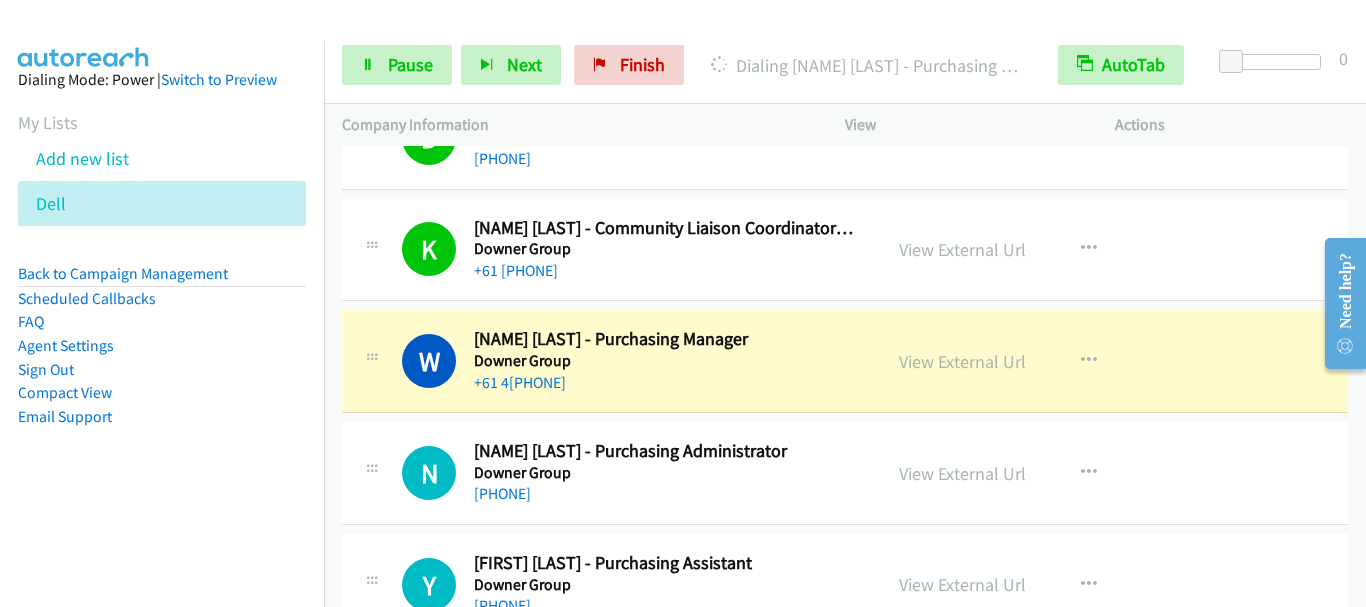 scroll, scrollTop: 2400, scrollLeft: 0, axis: vertical 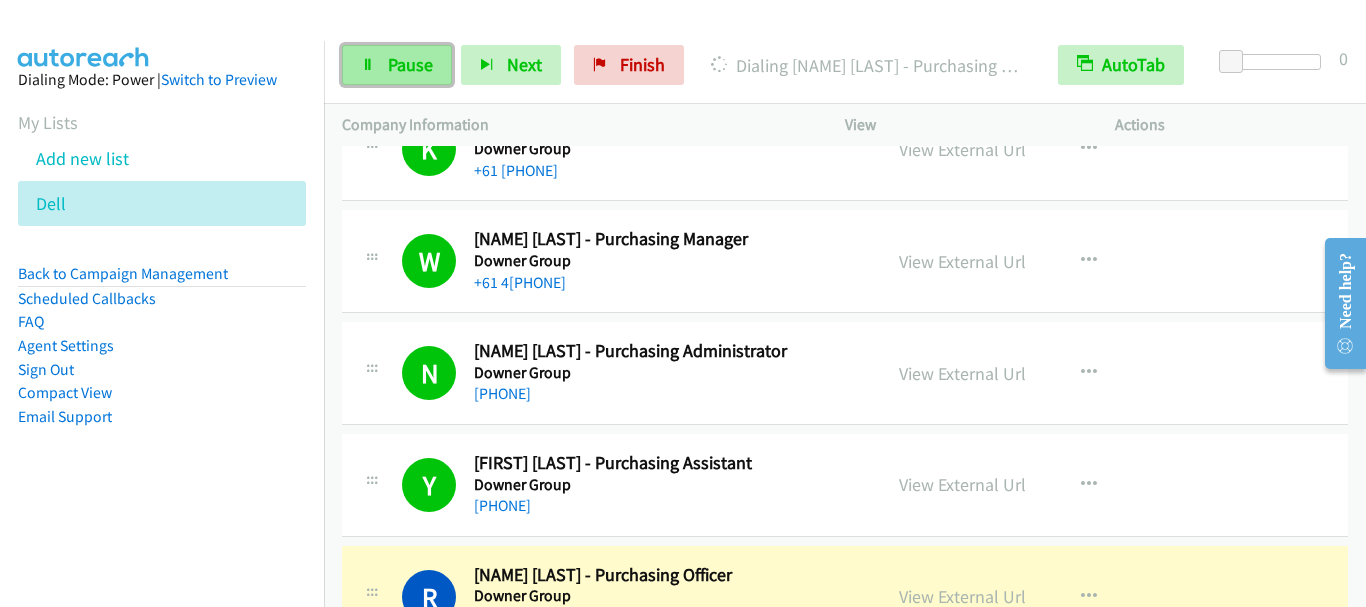 click on "Pause" at bounding box center [410, 64] 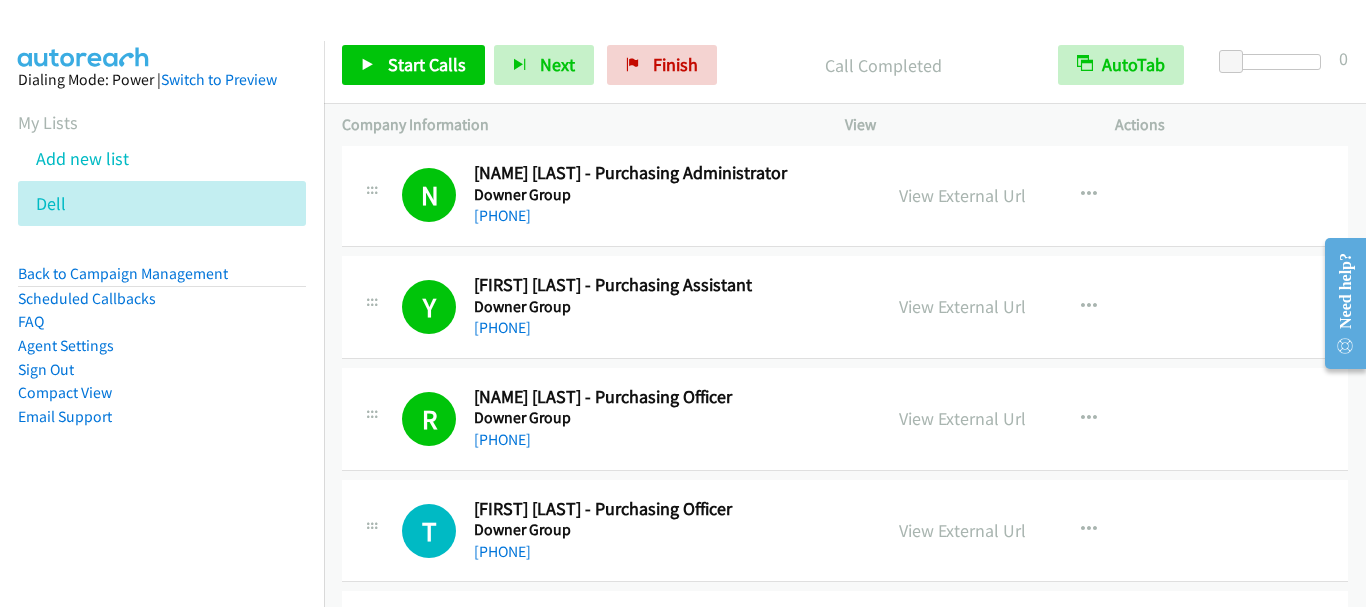 scroll, scrollTop: 2800, scrollLeft: 0, axis: vertical 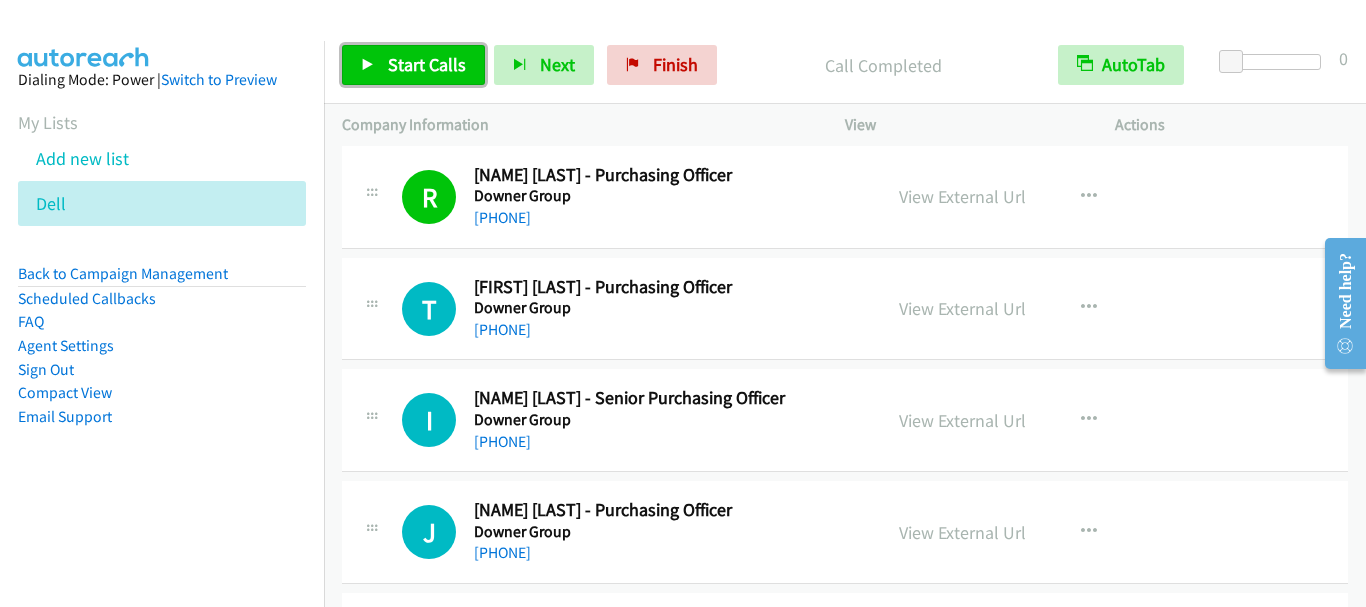 click on "Start Calls" at bounding box center [427, 64] 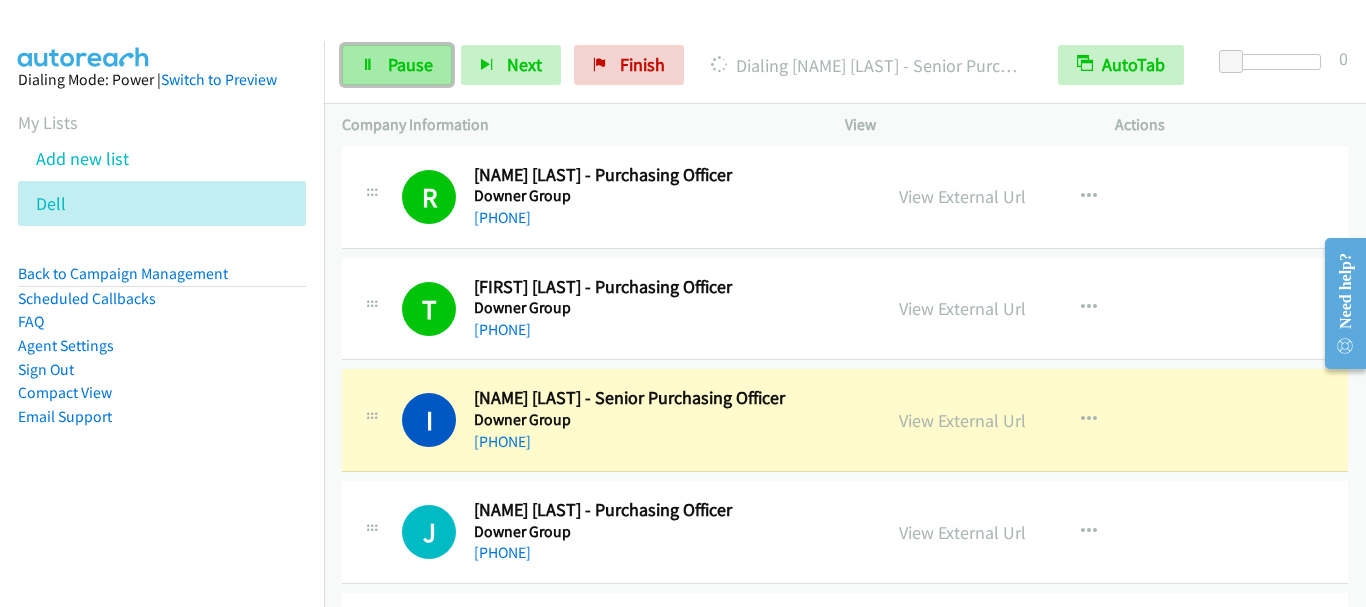 click on "Pause" at bounding box center [410, 64] 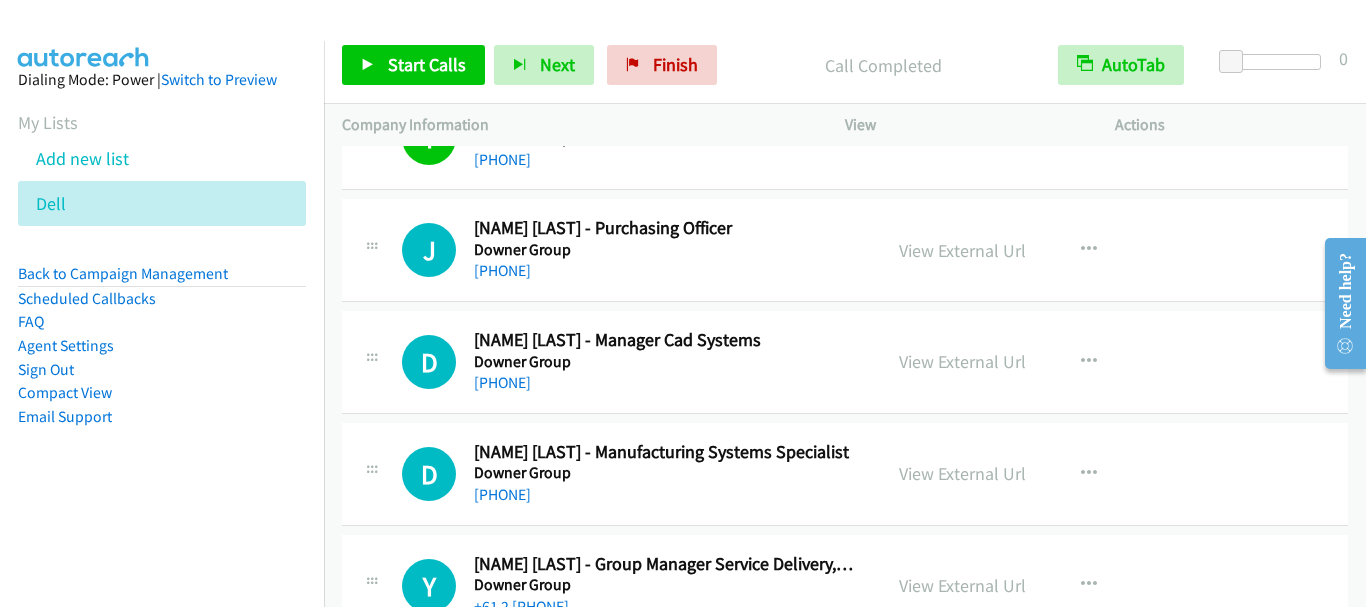scroll, scrollTop: 3100, scrollLeft: 0, axis: vertical 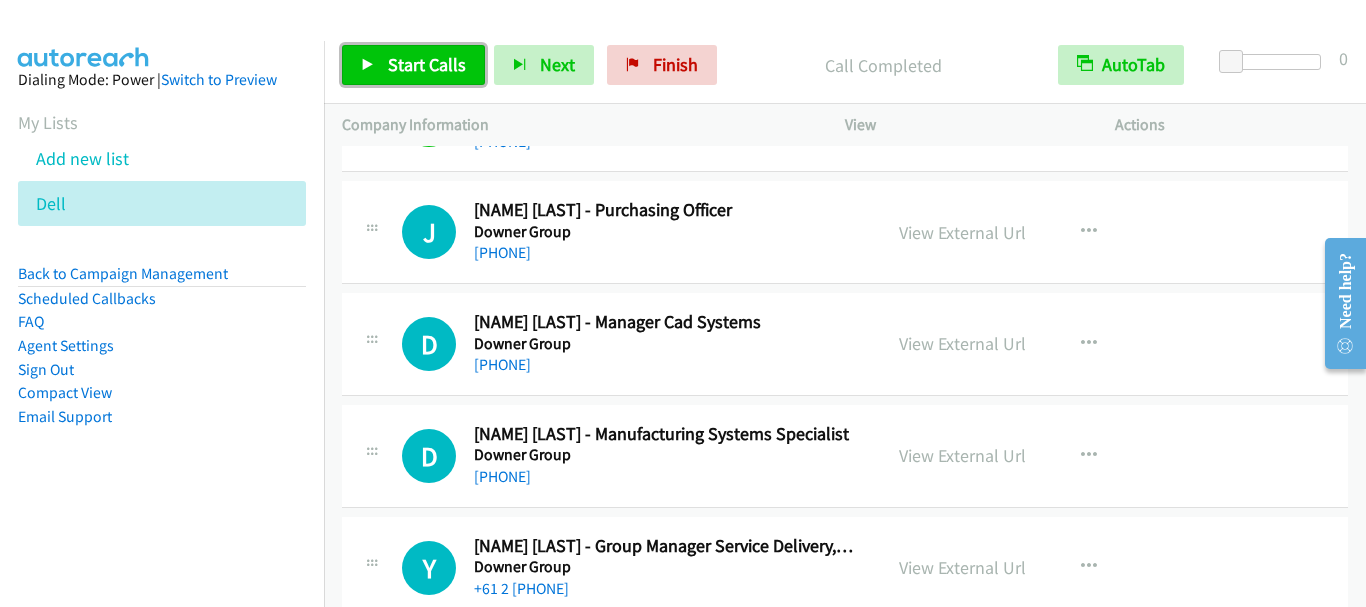 click on "Start Calls" at bounding box center (413, 65) 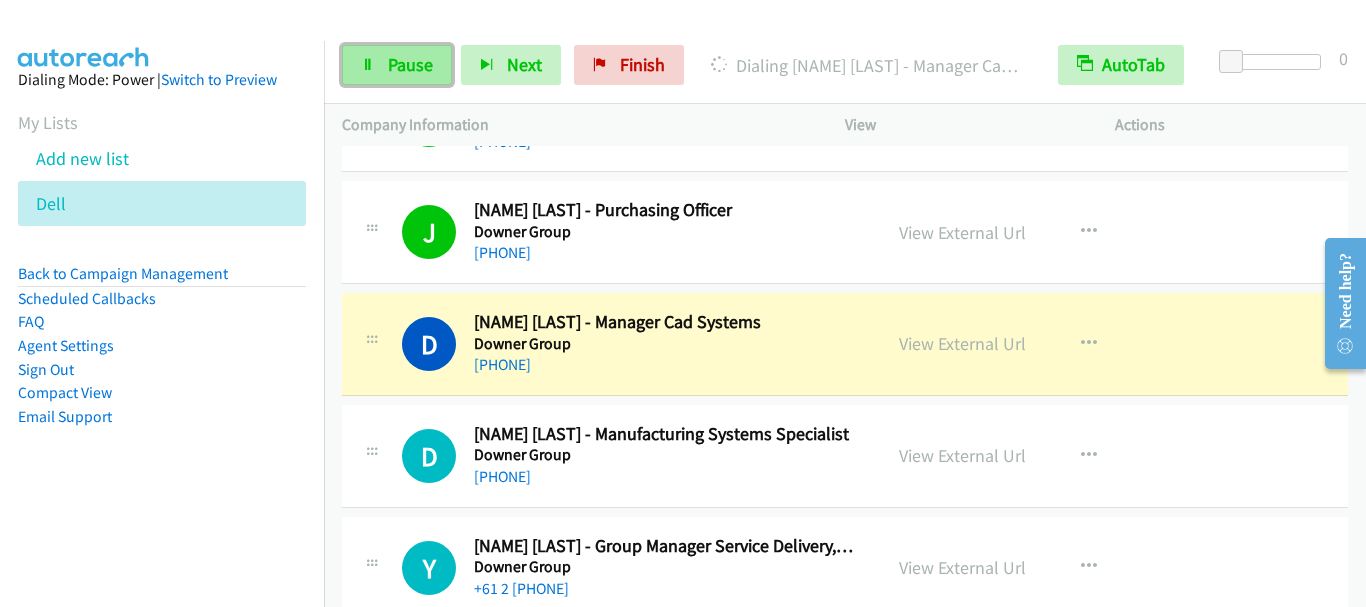 click on "Pause" at bounding box center [410, 64] 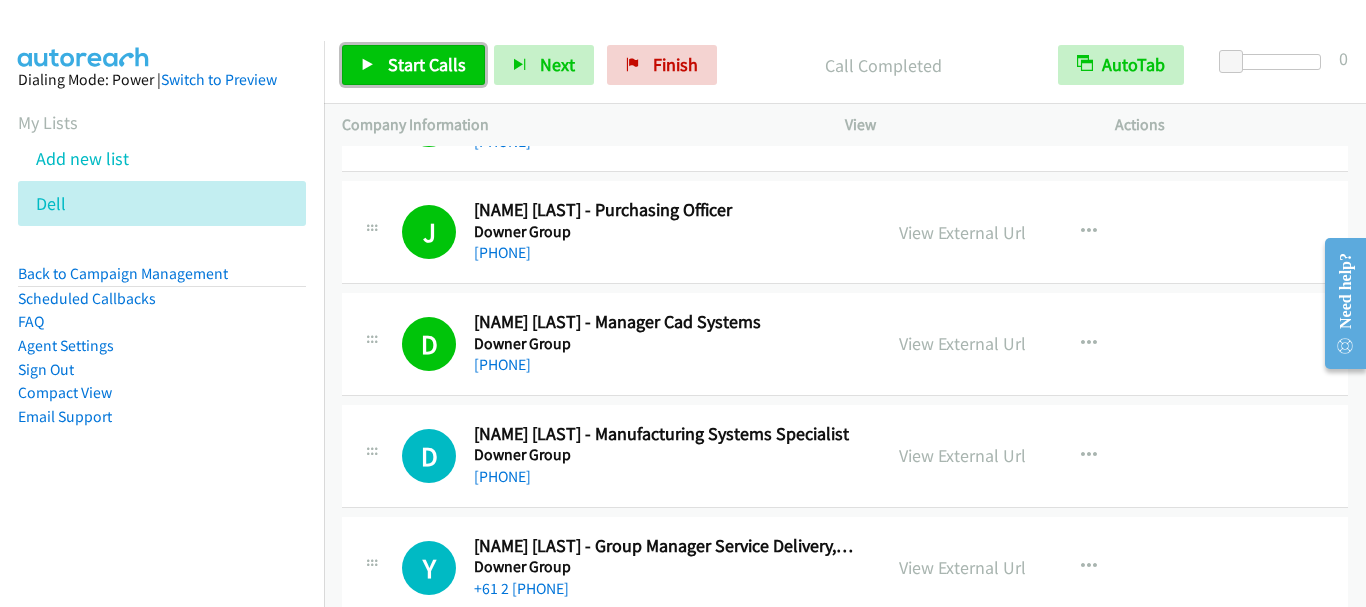 click at bounding box center [368, 66] 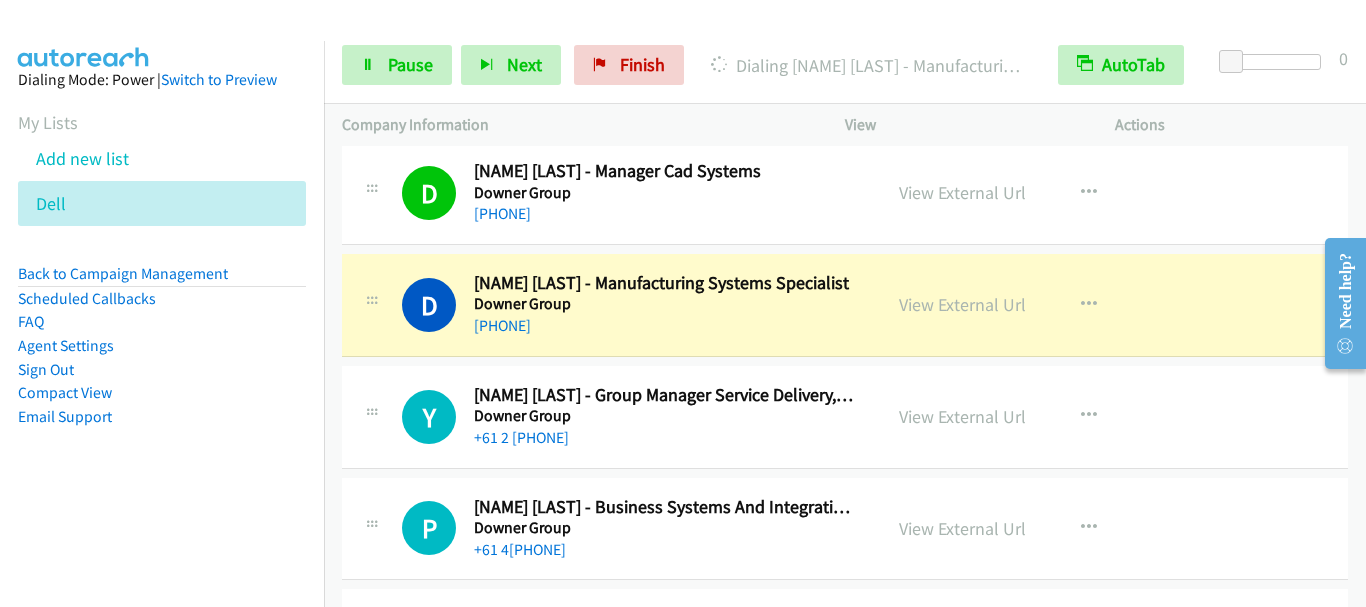 scroll, scrollTop: 3300, scrollLeft: 0, axis: vertical 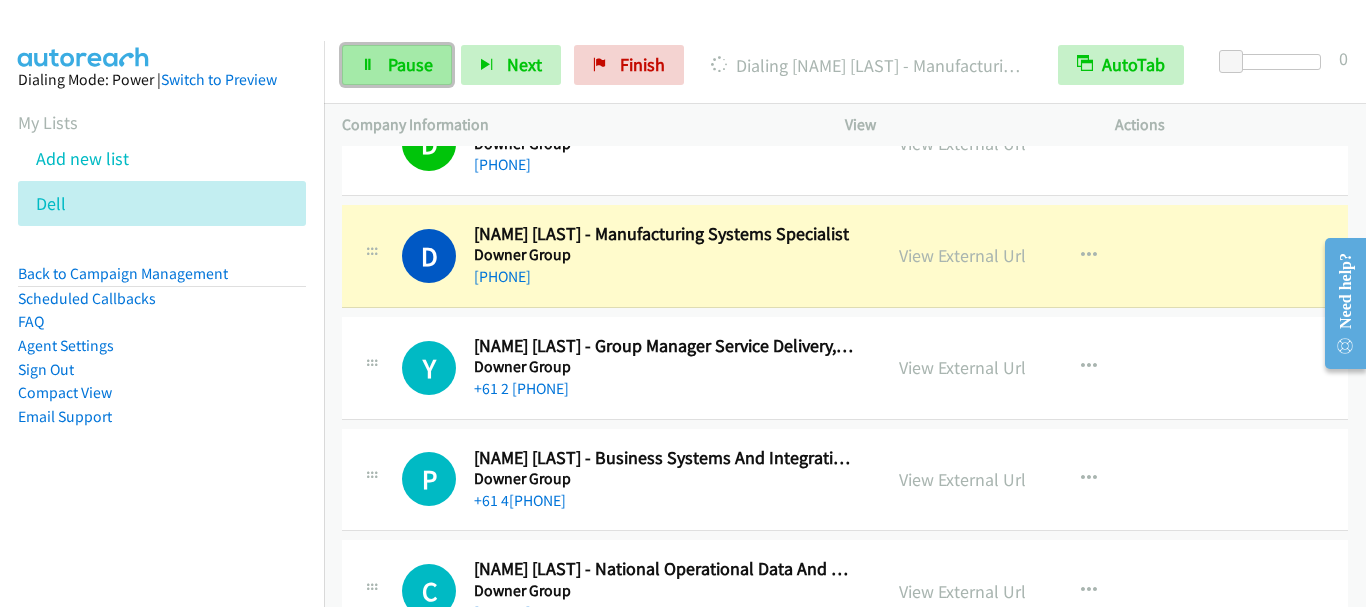 click on "Pause" at bounding box center (410, 64) 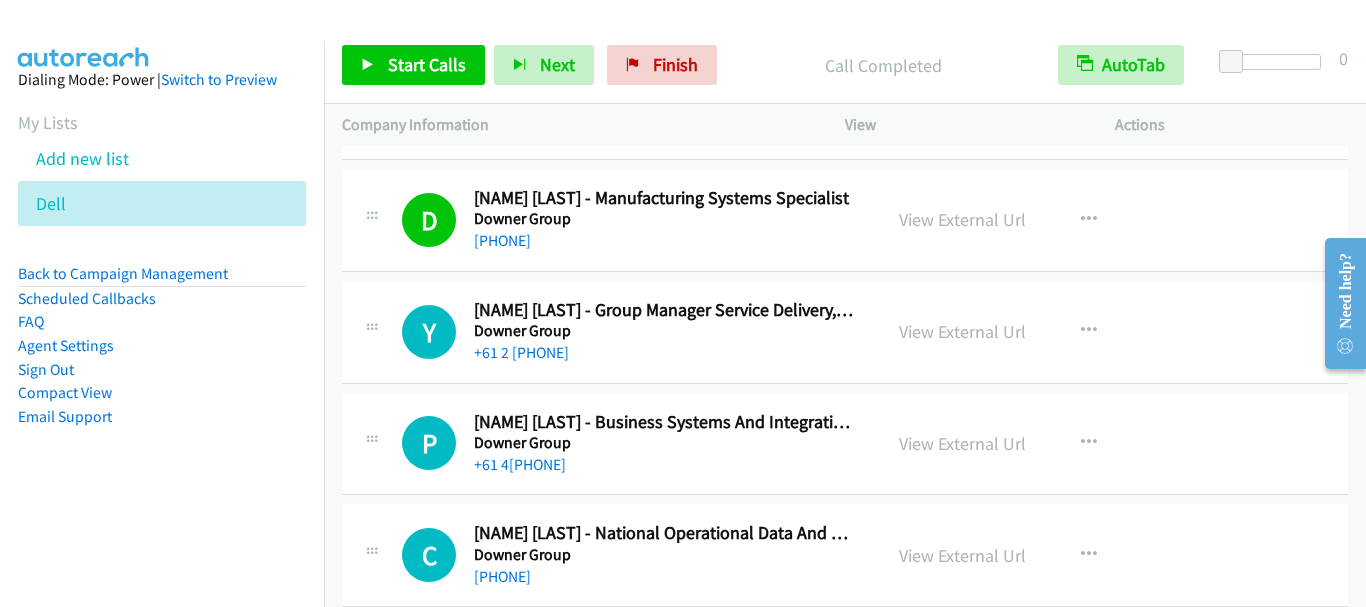 scroll, scrollTop: 3400, scrollLeft: 0, axis: vertical 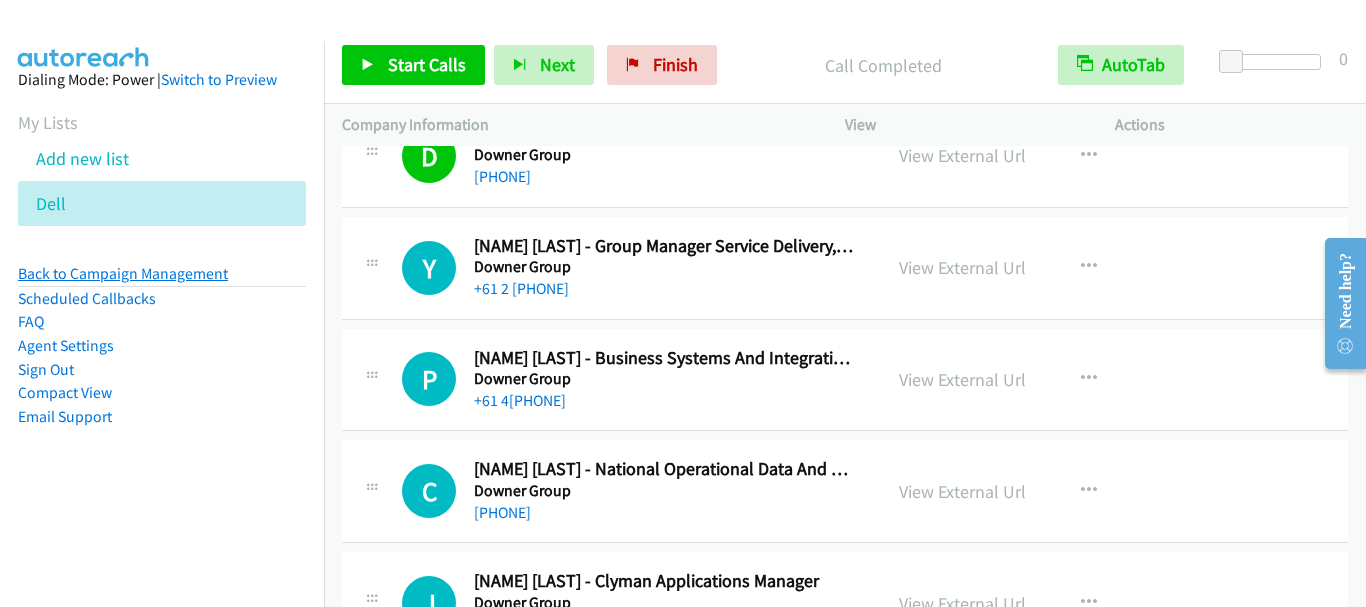 click on "Back to Campaign Management" at bounding box center (123, 273) 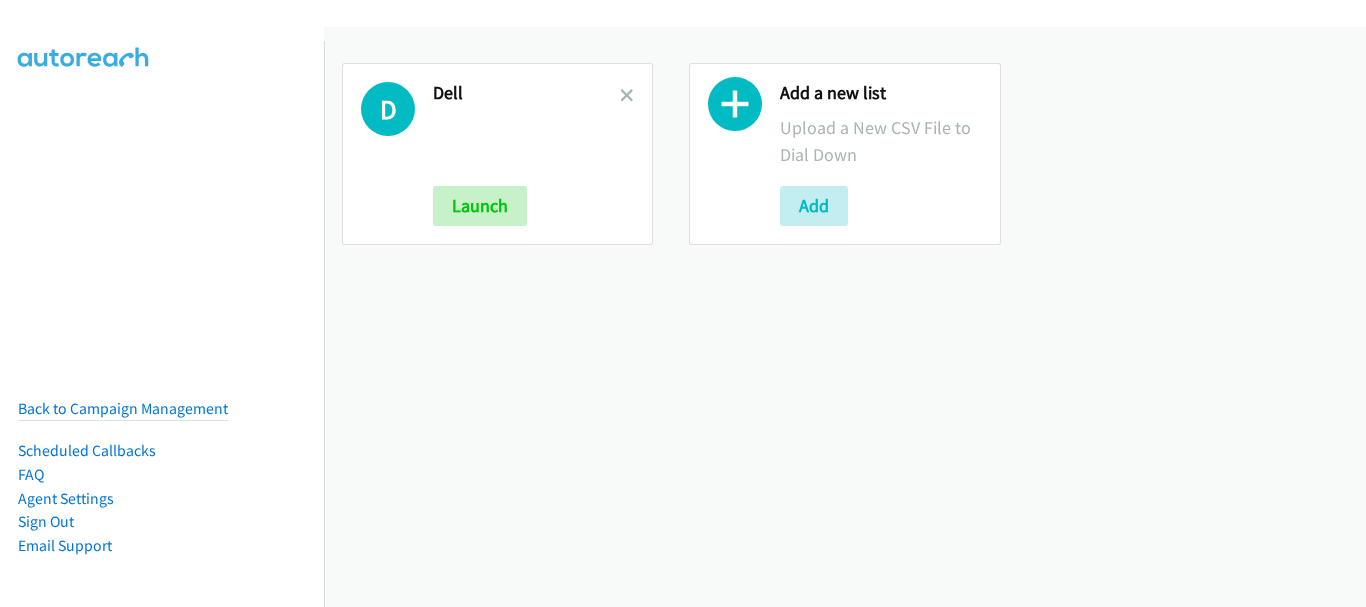 scroll, scrollTop: 0, scrollLeft: 0, axis: both 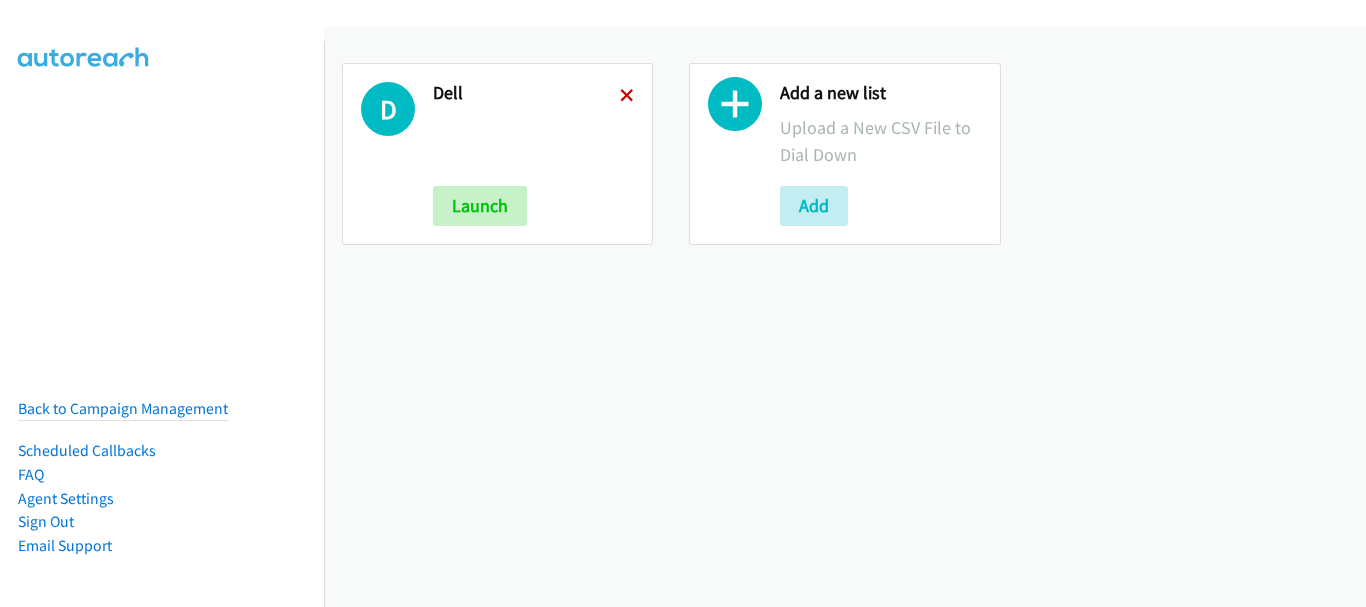 click at bounding box center (627, 97) 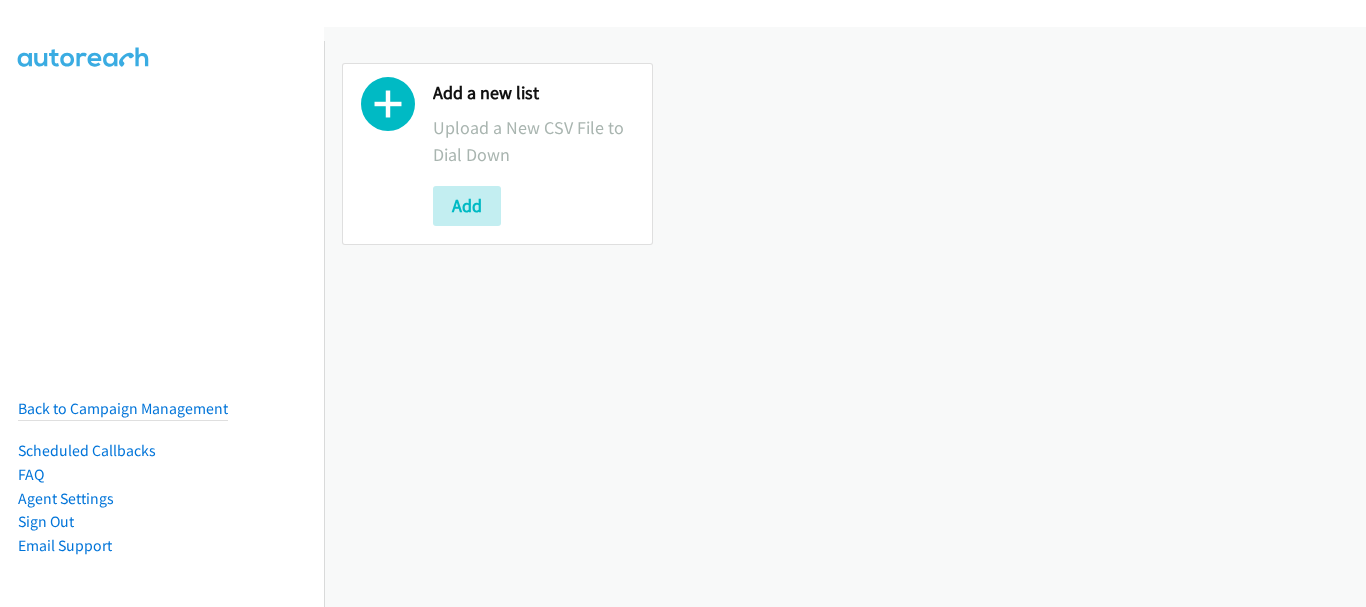 scroll, scrollTop: 0, scrollLeft: 0, axis: both 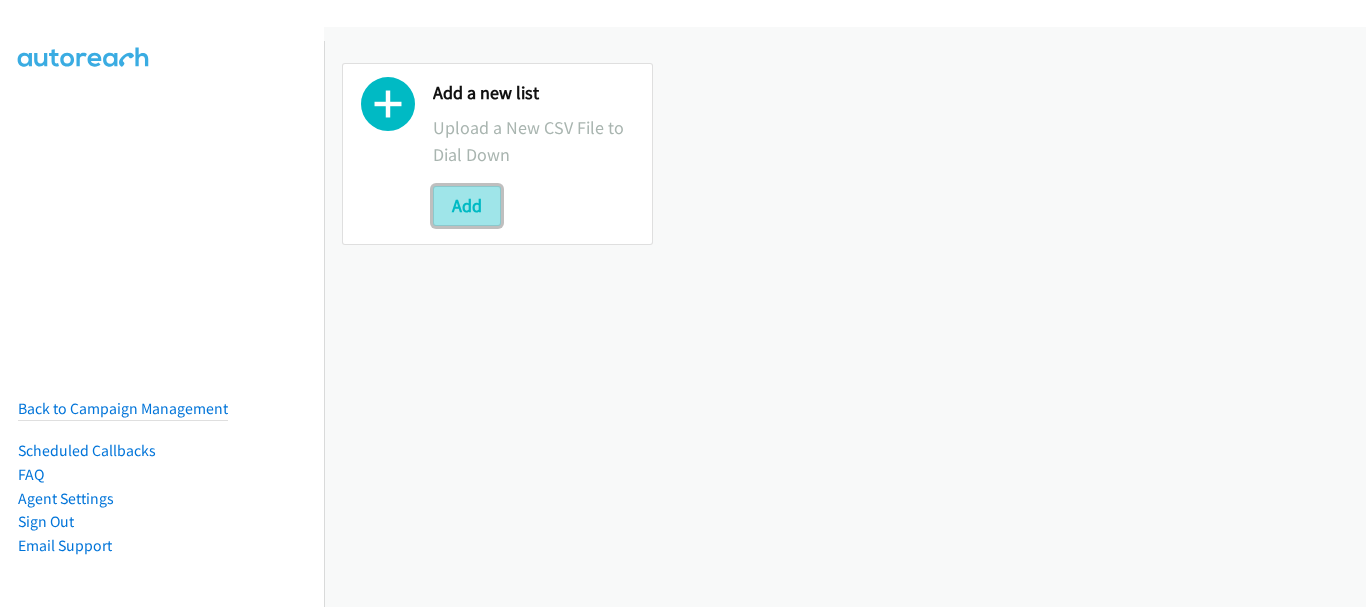 click on "Add" at bounding box center [467, 206] 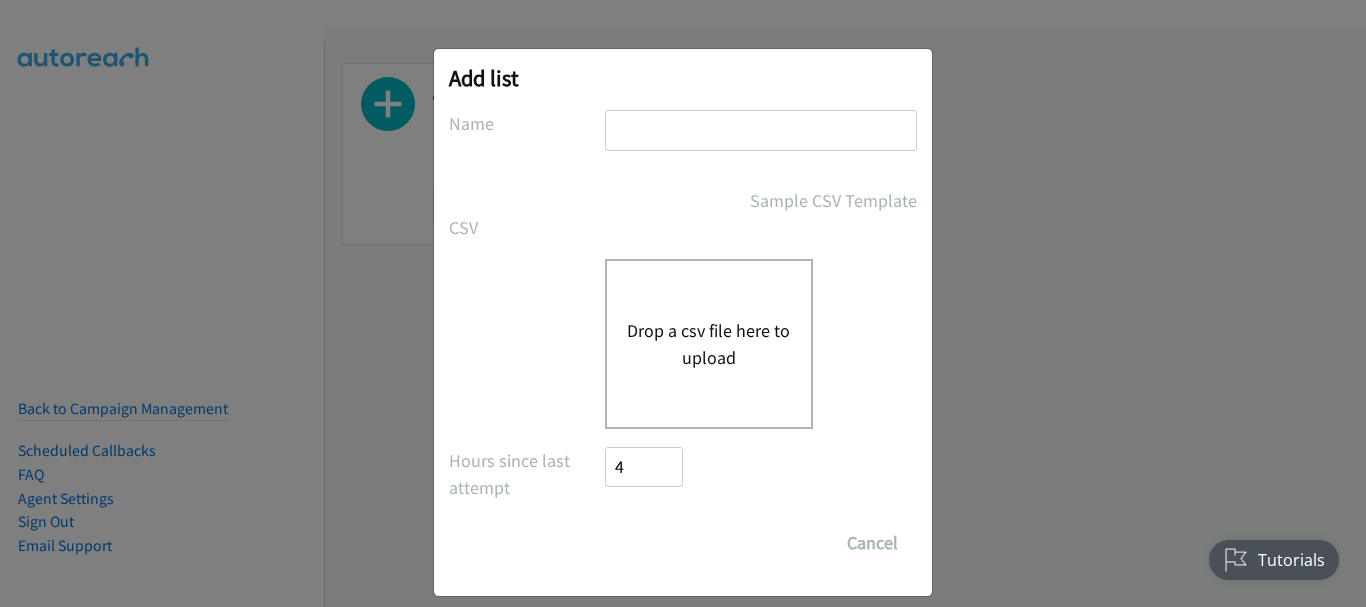scroll, scrollTop: 0, scrollLeft: 0, axis: both 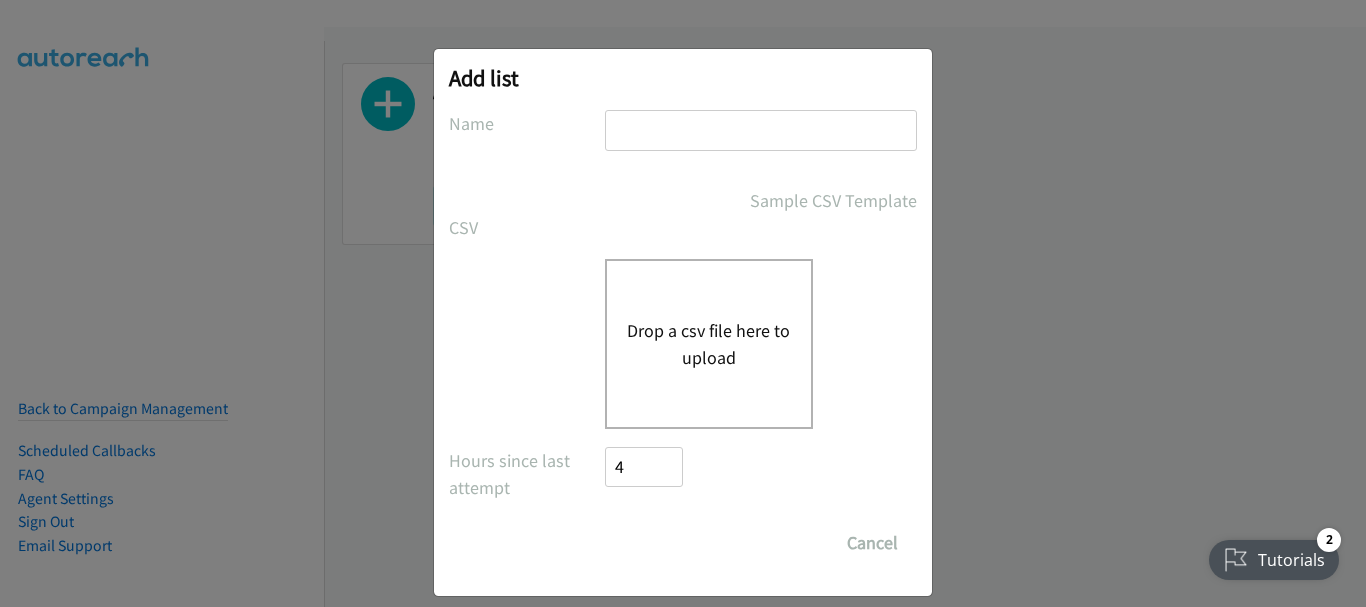 click at bounding box center [761, 130] 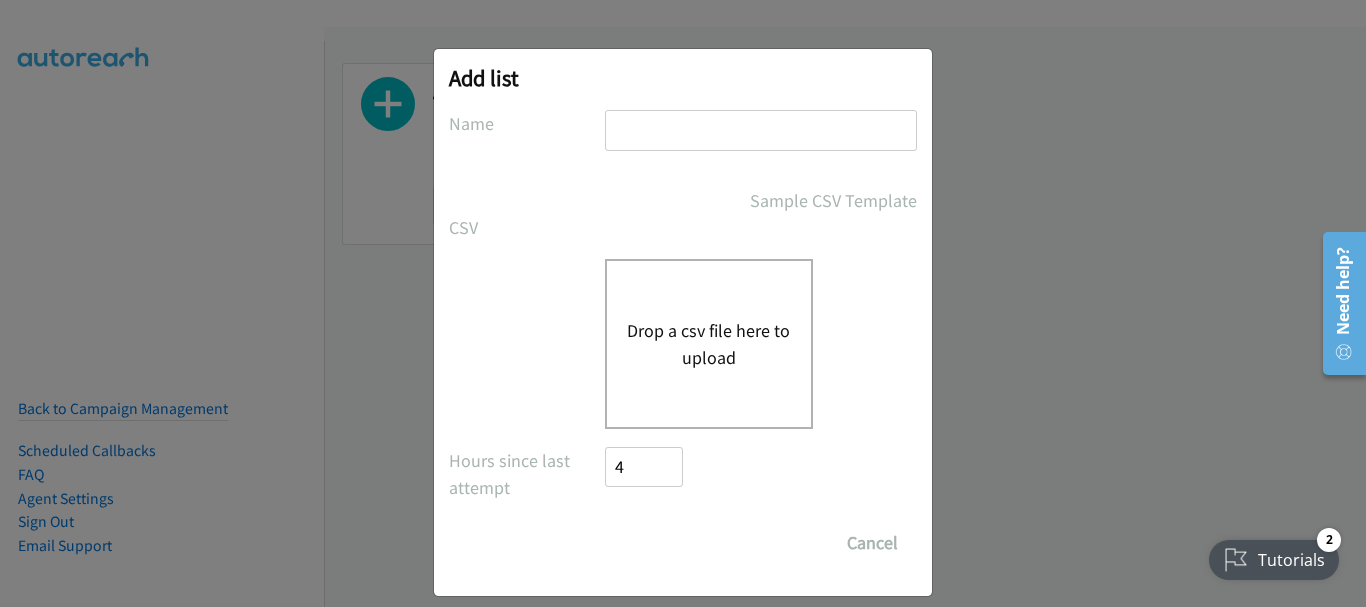type on "Dell" 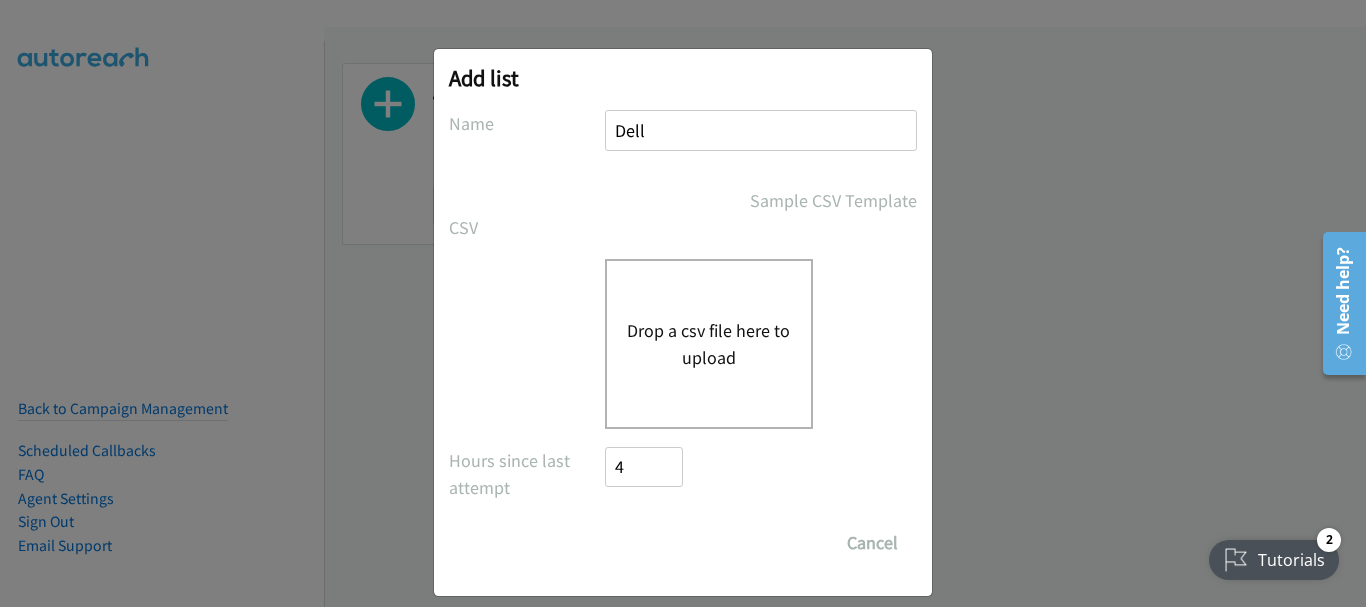 click on "Drop a csv file here to upload" at bounding box center (709, 344) 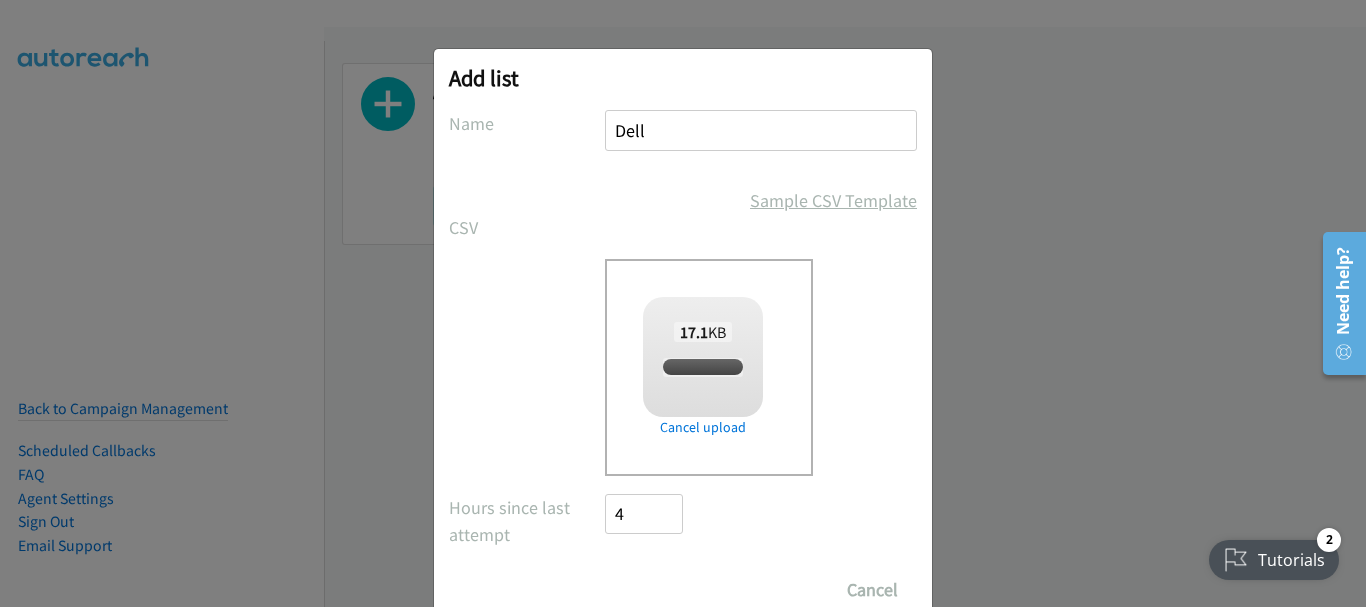 checkbox on "true" 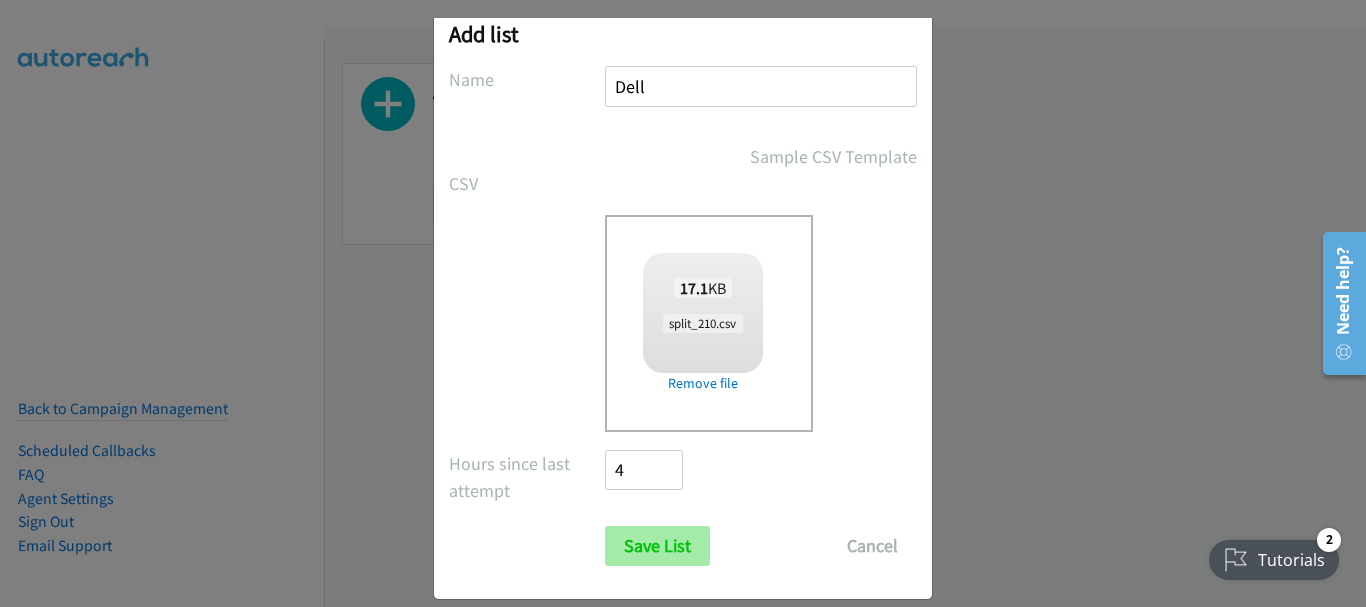 scroll, scrollTop: 67, scrollLeft: 0, axis: vertical 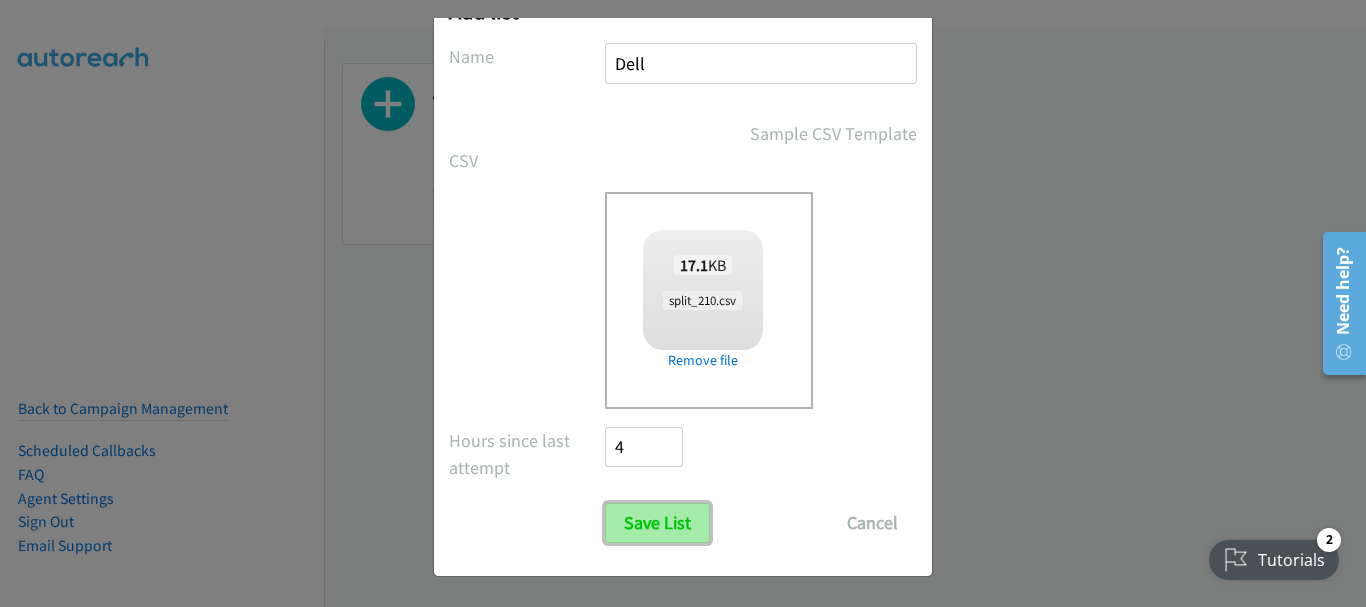 click on "Save List" at bounding box center (657, 523) 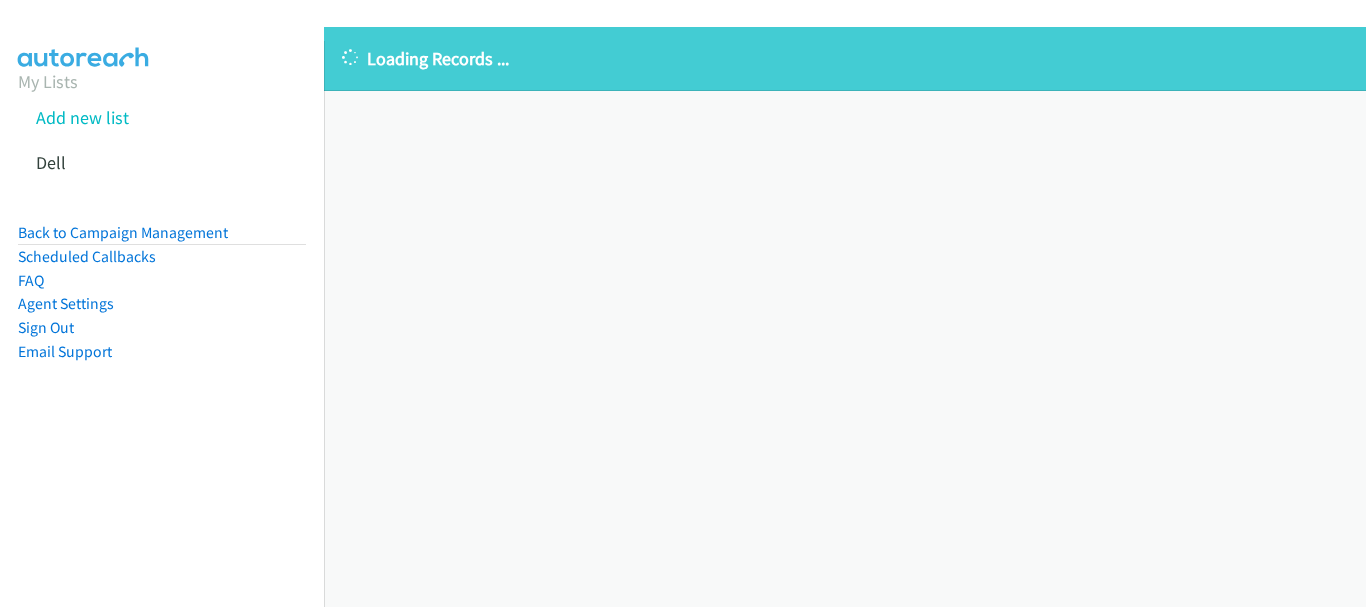 scroll, scrollTop: 0, scrollLeft: 0, axis: both 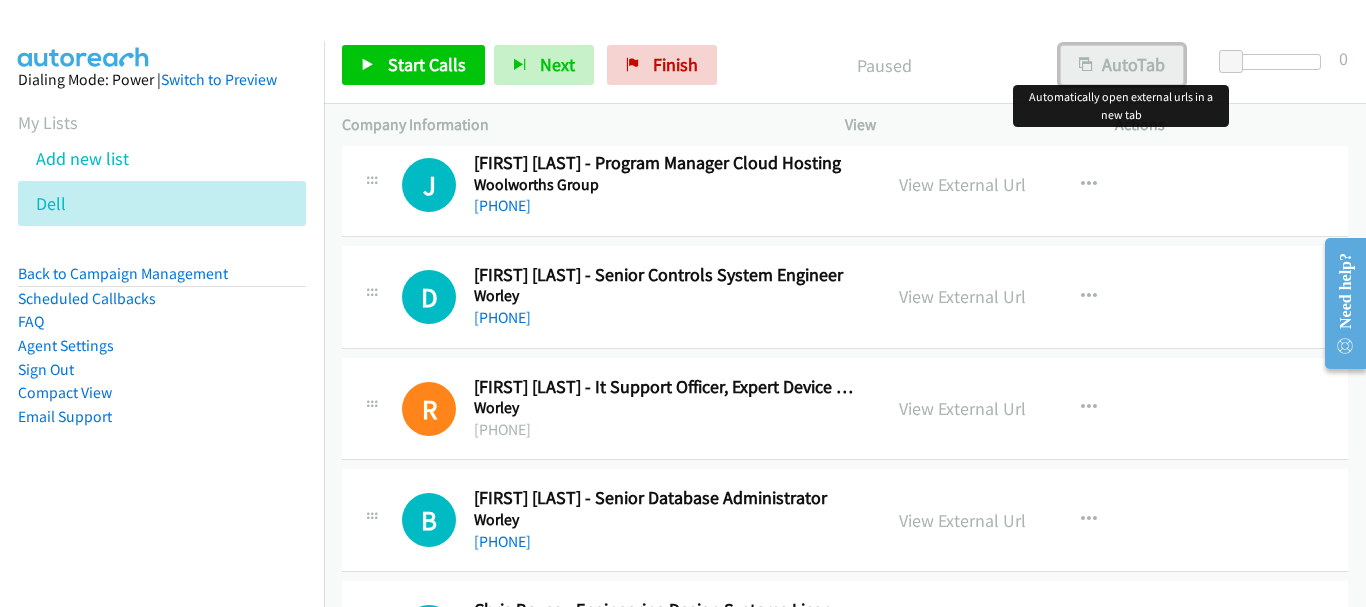 click on "AutoTab" at bounding box center [1122, 65] 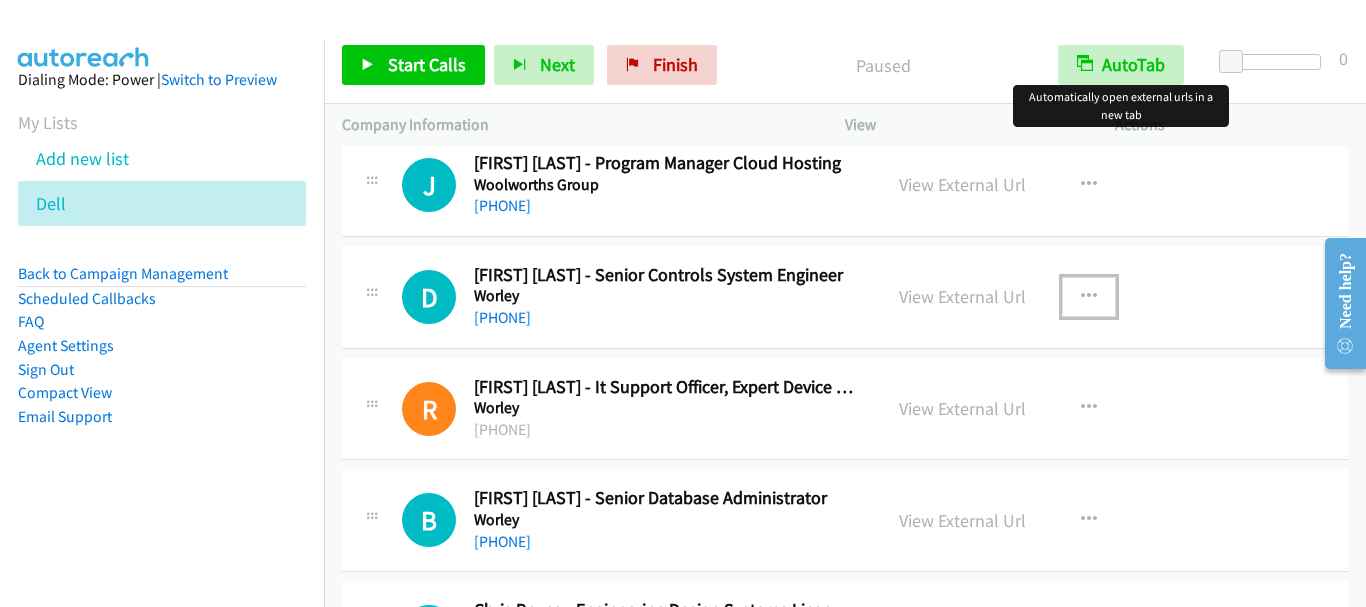 click at bounding box center (1089, 297) 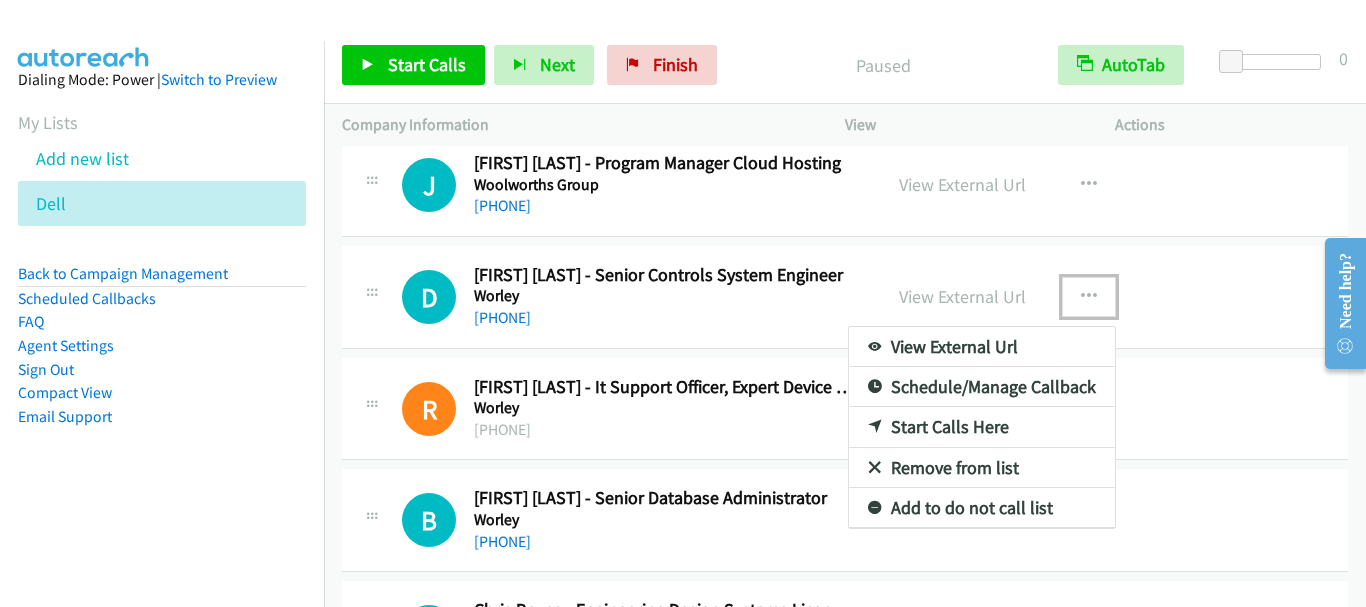 click on "Start Calls Here" at bounding box center (982, 427) 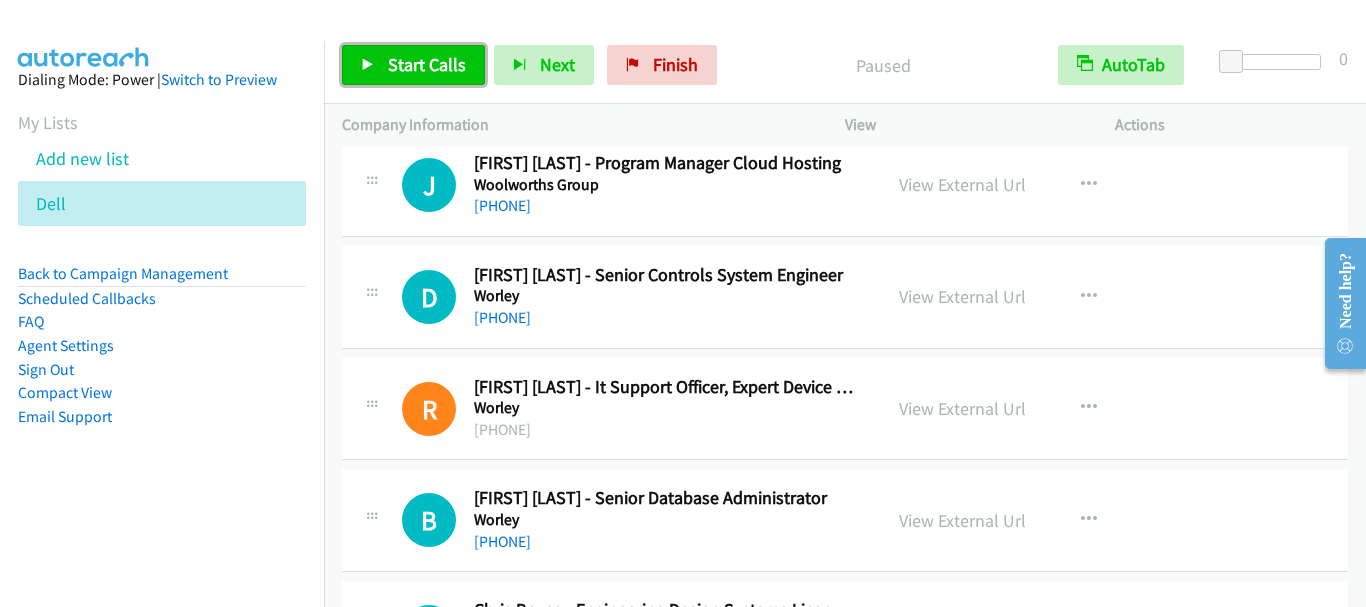 click on "Start Calls" at bounding box center (413, 65) 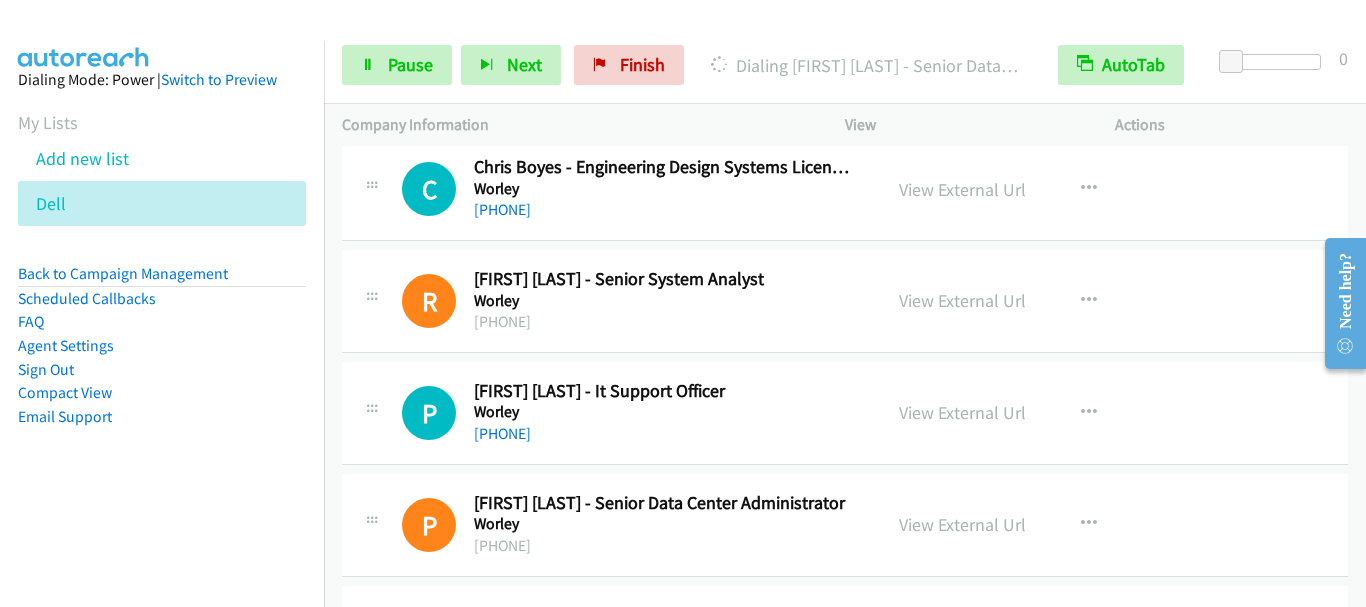 scroll, scrollTop: 3000, scrollLeft: 0, axis: vertical 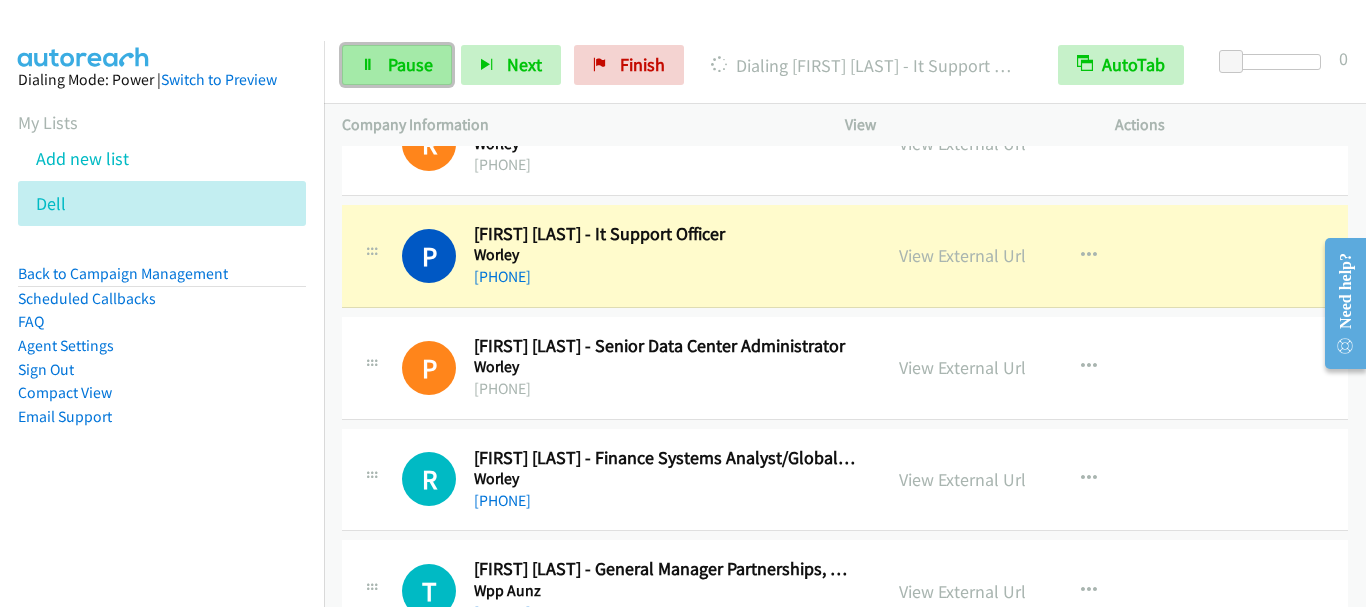 click on "Pause" at bounding box center [410, 64] 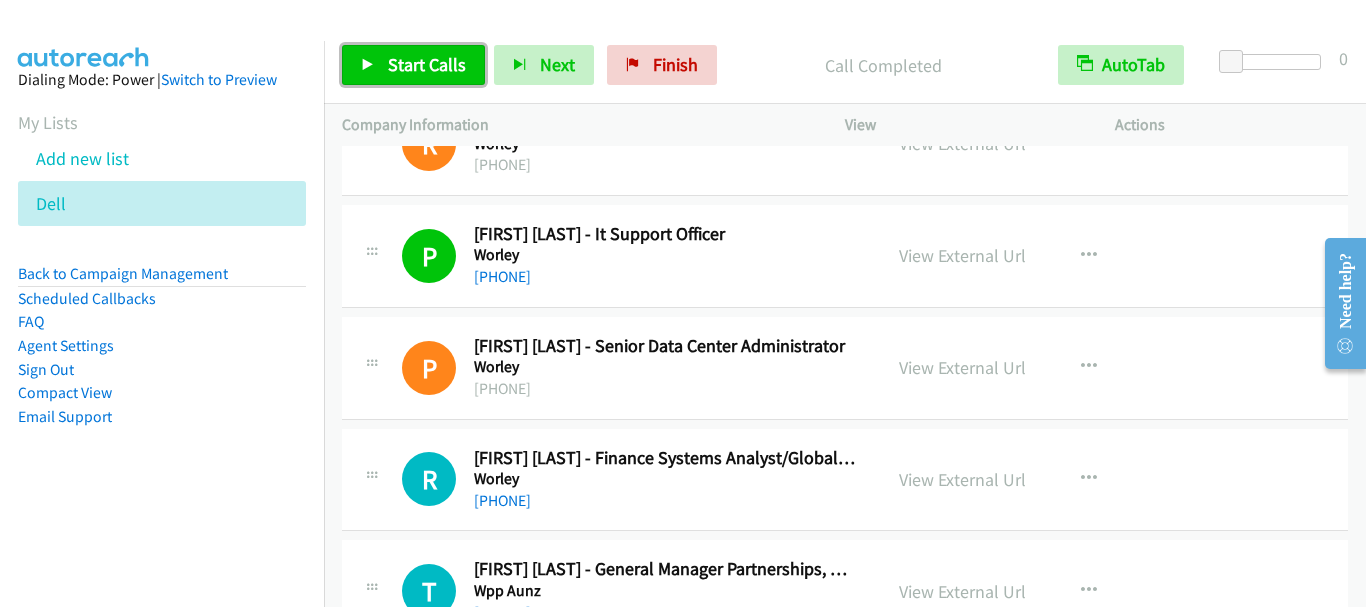 click on "Start Calls" at bounding box center (413, 65) 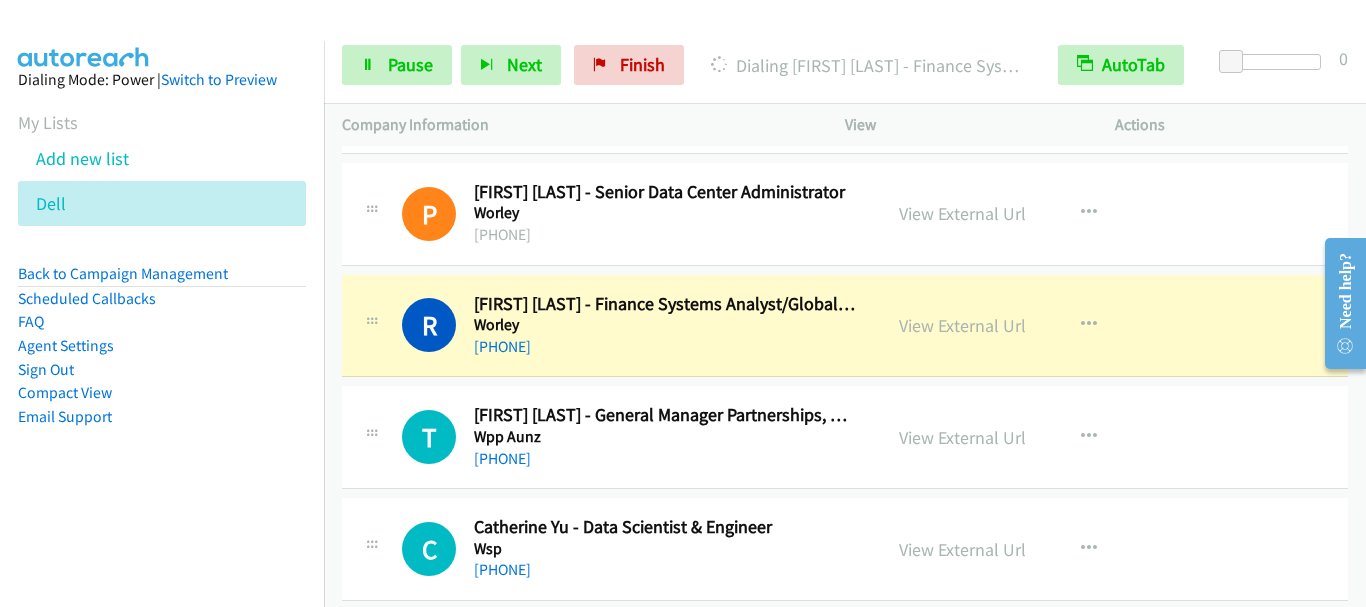 scroll, scrollTop: 3500, scrollLeft: 0, axis: vertical 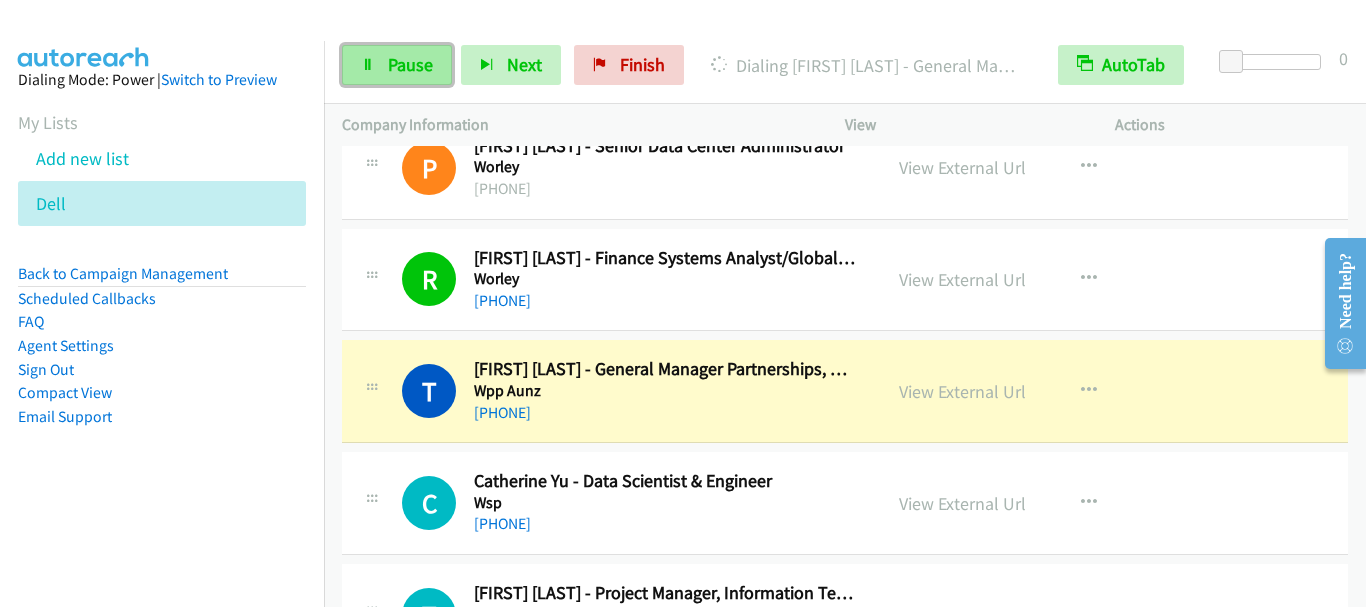 click on "Pause" at bounding box center [410, 64] 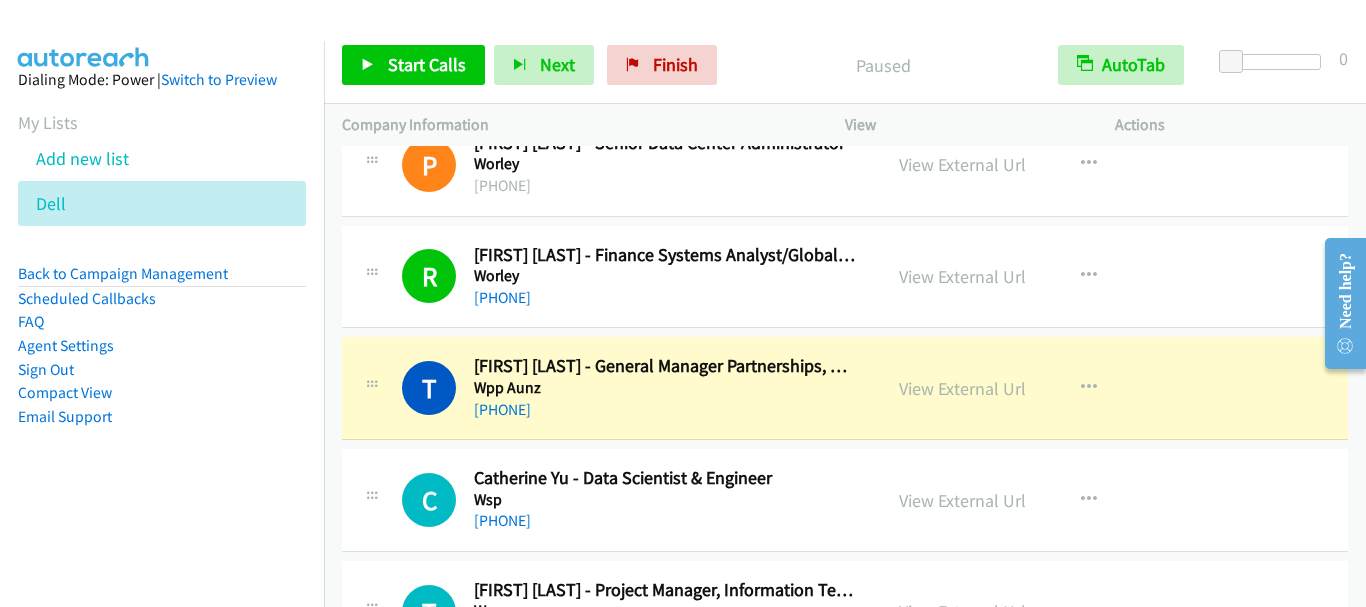 scroll, scrollTop: 3500, scrollLeft: 0, axis: vertical 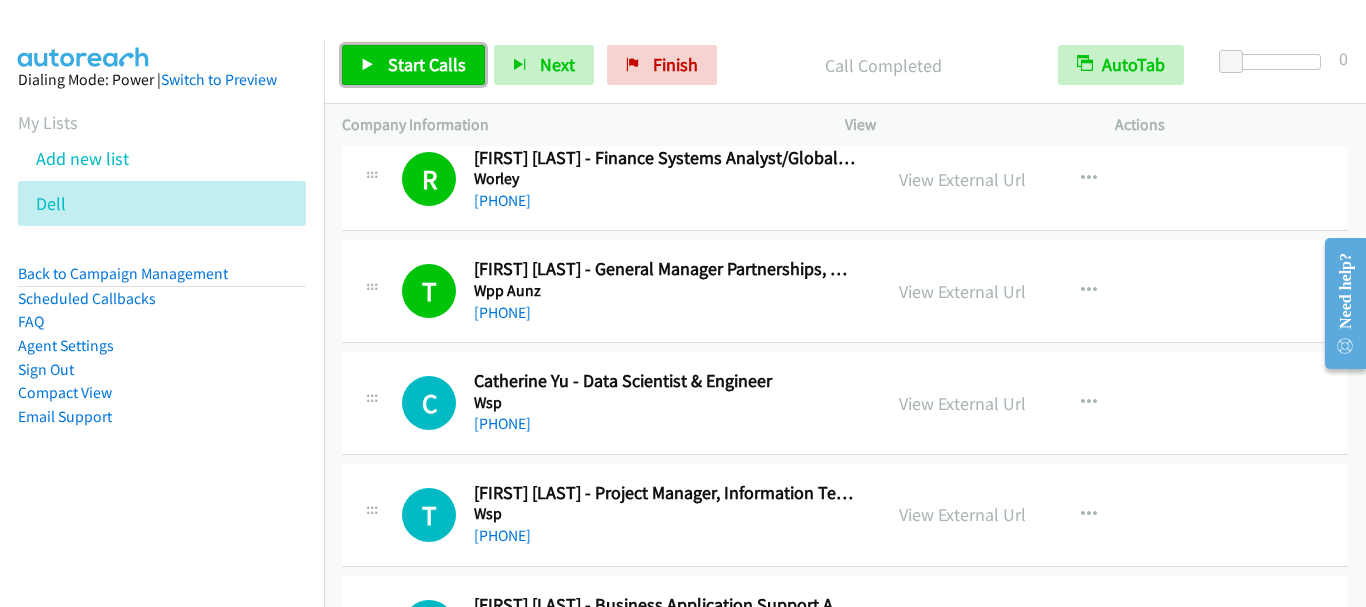 click on "Start Calls" at bounding box center (413, 65) 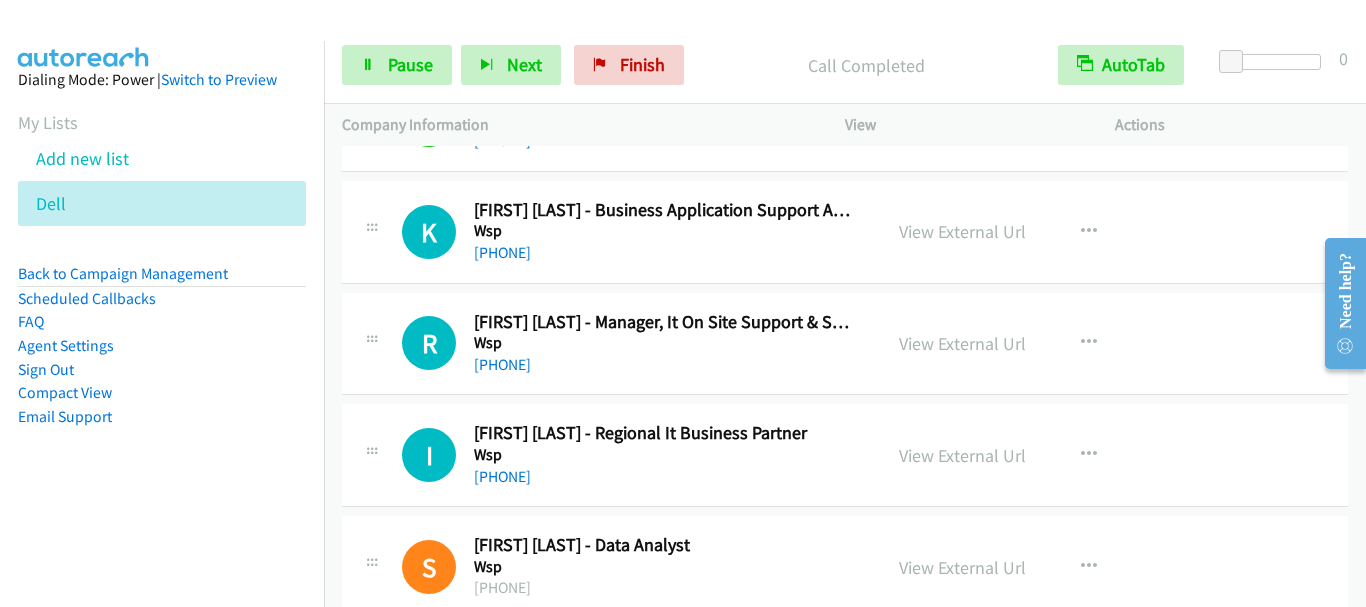 scroll, scrollTop: 4000, scrollLeft: 0, axis: vertical 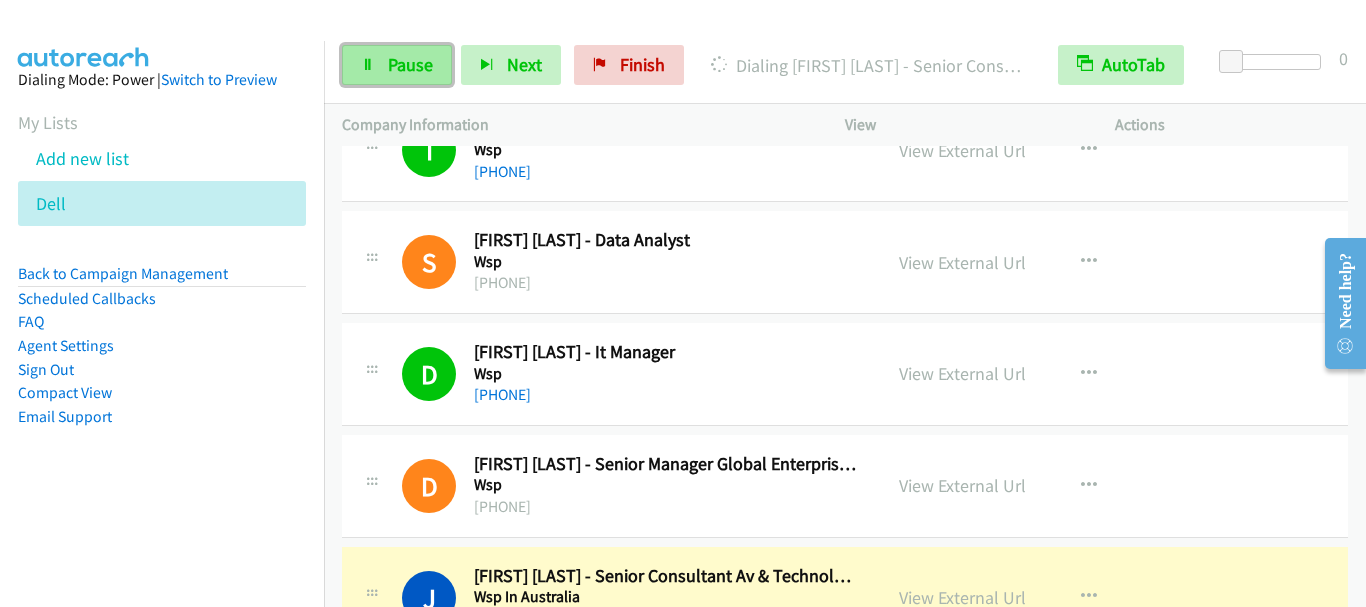 click on "Pause" at bounding box center (410, 64) 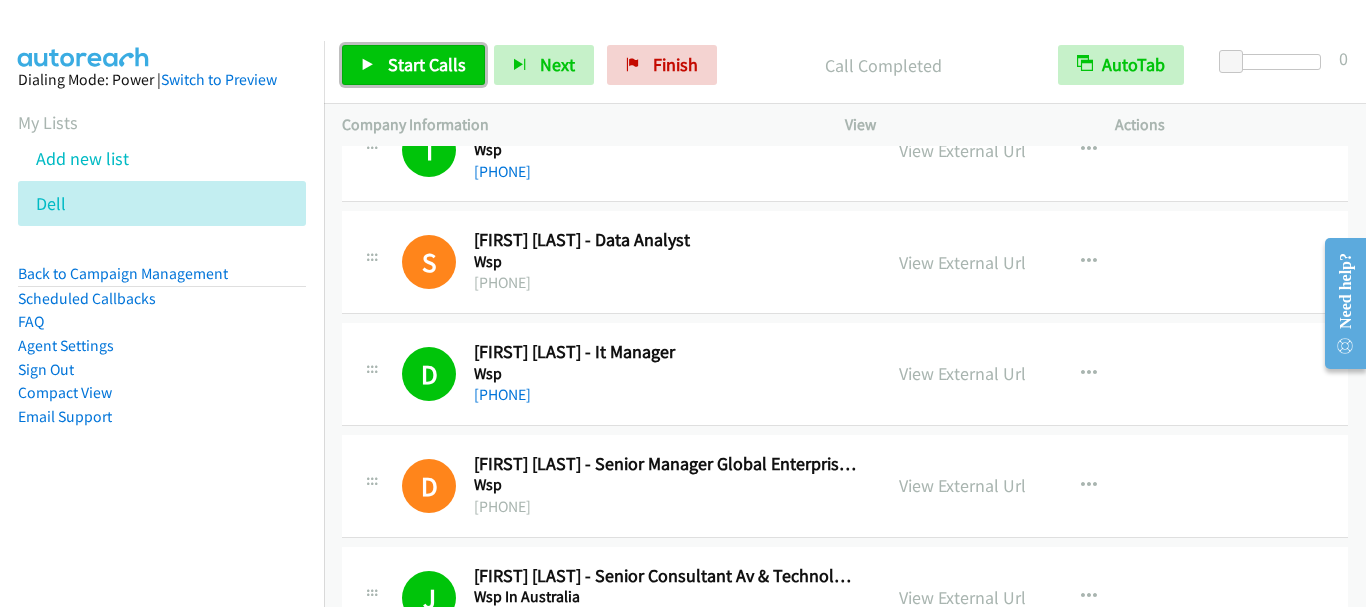 click on "Start Calls" at bounding box center [427, 64] 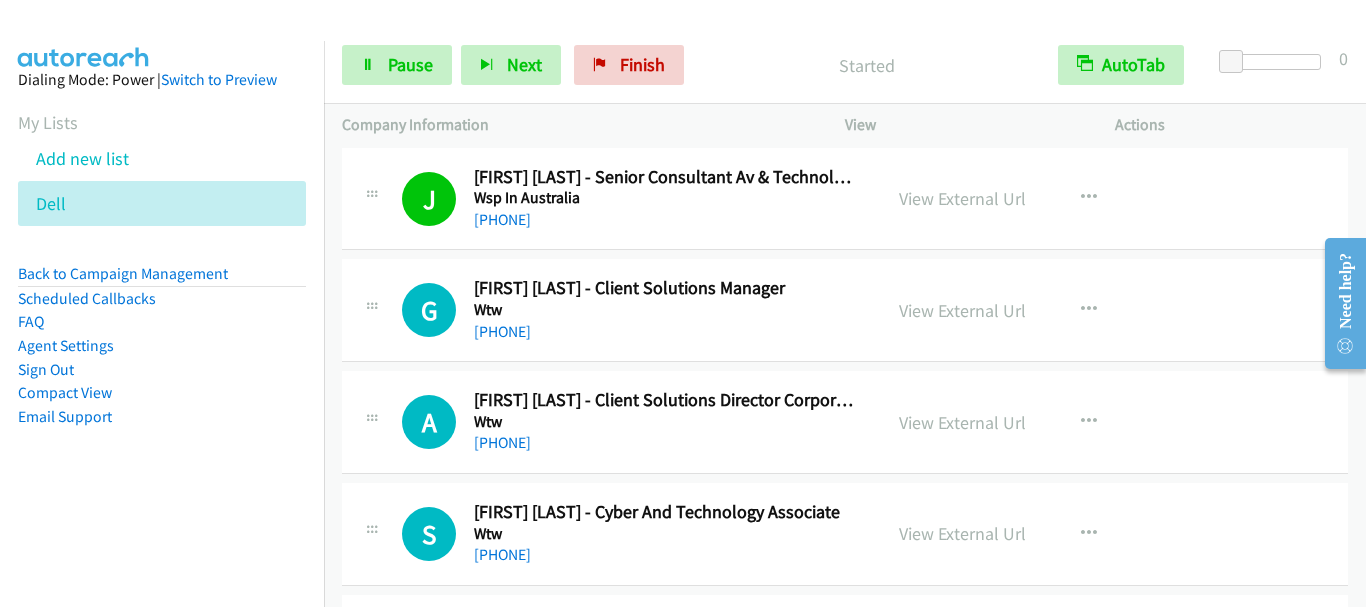 scroll, scrollTop: 4700, scrollLeft: 0, axis: vertical 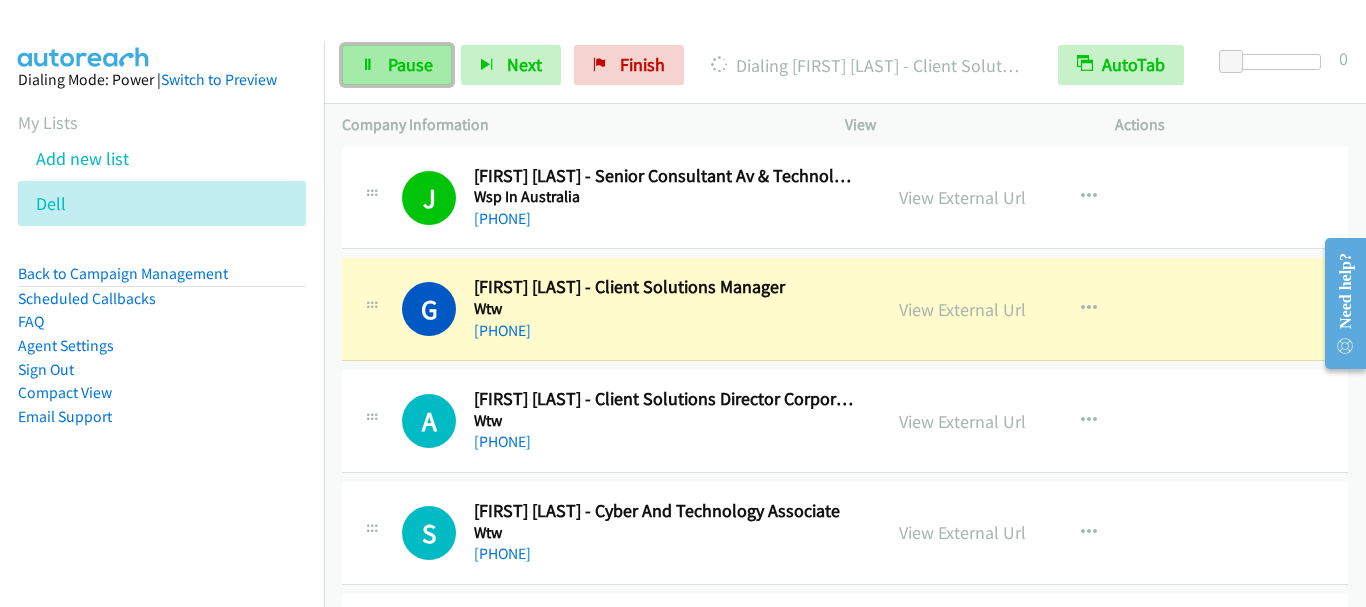 click on "Pause" at bounding box center [397, 65] 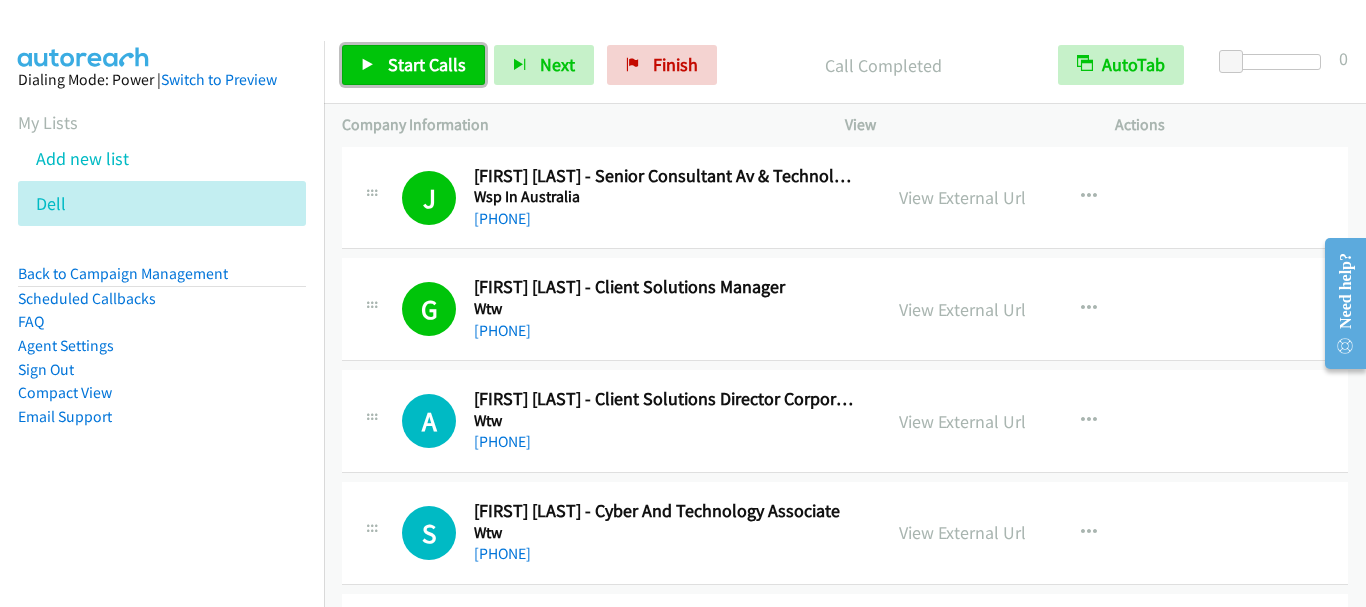 click on "Start Calls" at bounding box center (427, 64) 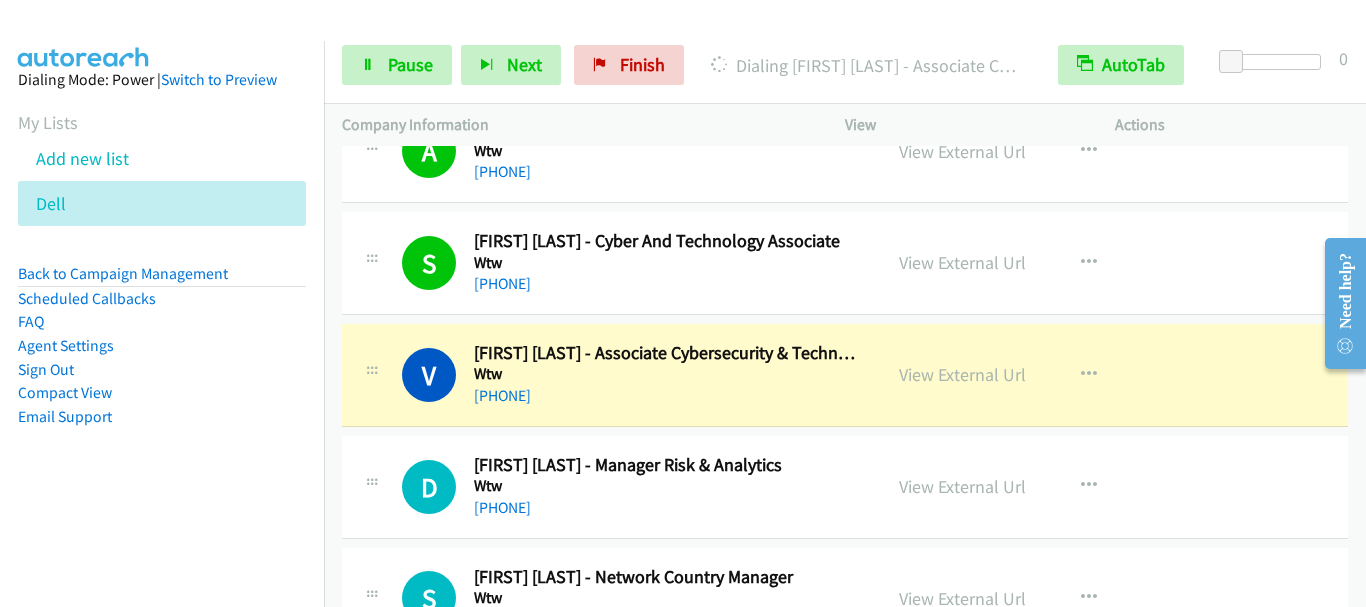scroll, scrollTop: 5000, scrollLeft: 0, axis: vertical 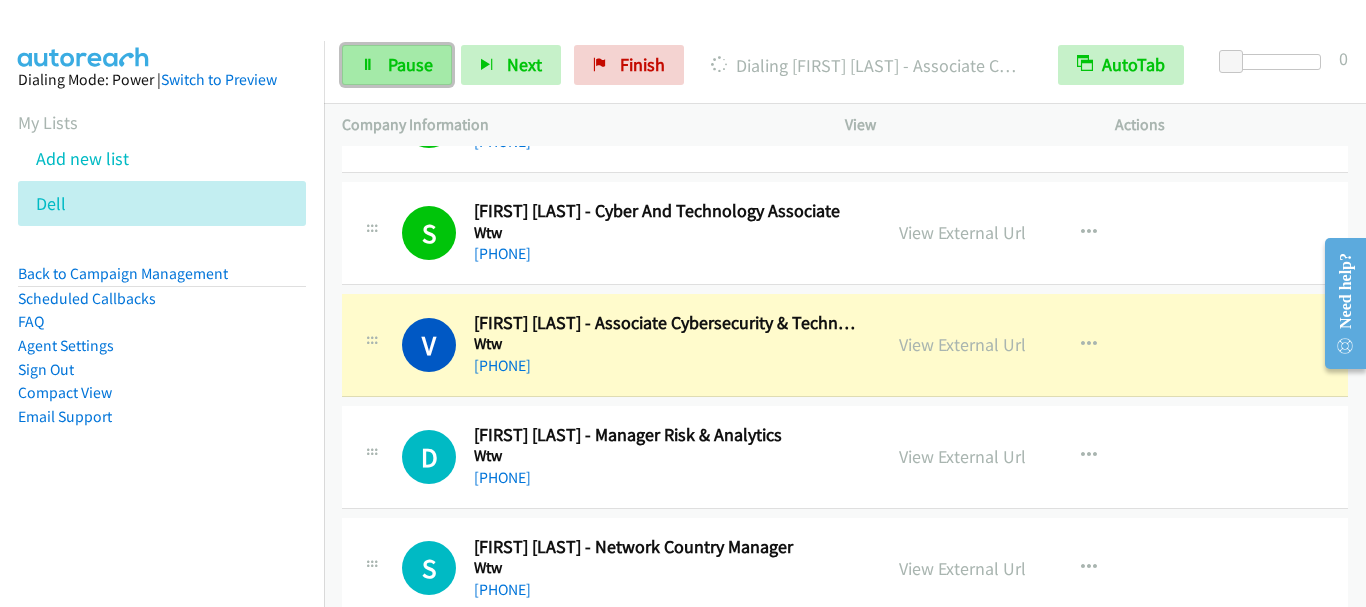 click on "Pause" at bounding box center (410, 64) 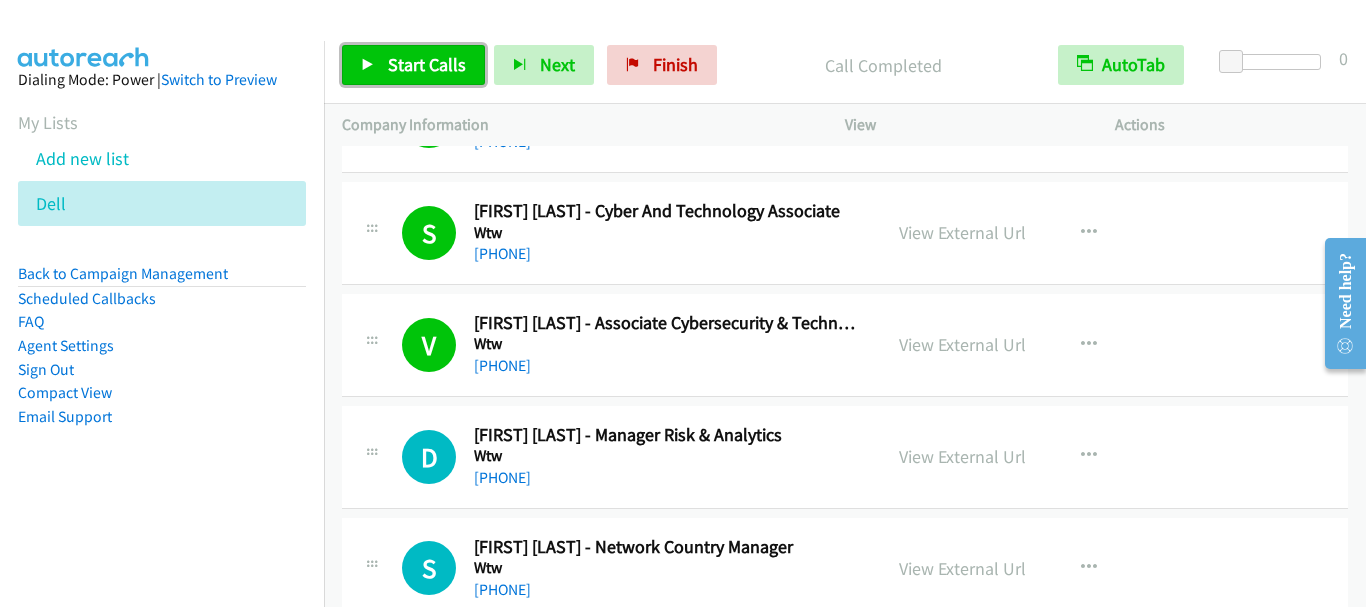 click on "Start Calls" at bounding box center [427, 64] 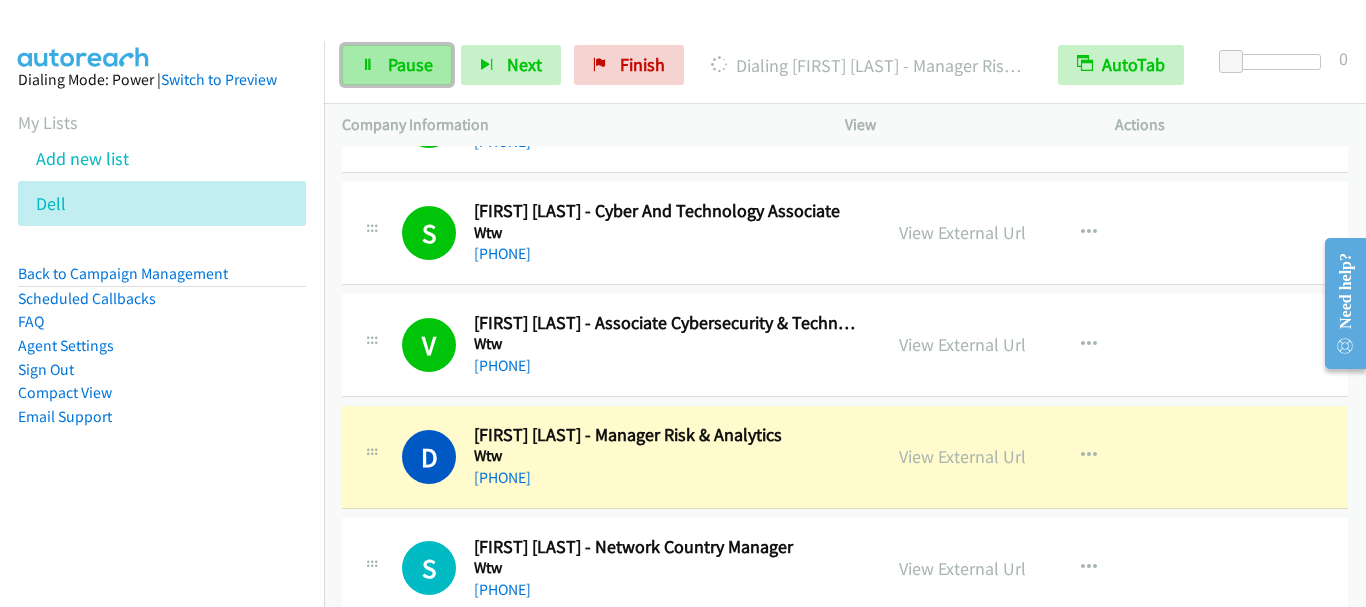 click on "Pause" at bounding box center (410, 64) 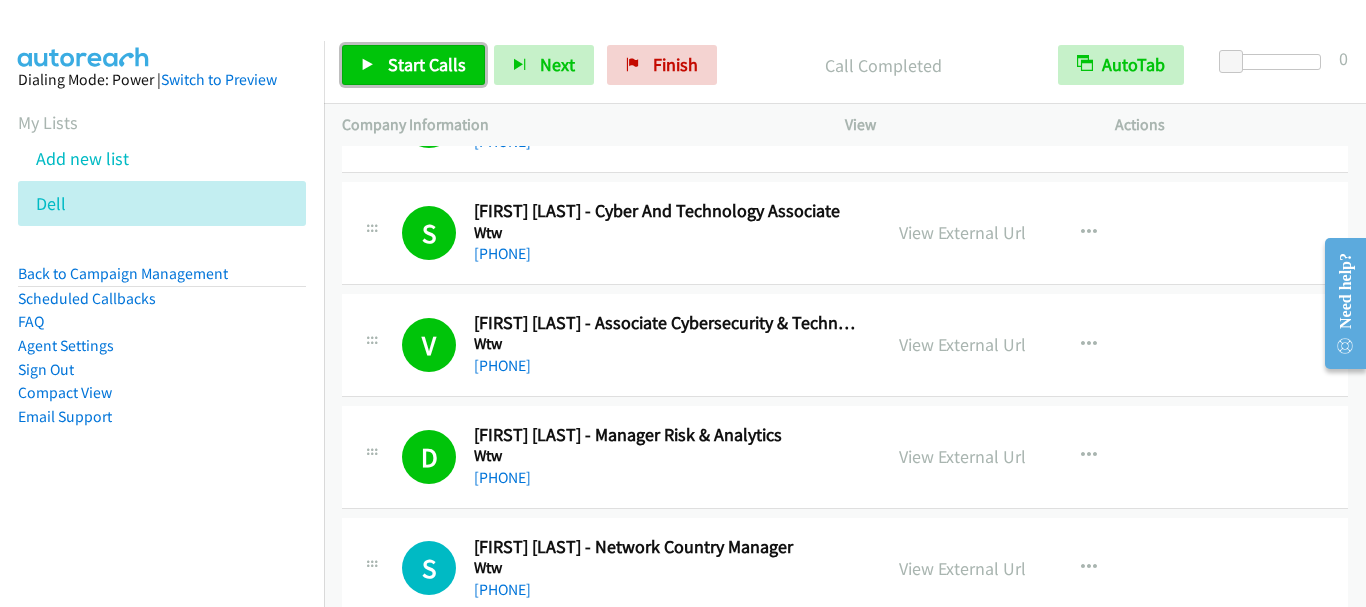 click on "Start Calls" at bounding box center [427, 64] 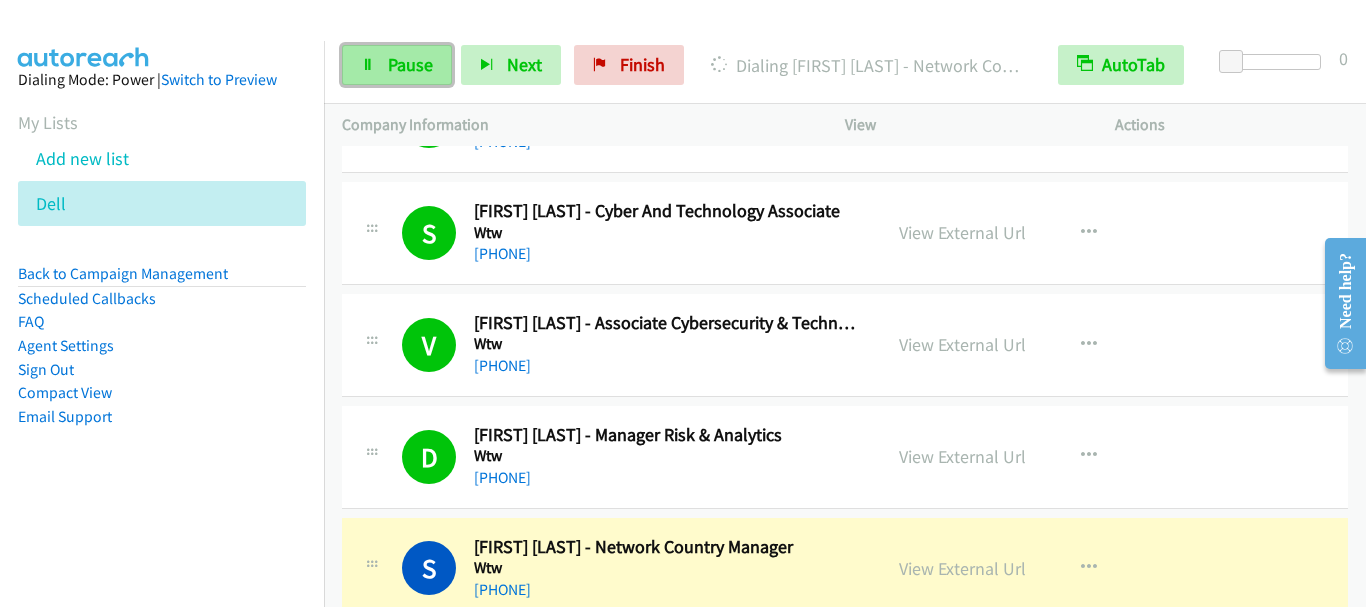 click on "Pause" at bounding box center (410, 64) 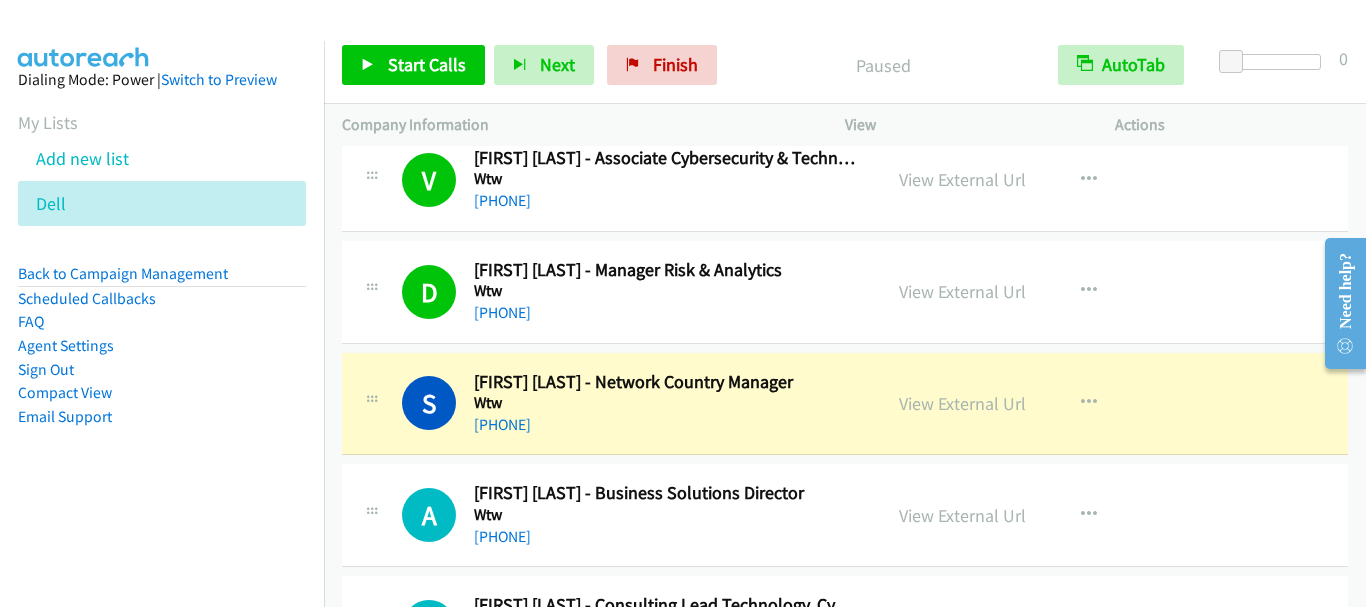 scroll, scrollTop: 5300, scrollLeft: 0, axis: vertical 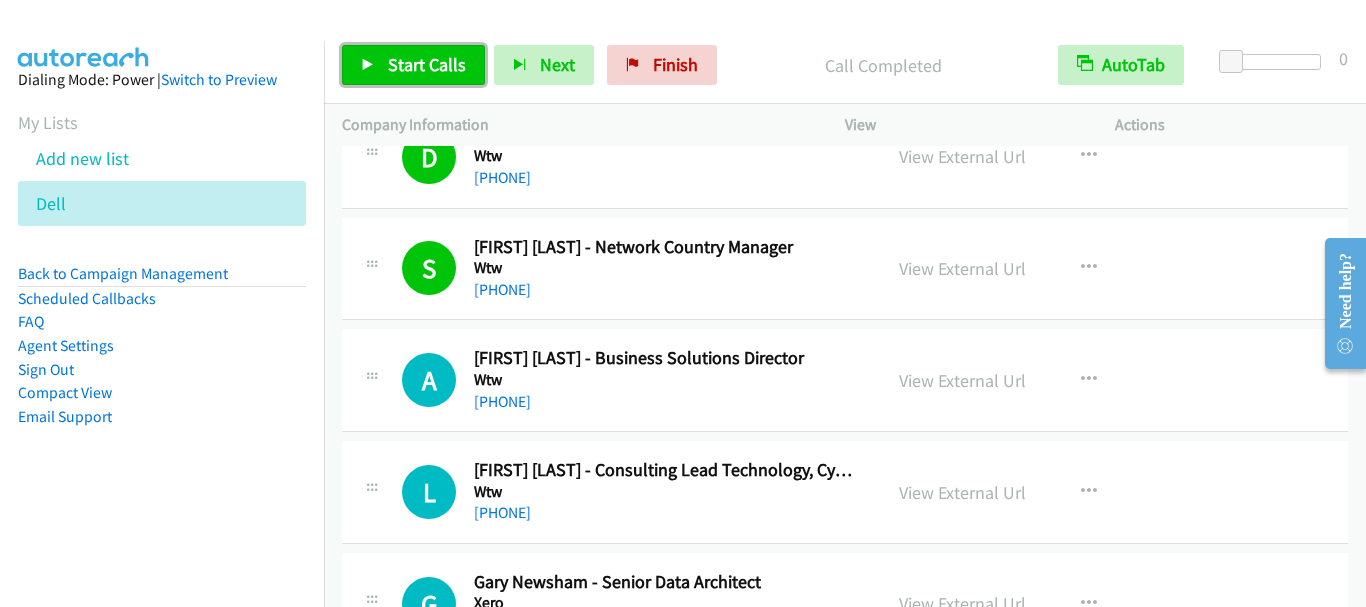 click on "Start Calls" at bounding box center (427, 64) 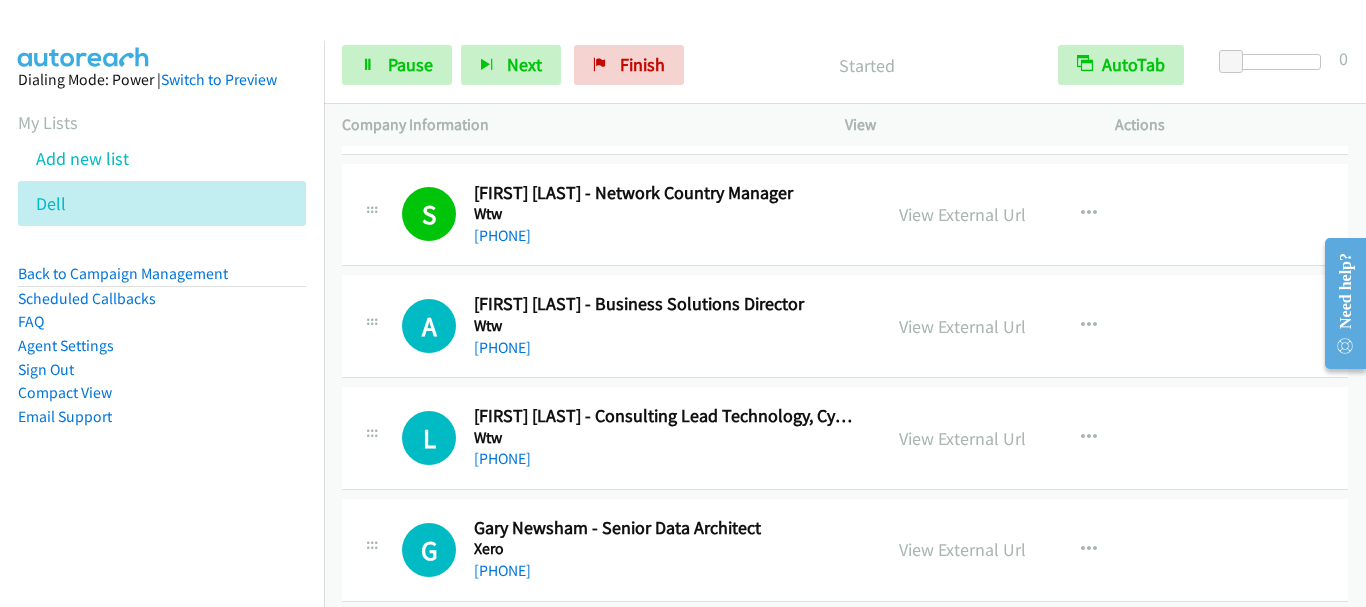 scroll, scrollTop: 5400, scrollLeft: 0, axis: vertical 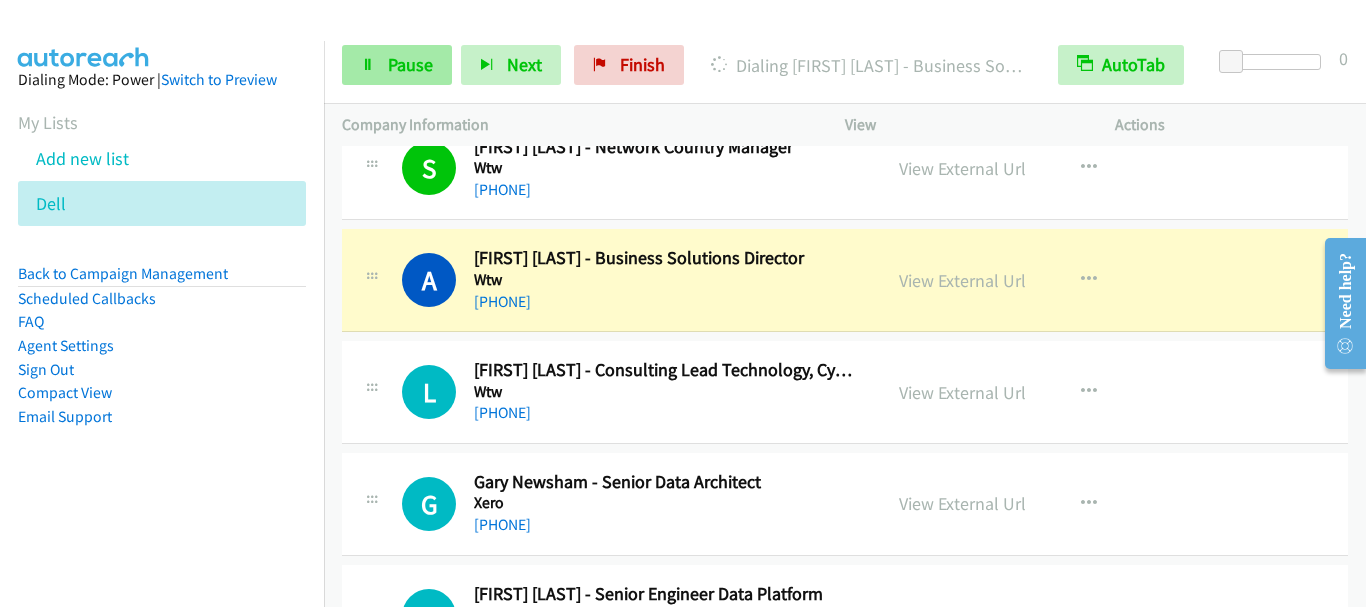 click on "Start Calls
Pause
Next
Finish
Dialing Andi Budd - Business Solutions Director
AutoTab
AutoTab
0" at bounding box center [845, 65] 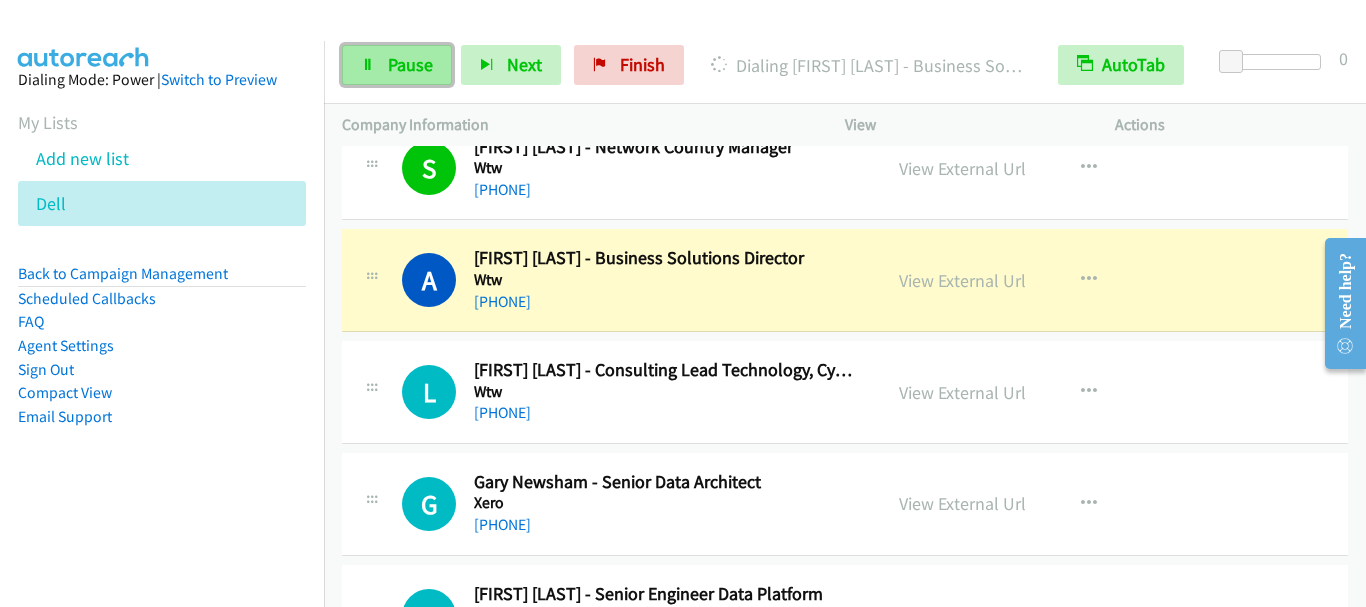 click on "Pause" at bounding box center (397, 65) 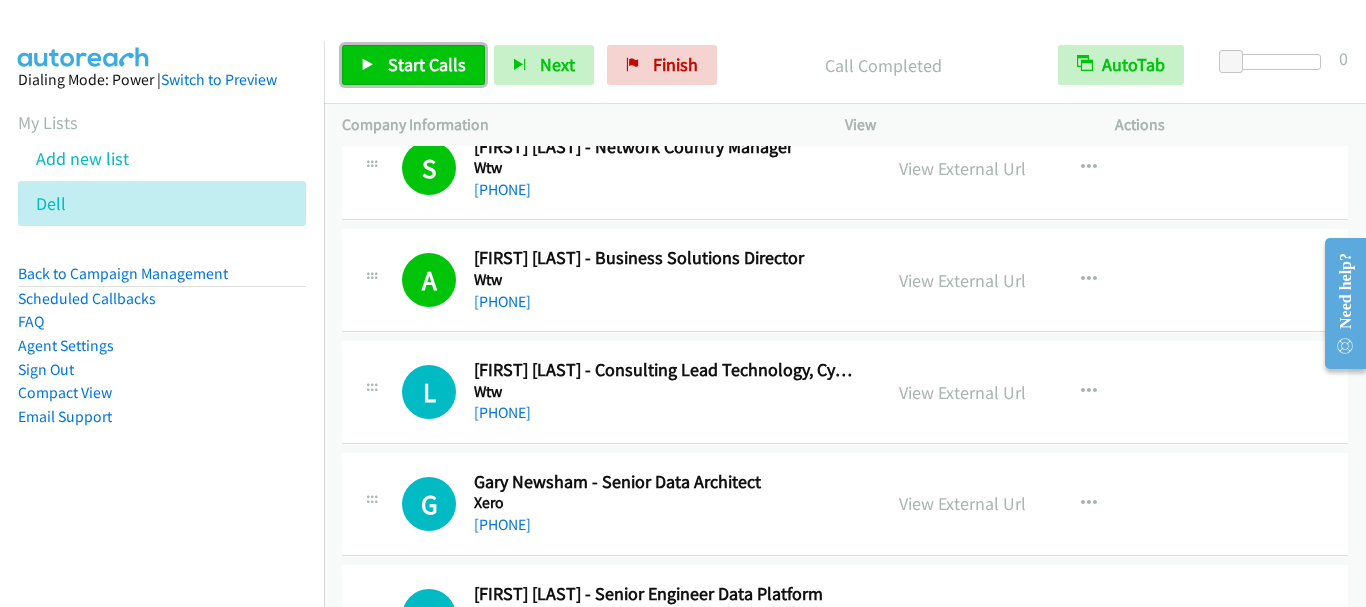 click on "Start Calls" at bounding box center (413, 65) 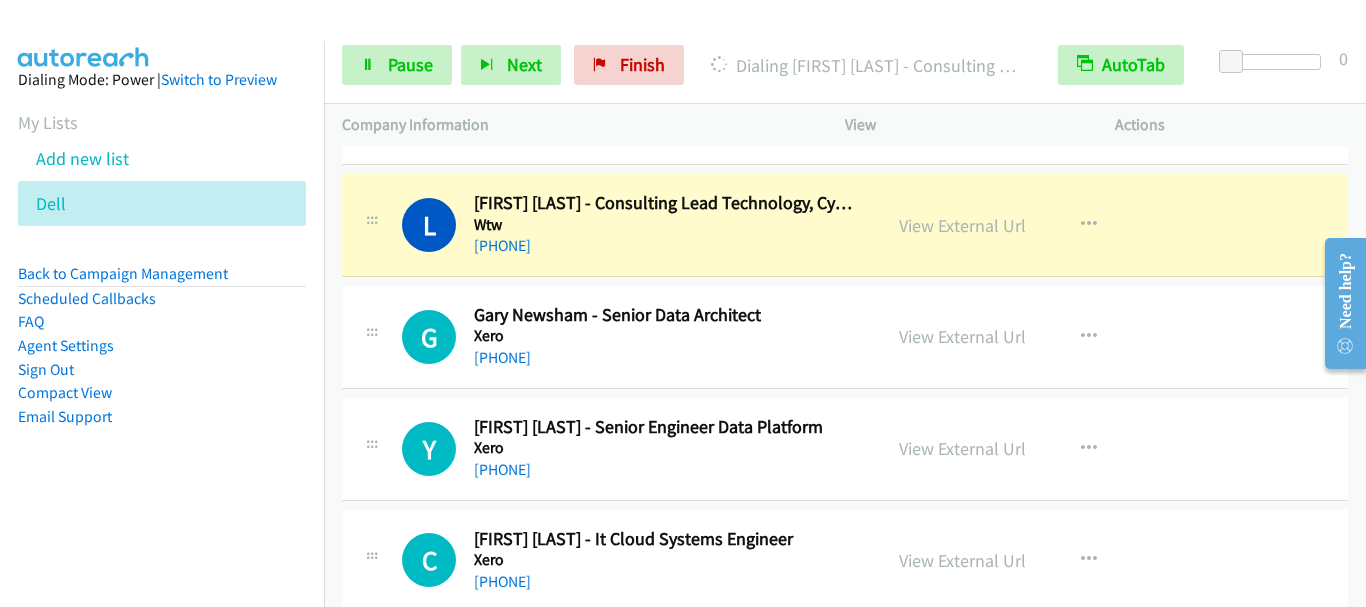 scroll, scrollTop: 5600, scrollLeft: 0, axis: vertical 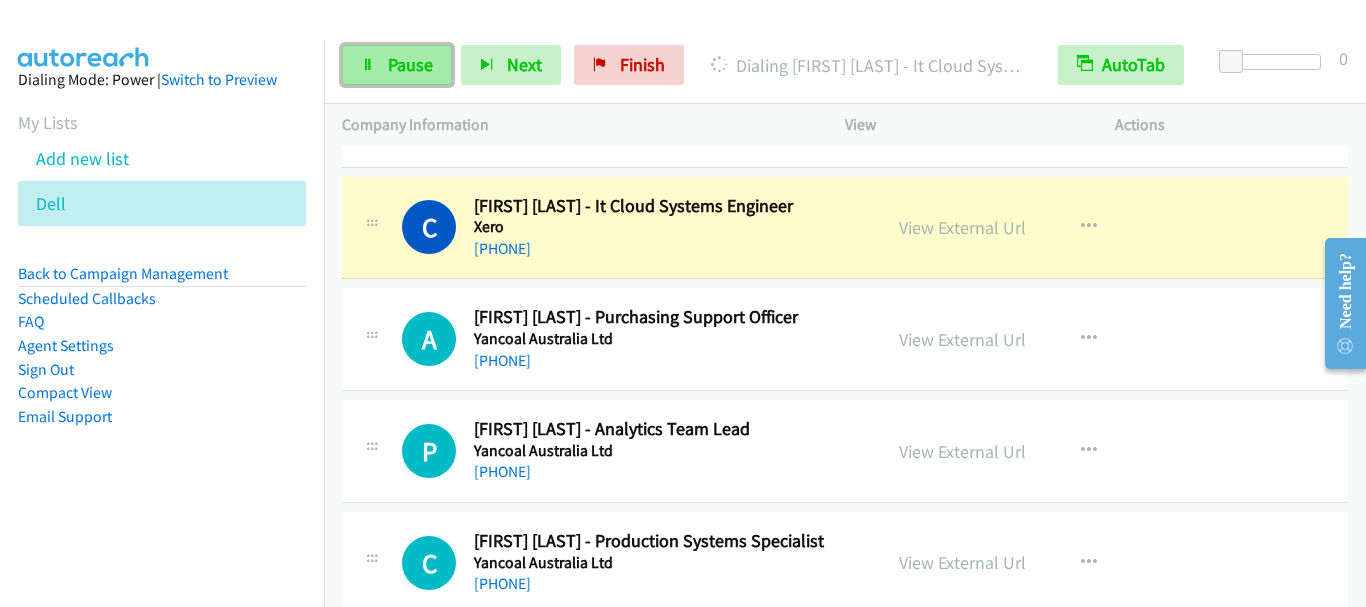 click on "Pause" at bounding box center (410, 64) 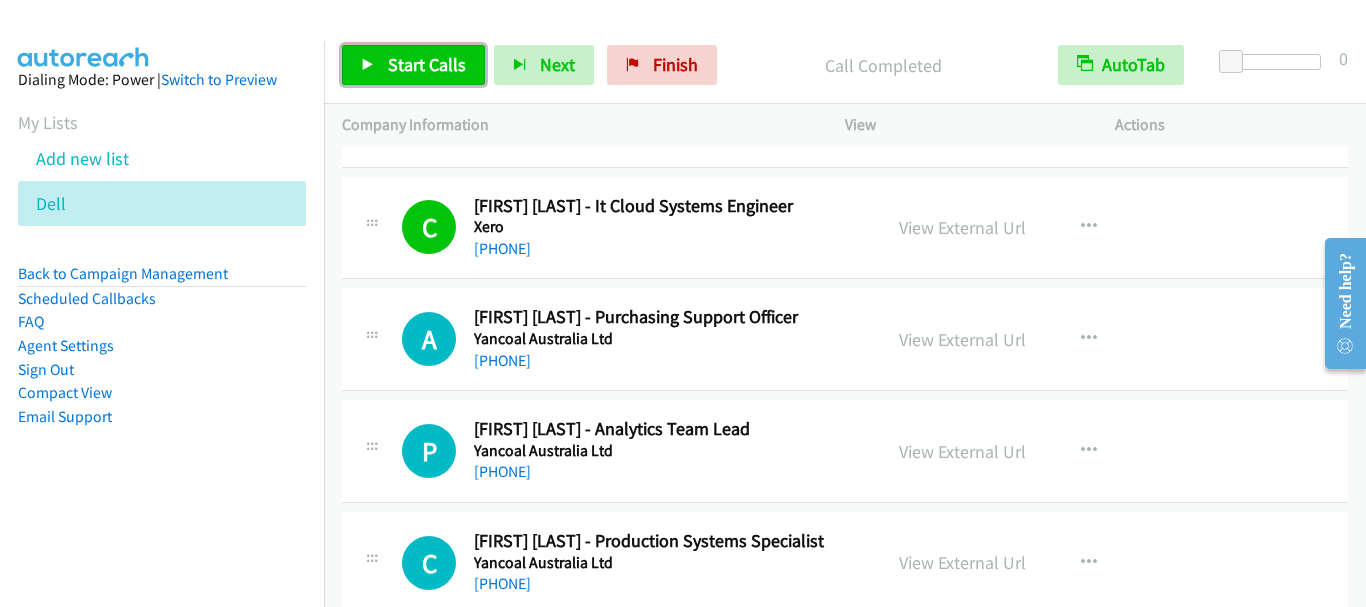 click on "Start Calls" at bounding box center (427, 64) 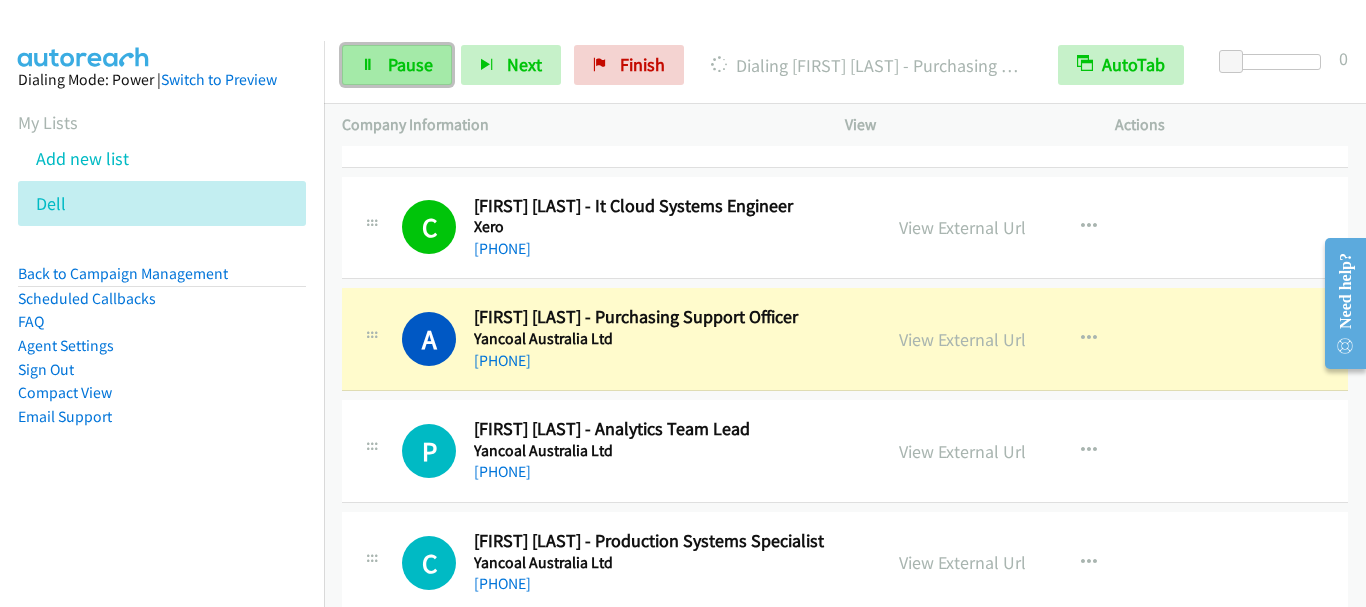 click on "Pause" at bounding box center [410, 64] 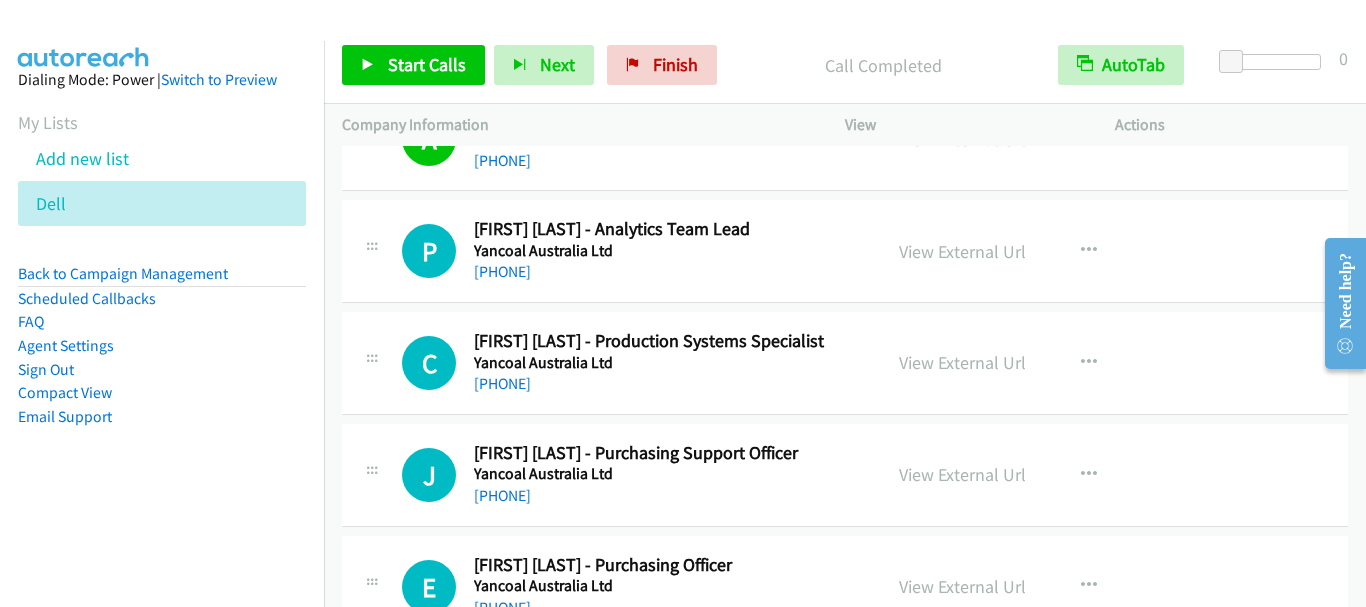 scroll, scrollTop: 6000, scrollLeft: 0, axis: vertical 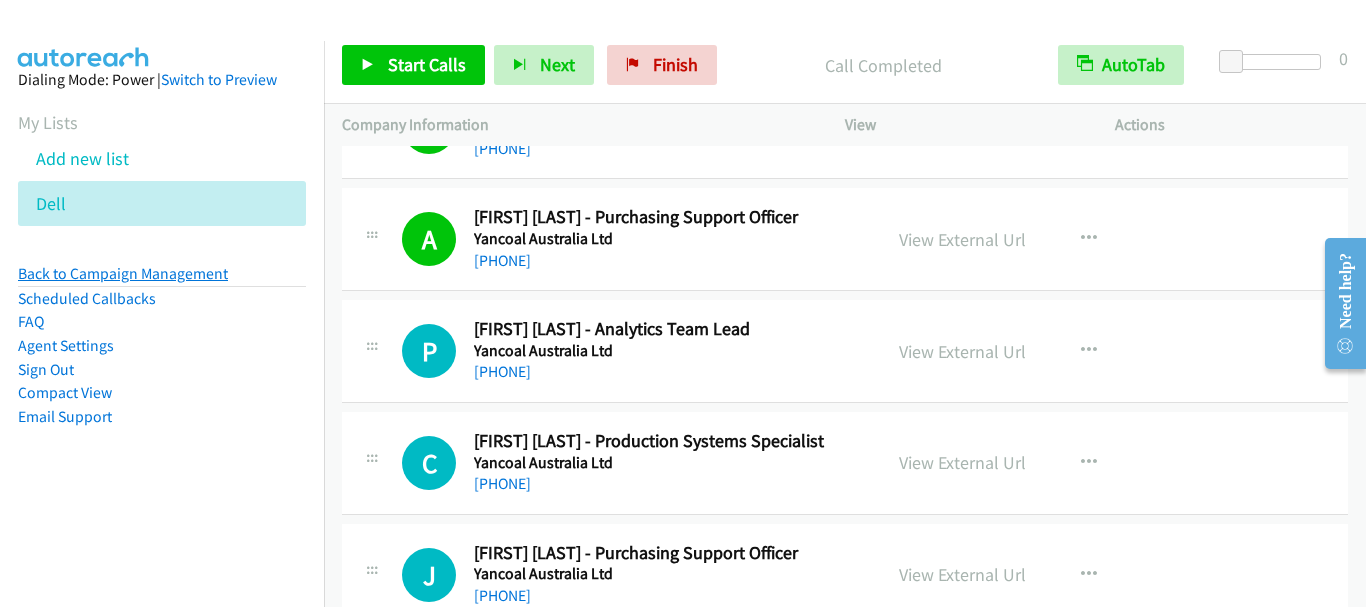 click on "Back to Campaign Management" at bounding box center (123, 273) 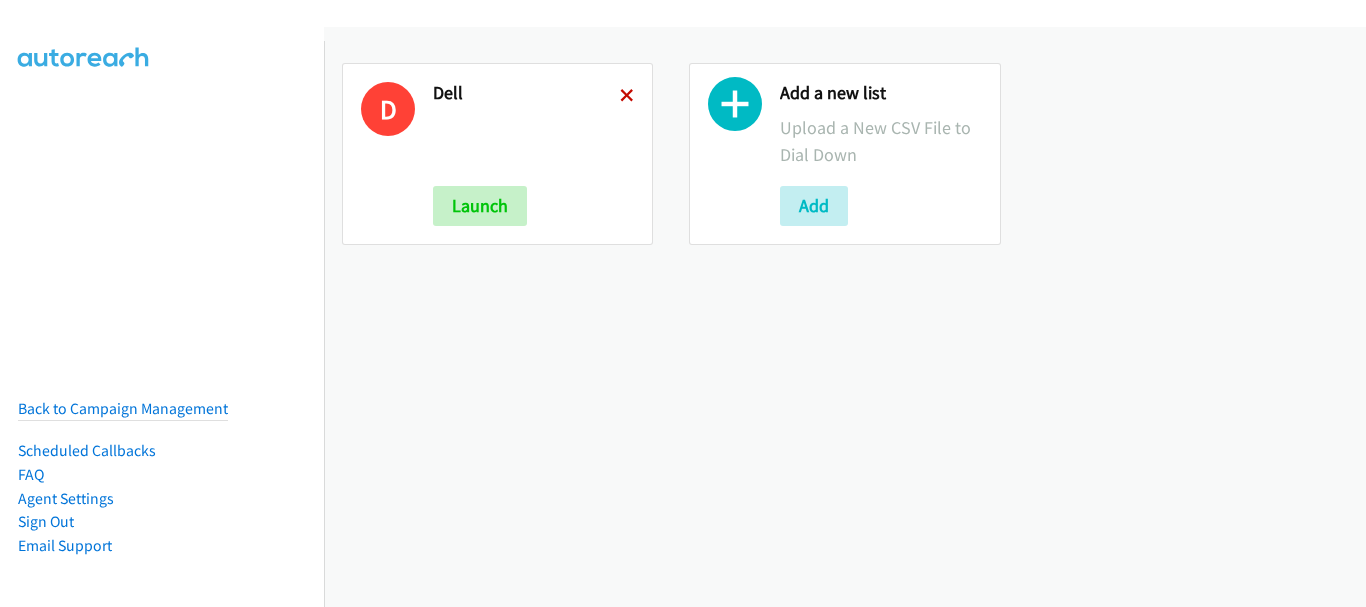 scroll, scrollTop: 0, scrollLeft: 0, axis: both 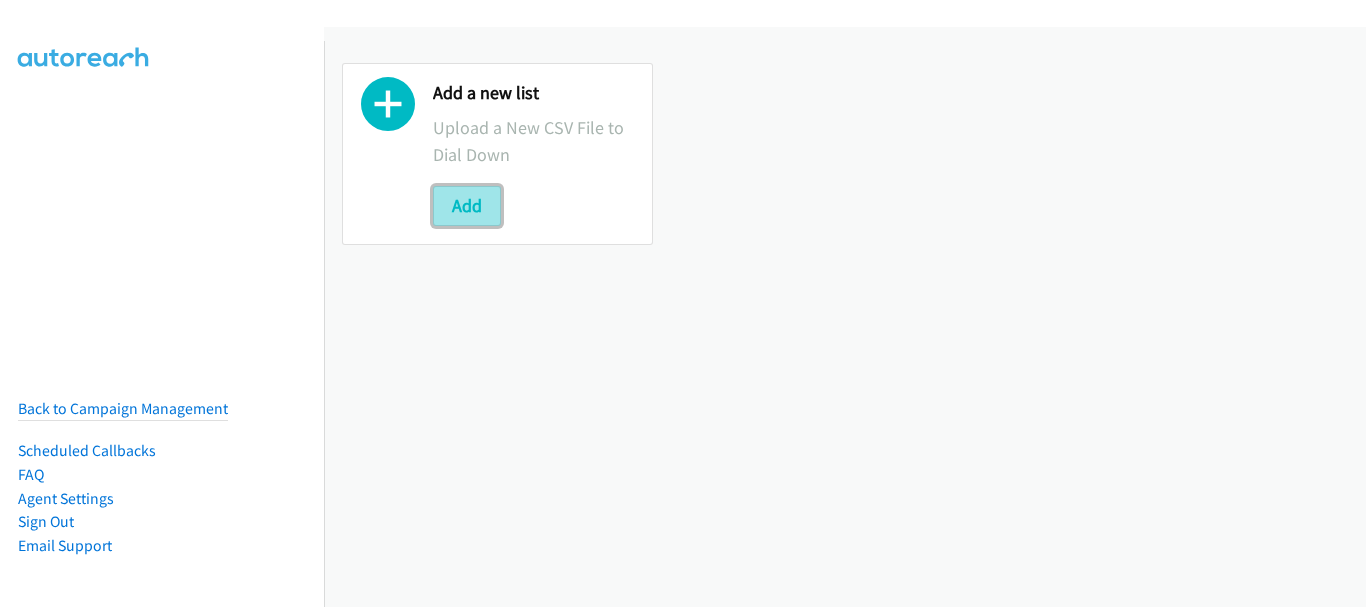 click on "Add" at bounding box center [467, 206] 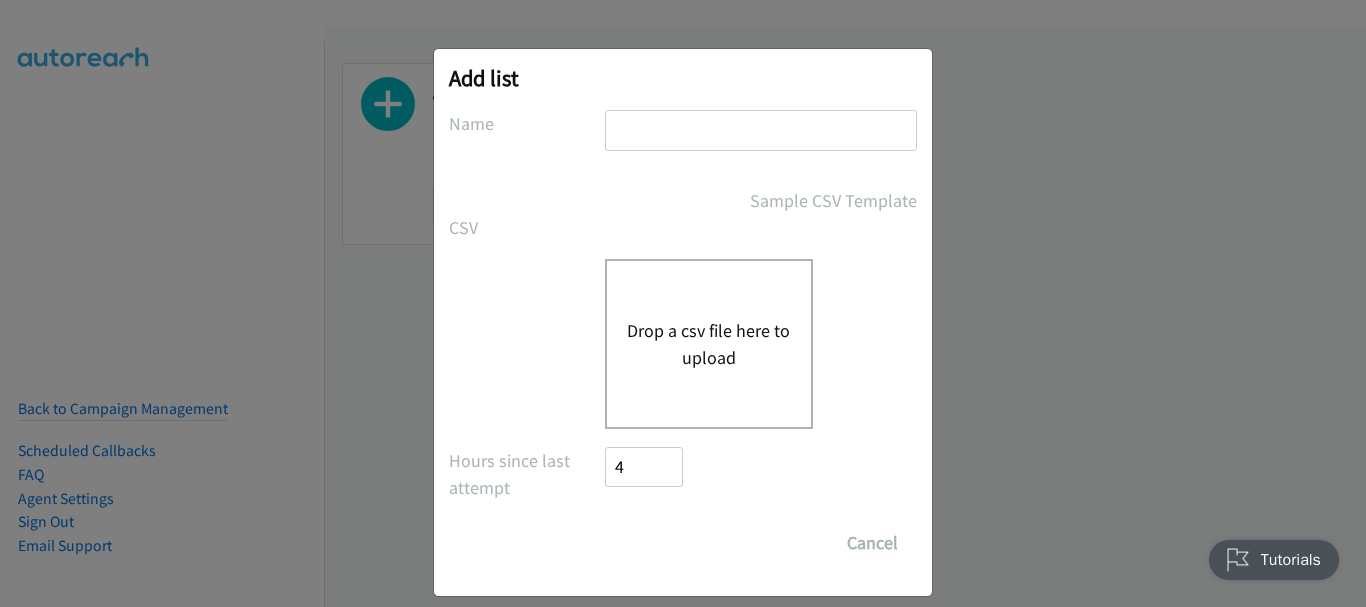 scroll, scrollTop: 0, scrollLeft: 0, axis: both 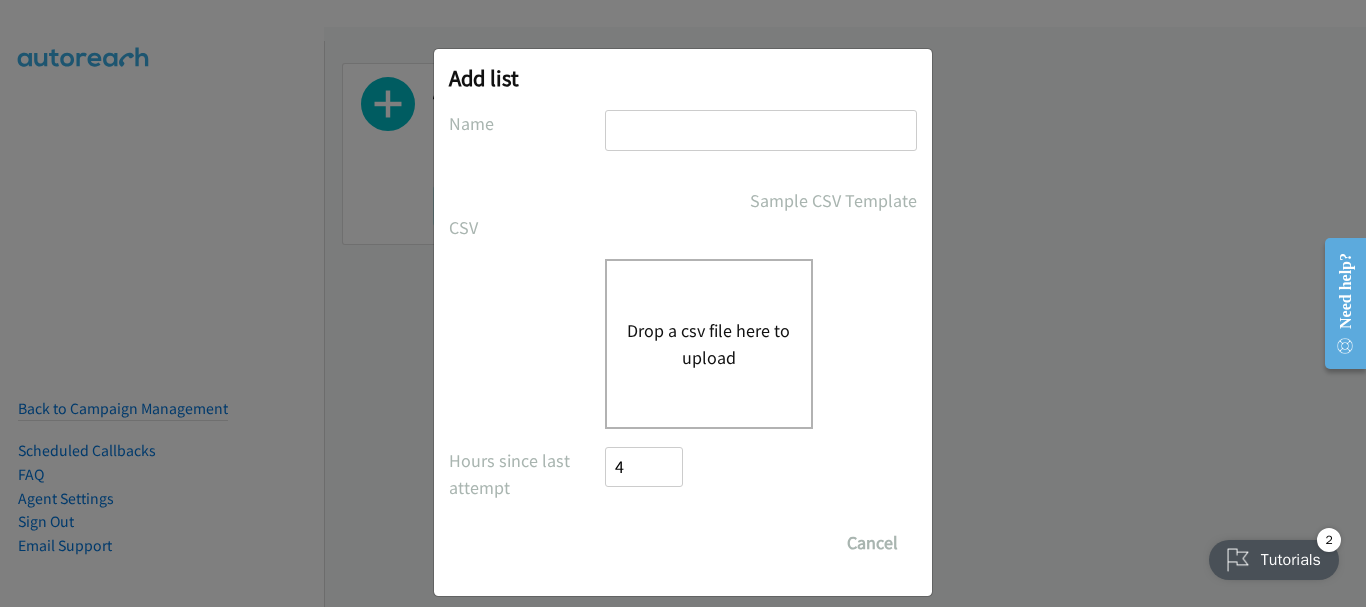 type on "Dell" 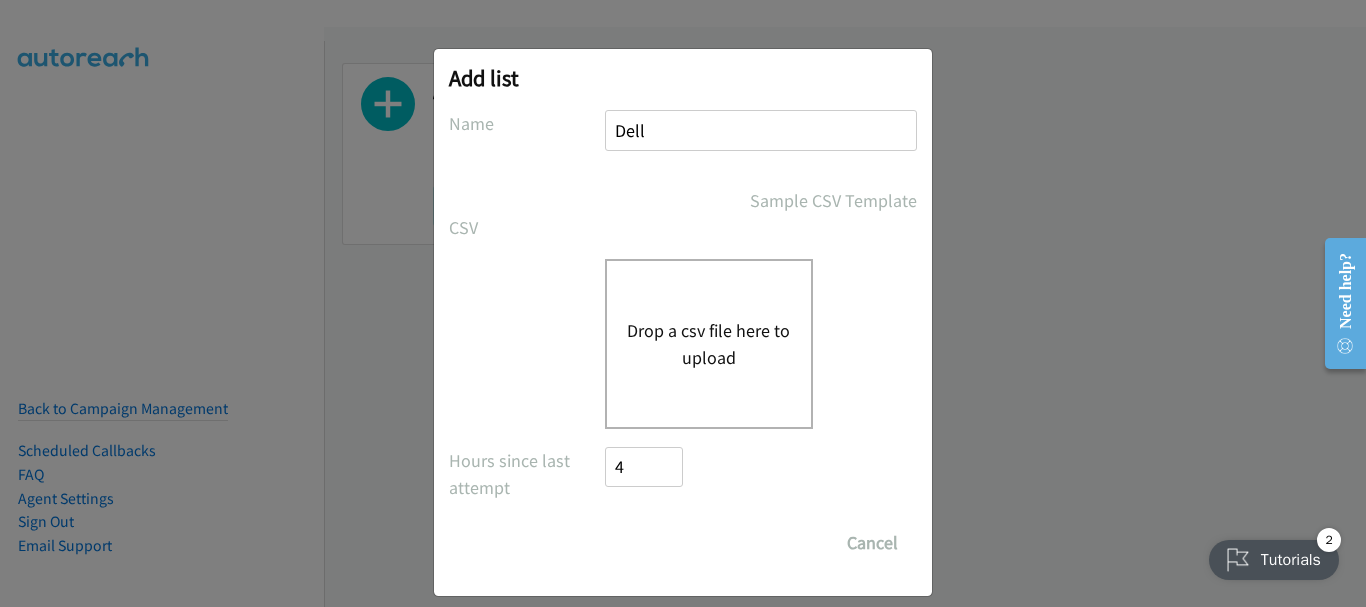 click on "Drop a csv file here to upload" at bounding box center [709, 344] 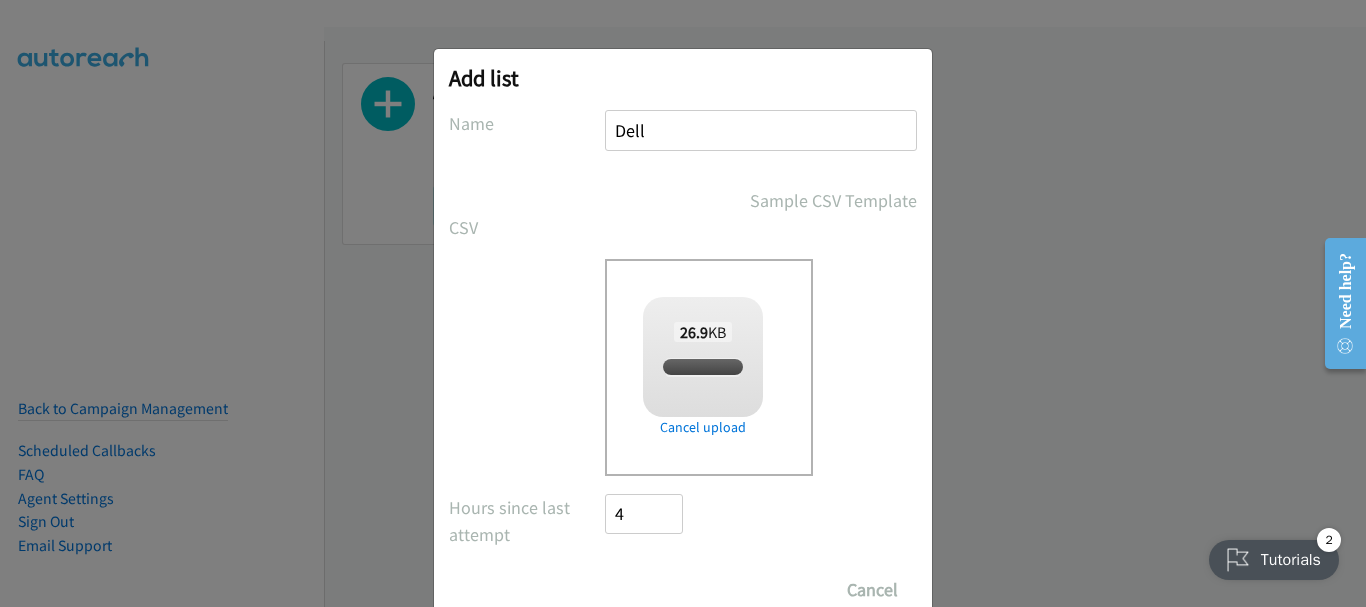 checkbox on "true" 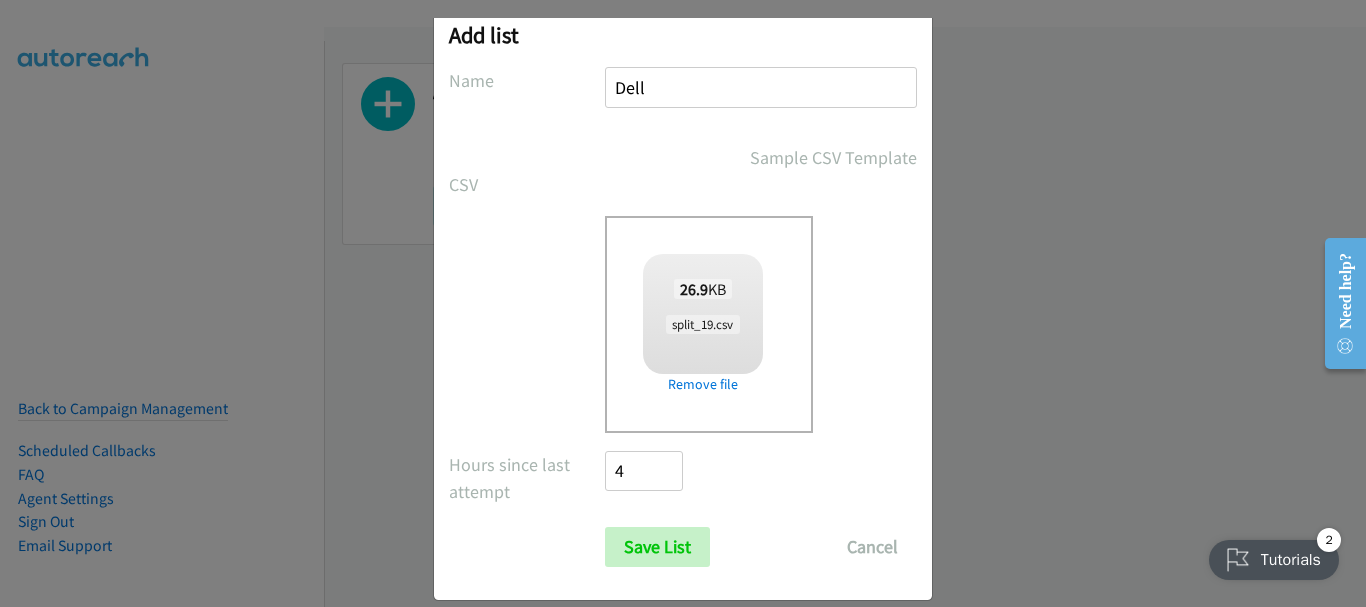 scroll, scrollTop: 67, scrollLeft: 0, axis: vertical 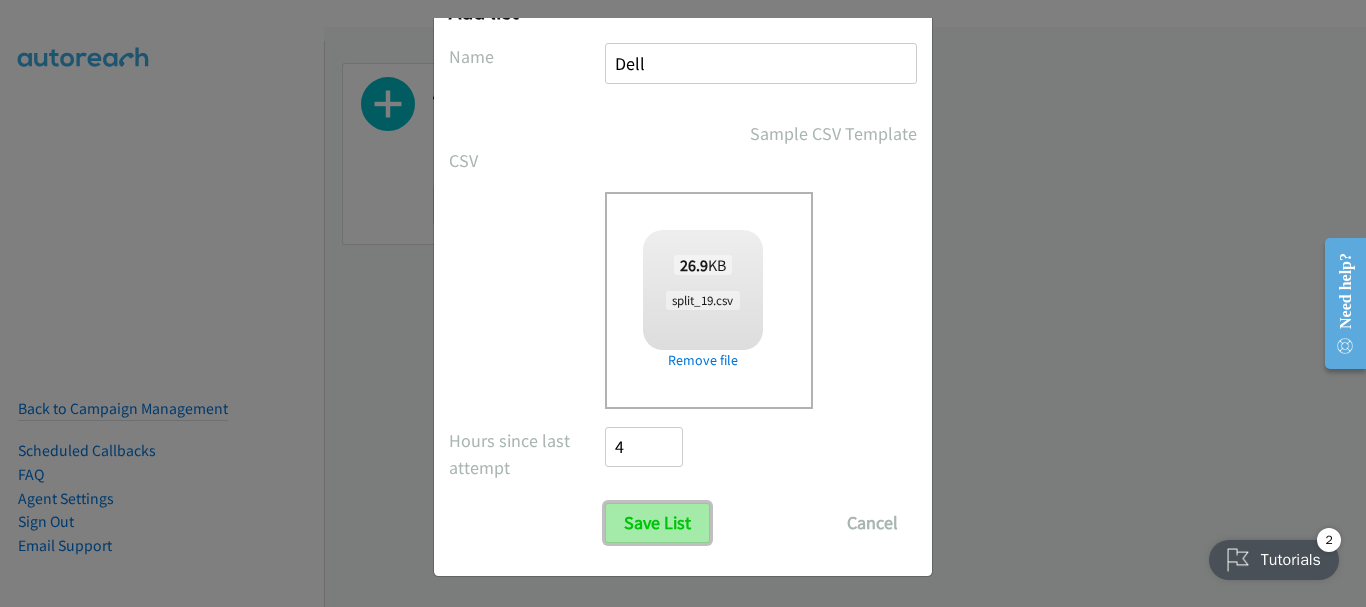 click on "Save List" at bounding box center (657, 523) 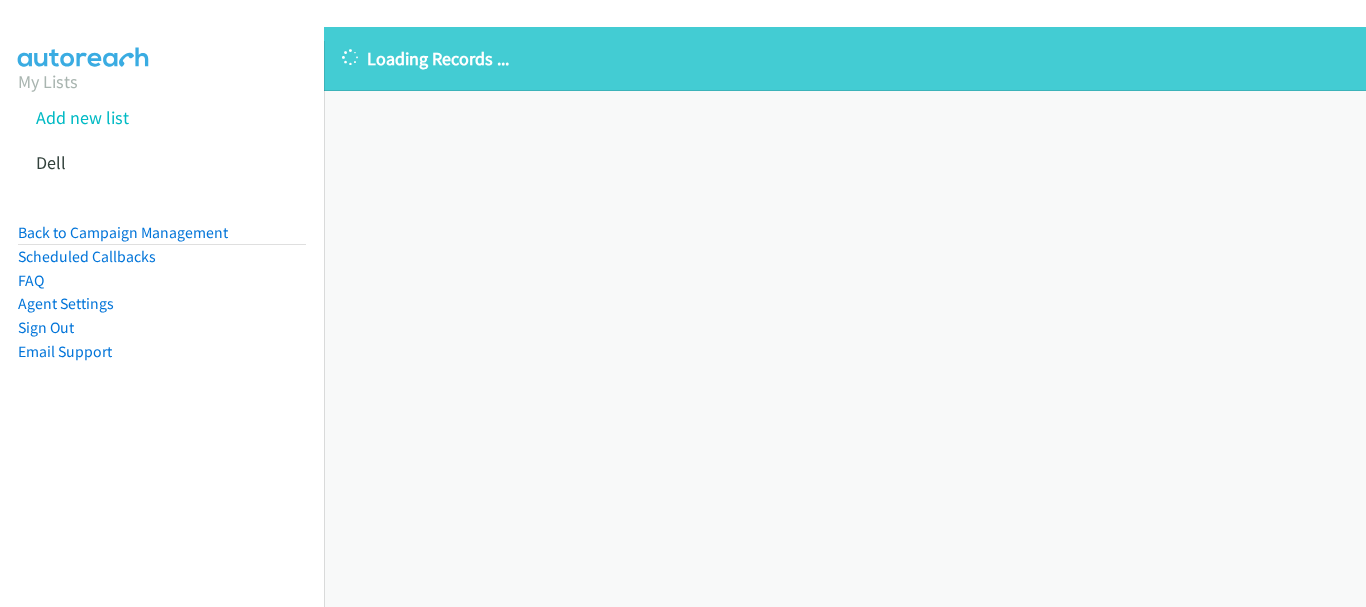 scroll, scrollTop: 0, scrollLeft: 0, axis: both 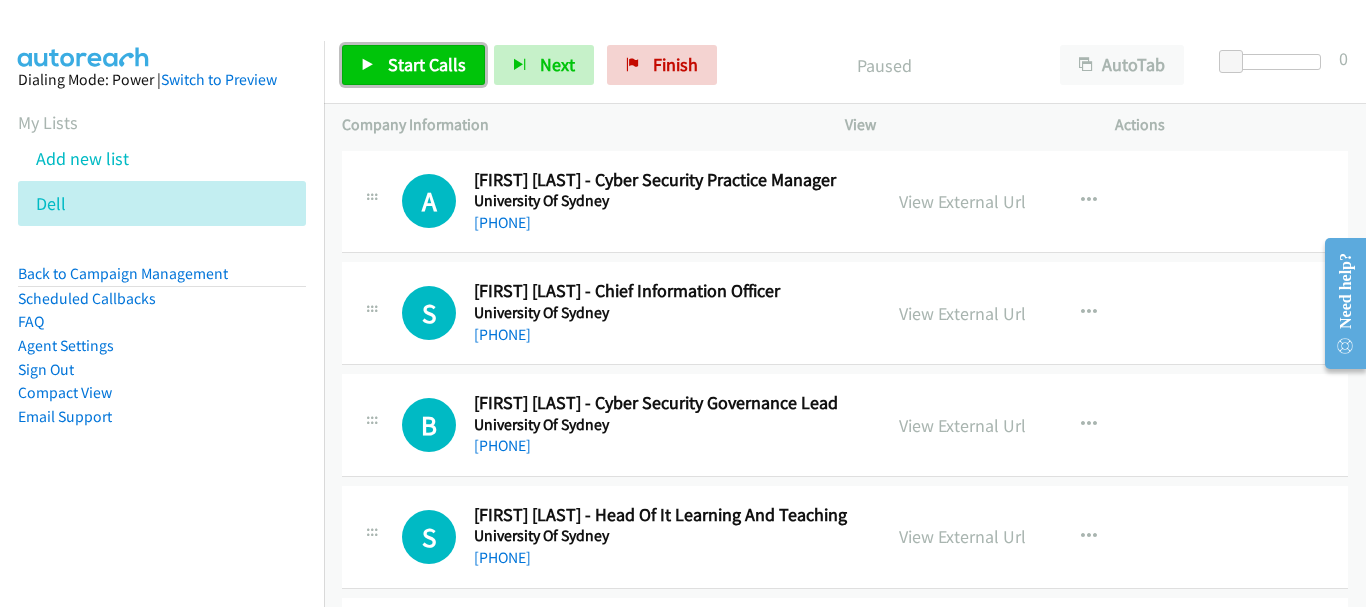 click on "Start Calls" at bounding box center [413, 65] 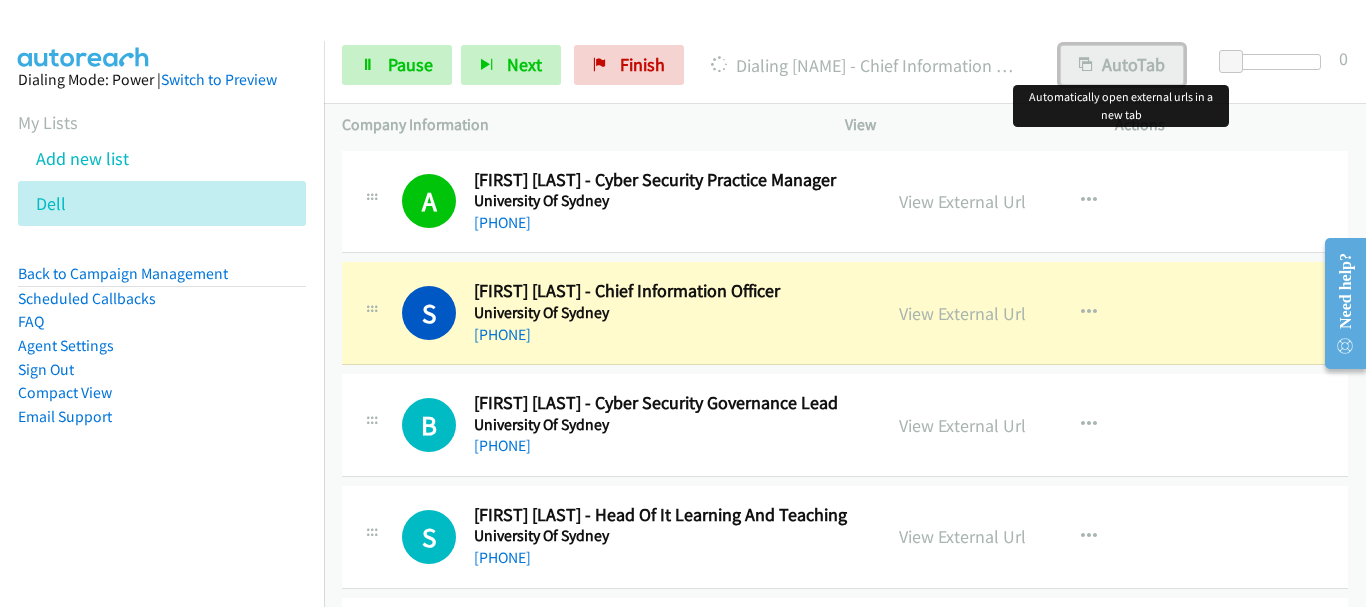 click on "AutoTab" at bounding box center [1122, 65] 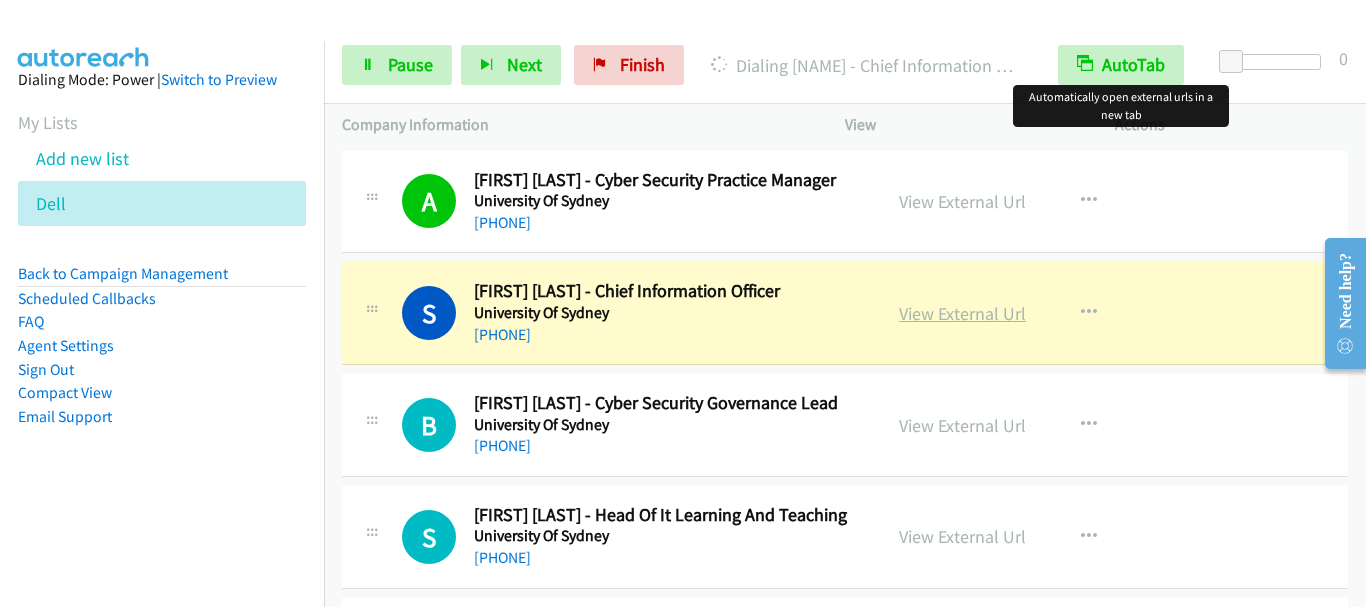 click on "View External Url" at bounding box center [962, 313] 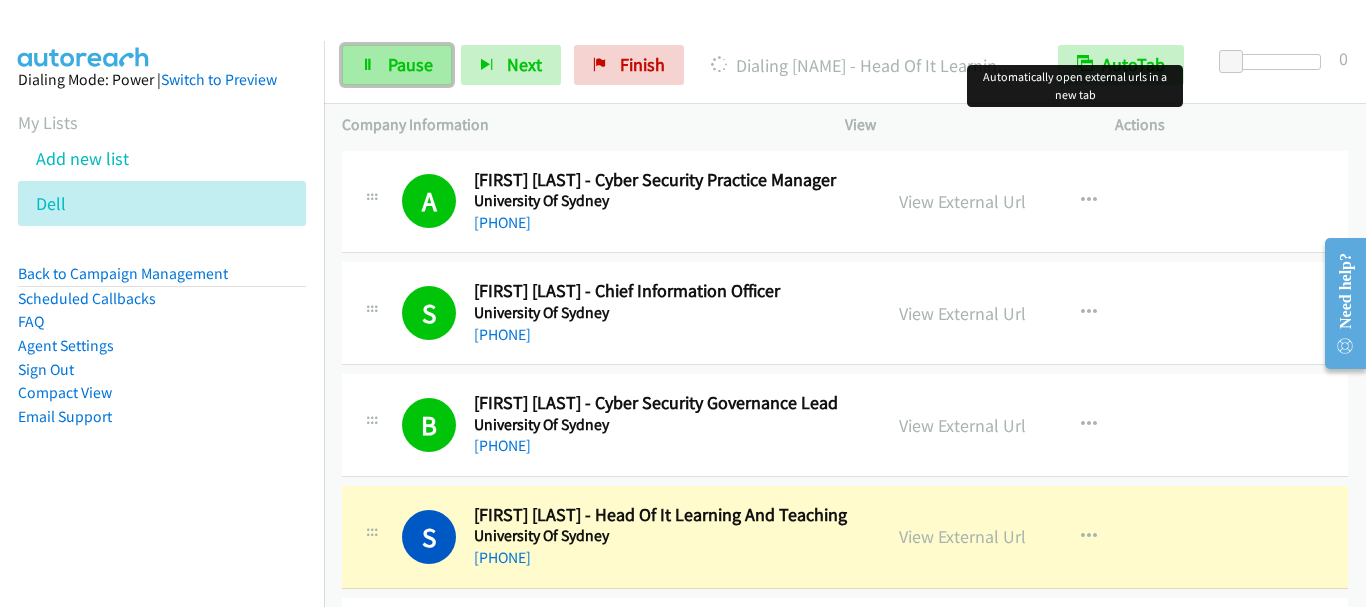 click on "Pause" at bounding box center [410, 64] 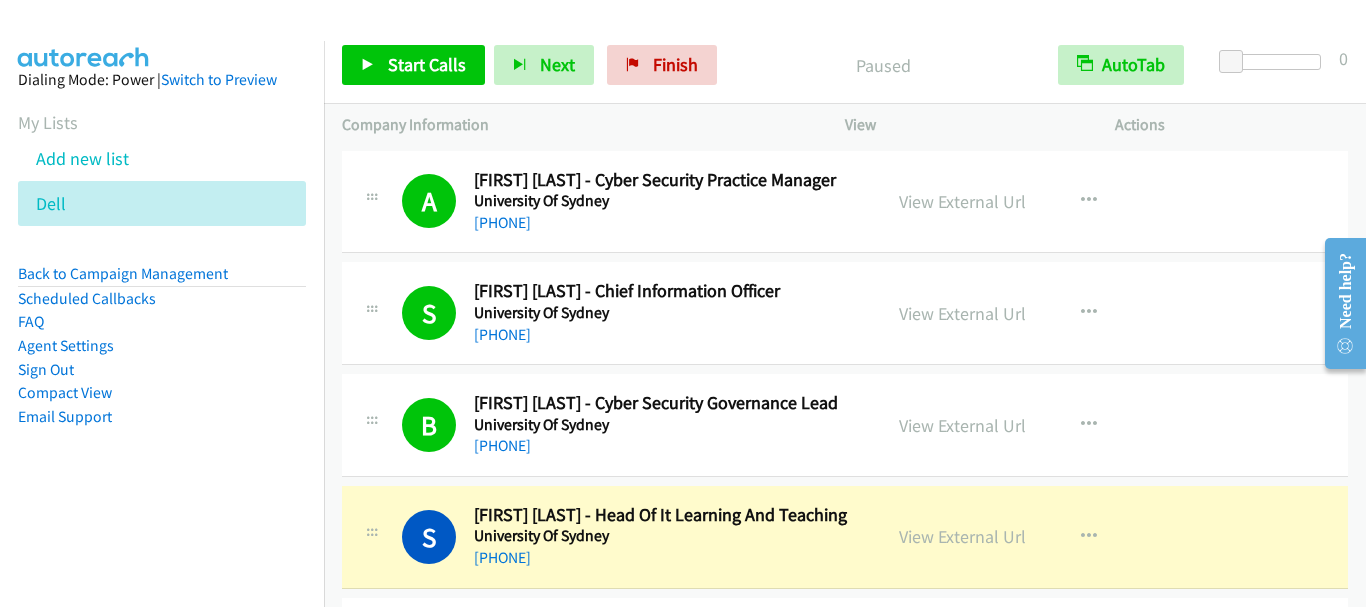 scroll, scrollTop: 100, scrollLeft: 0, axis: vertical 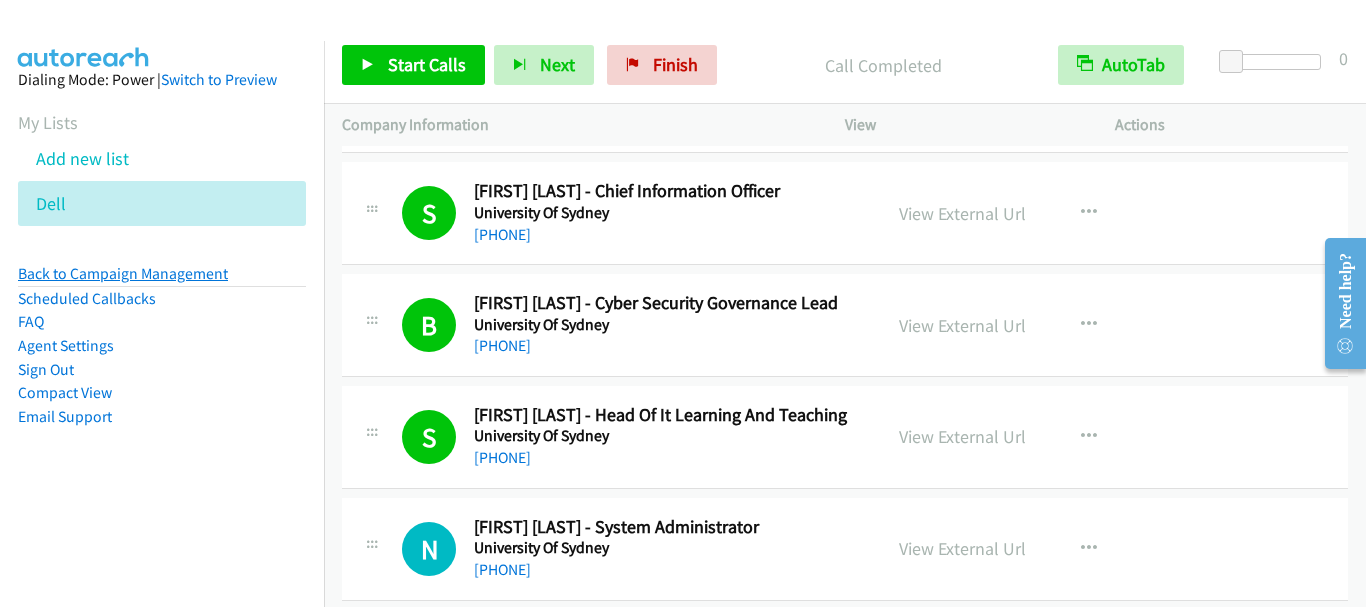 click on "Back to Campaign Management" at bounding box center (123, 273) 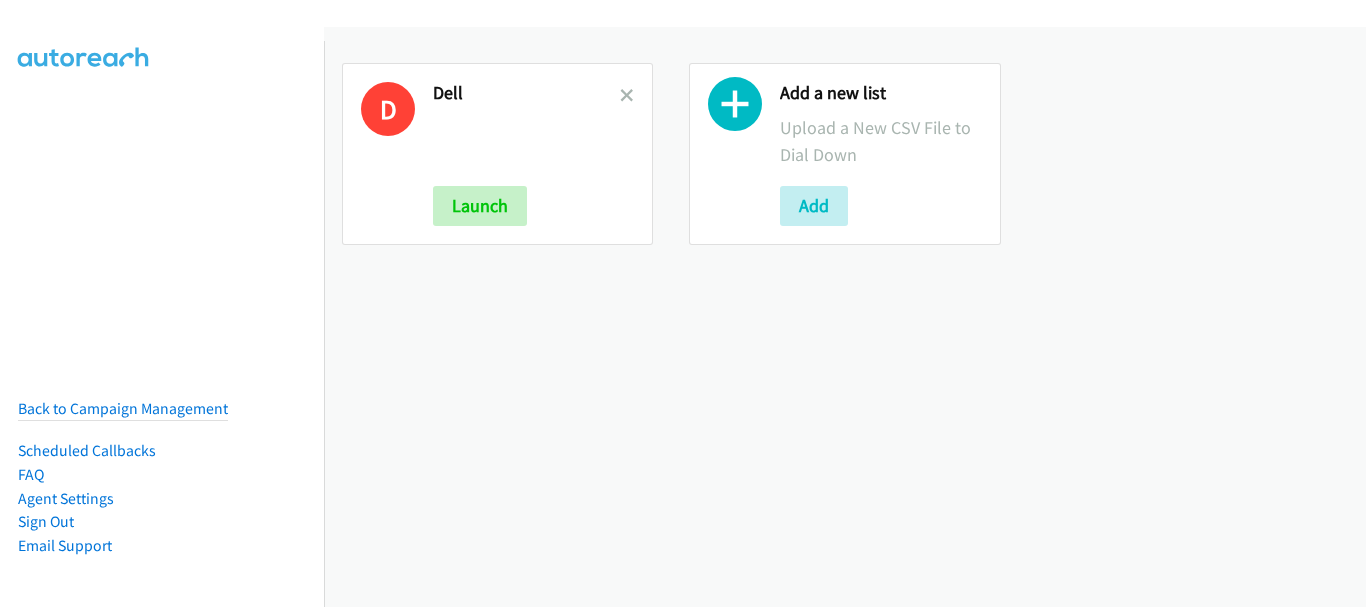 scroll, scrollTop: 0, scrollLeft: 0, axis: both 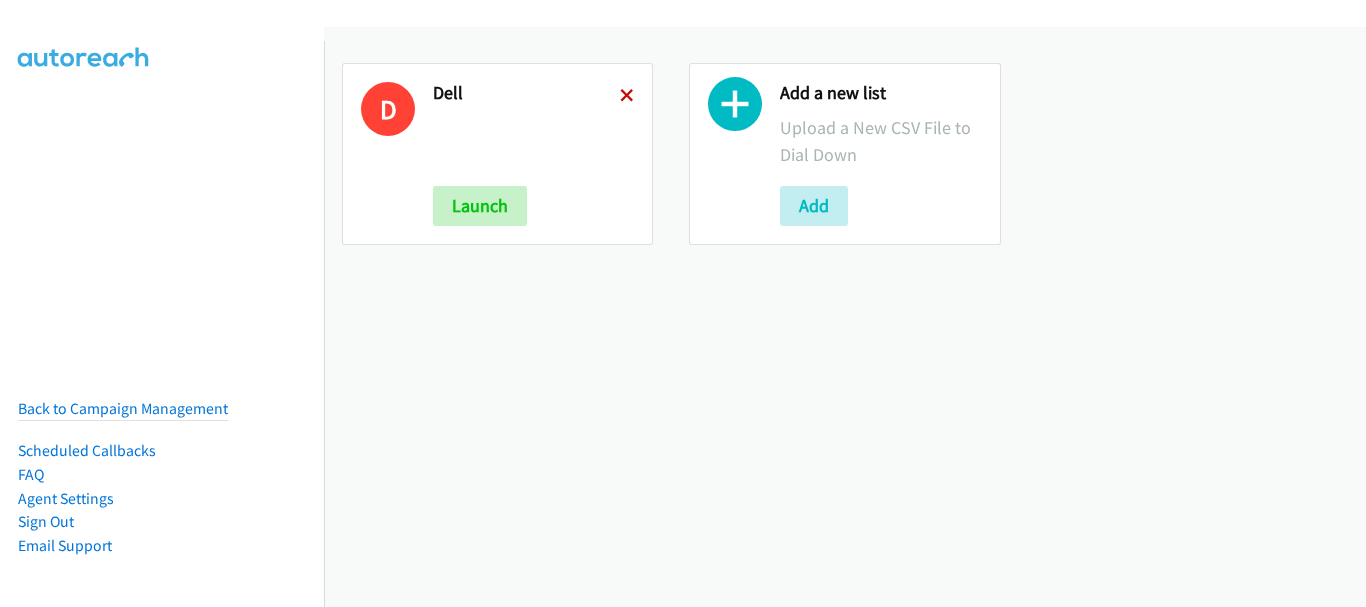 click at bounding box center [627, 97] 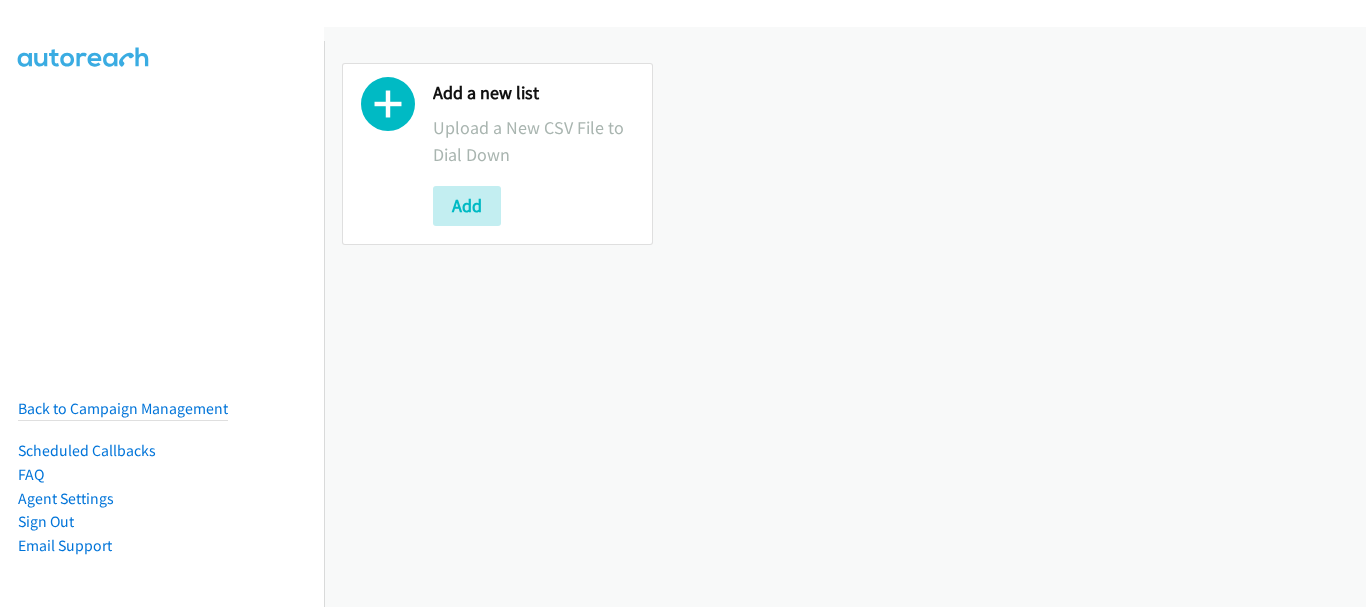 scroll, scrollTop: 0, scrollLeft: 0, axis: both 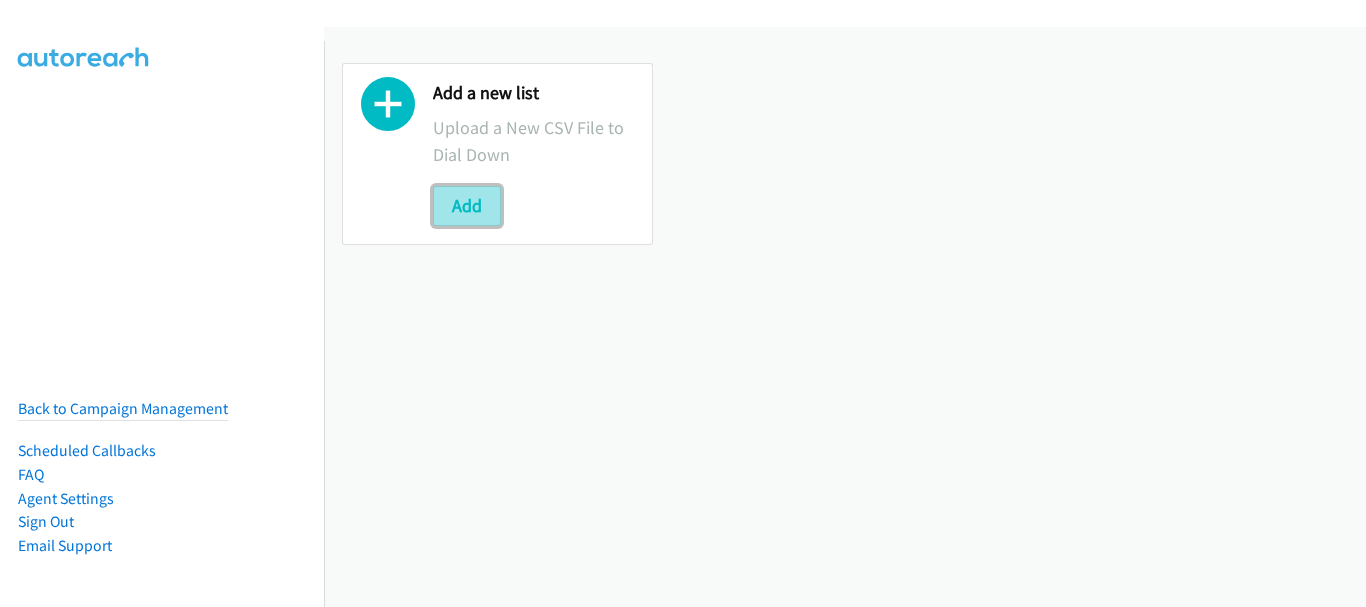 click on "Add" at bounding box center [467, 206] 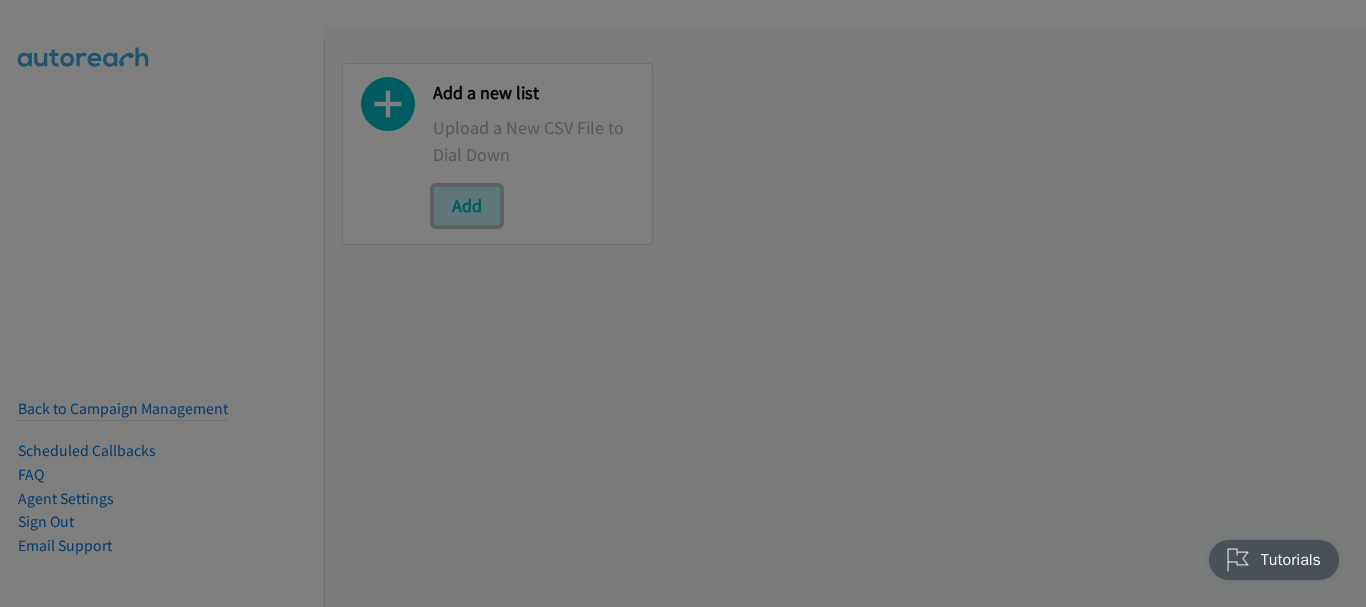 scroll, scrollTop: 0, scrollLeft: 0, axis: both 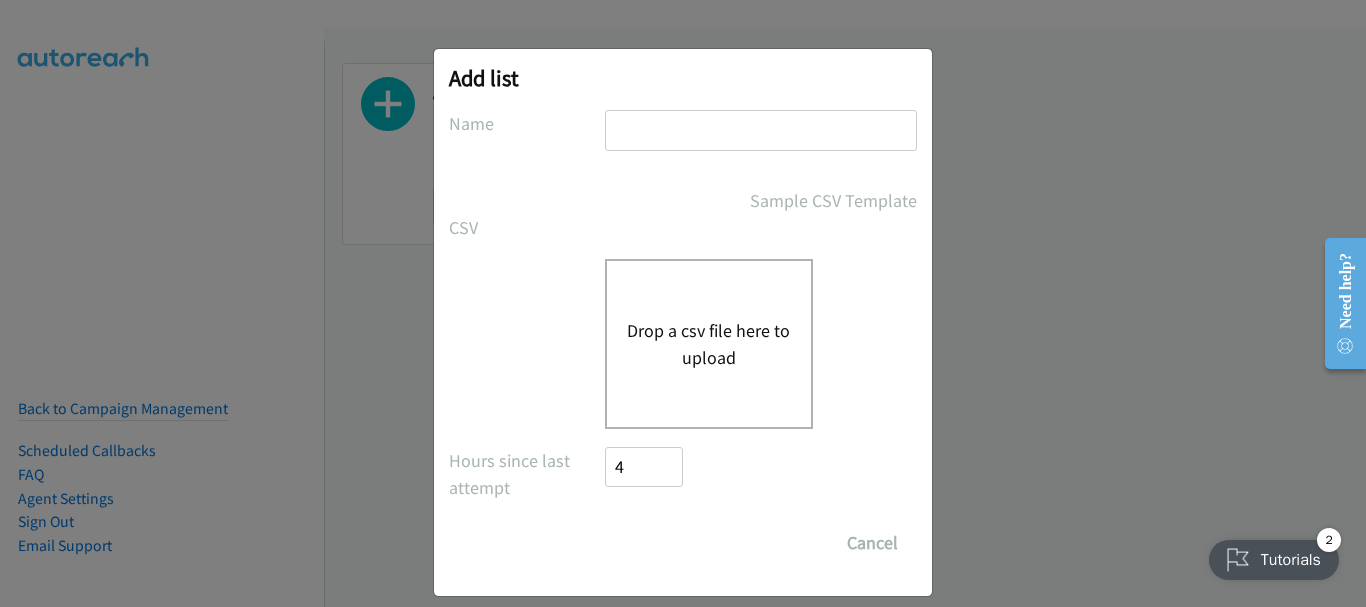 drag, startPoint x: 687, startPoint y: 133, endPoint x: 687, endPoint y: 164, distance: 31 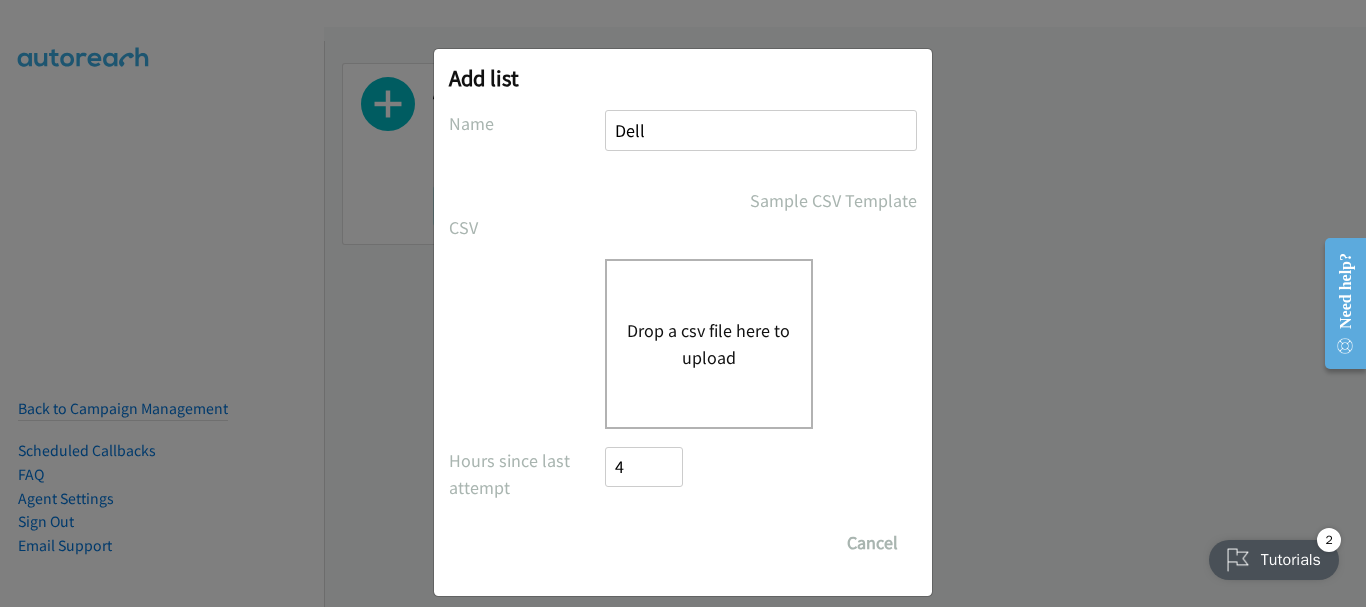 click on "Drop a csv file here to upload" at bounding box center (709, 344) 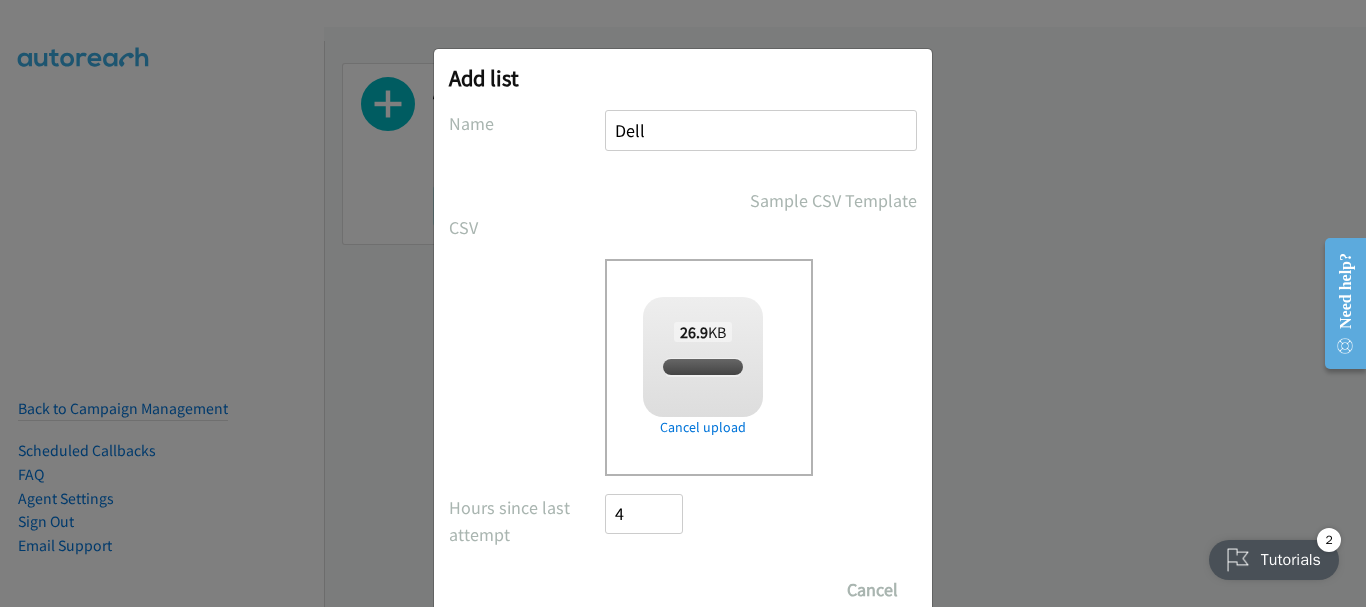 checkbox on "true" 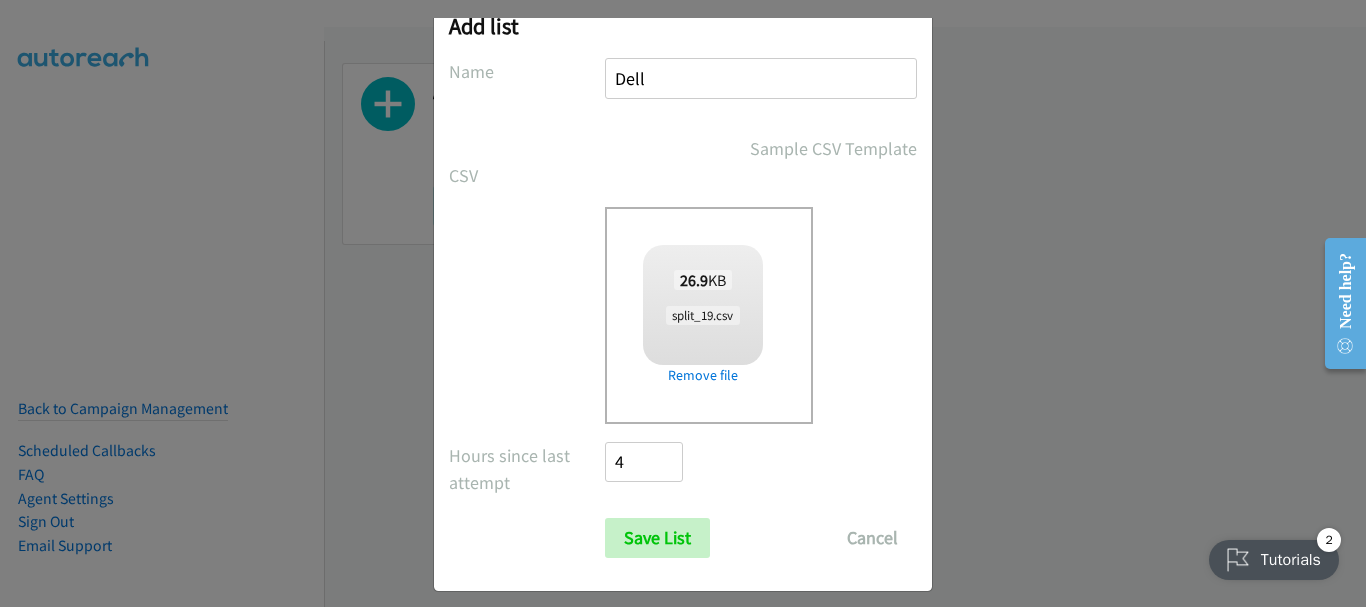 scroll, scrollTop: 67, scrollLeft: 0, axis: vertical 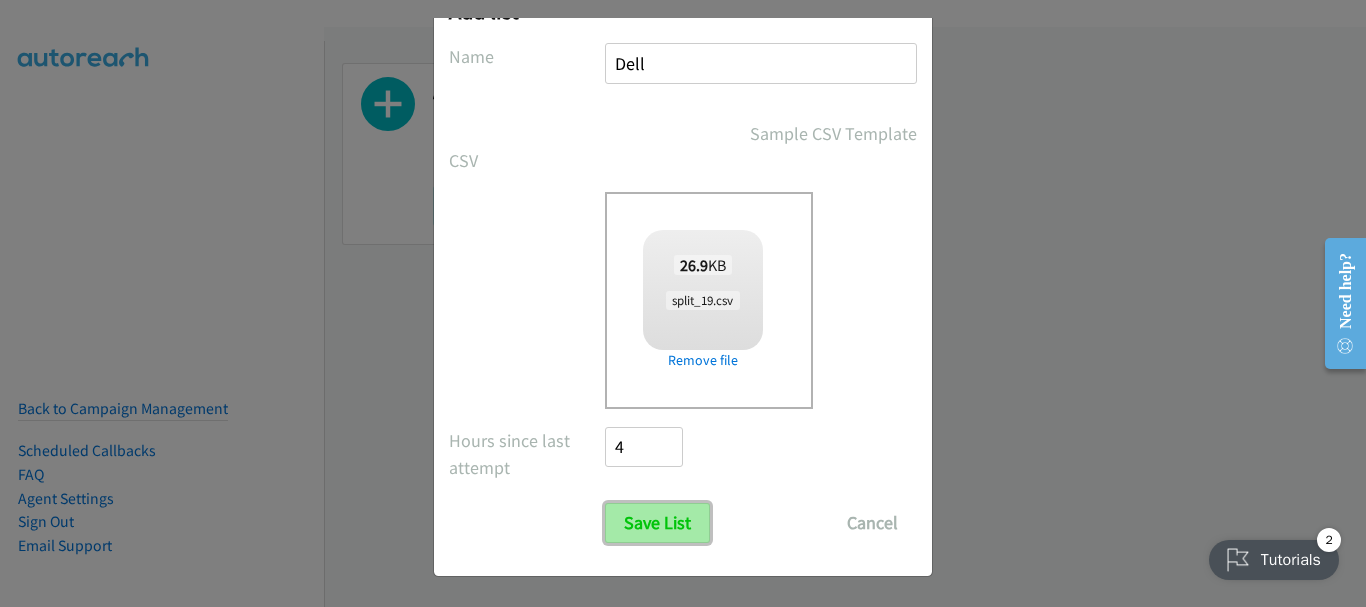 click on "Save List" at bounding box center [657, 523] 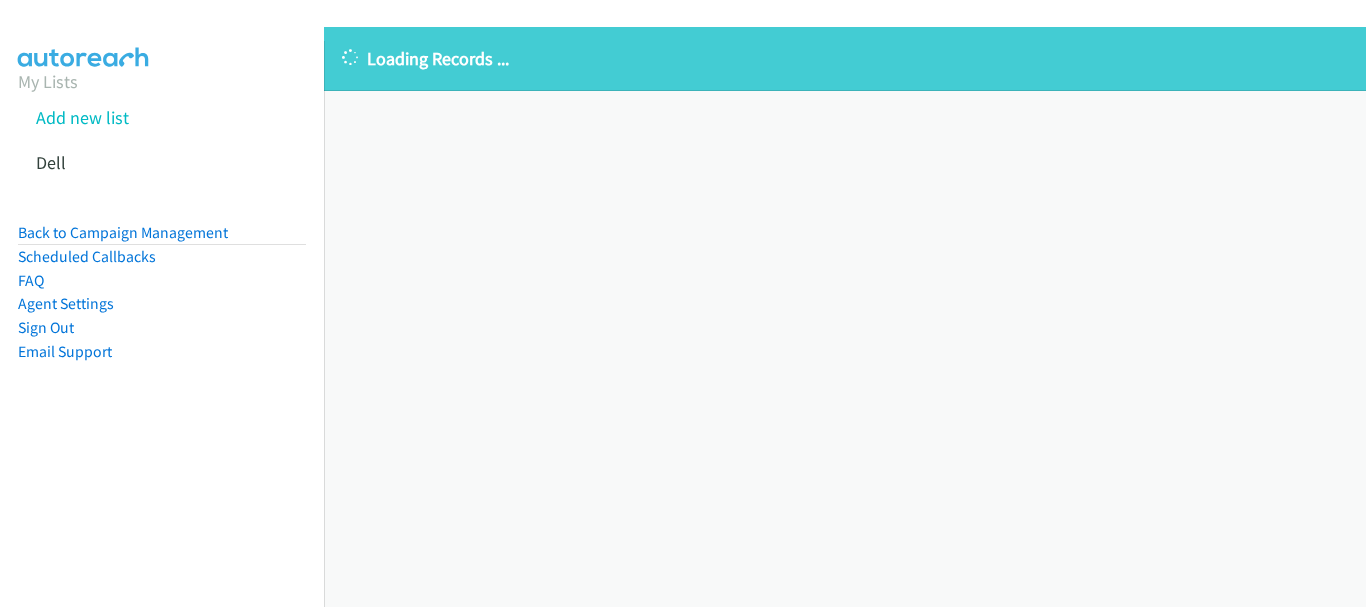 scroll, scrollTop: 0, scrollLeft: 0, axis: both 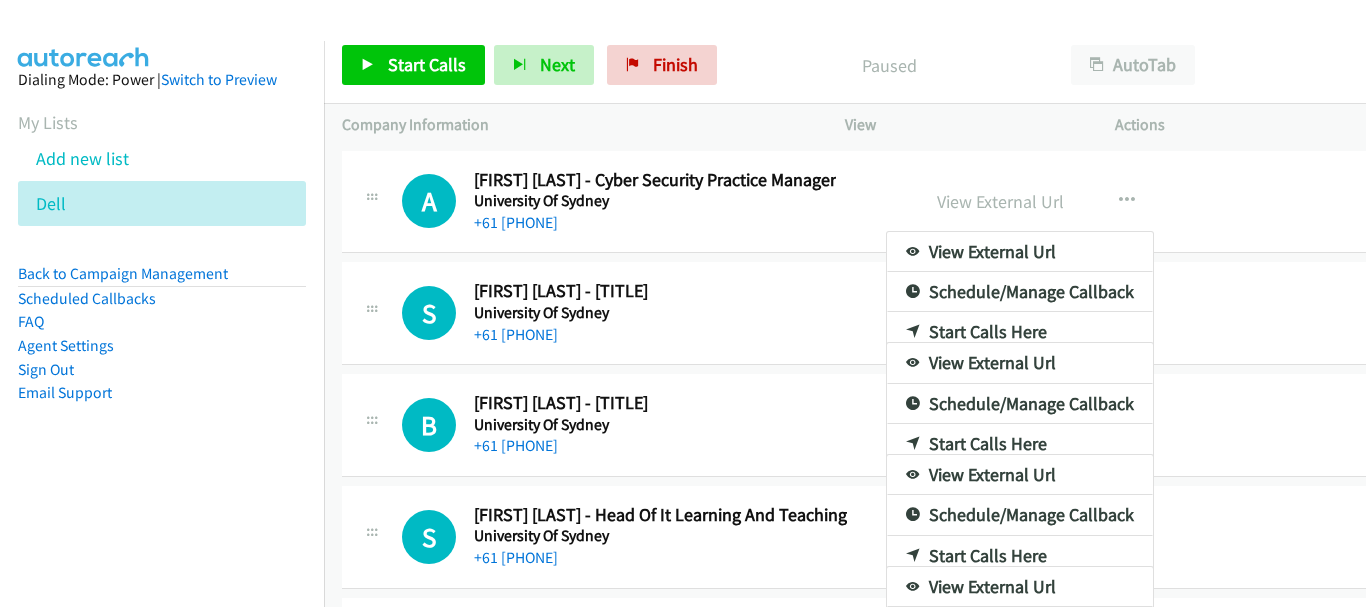 click on "[FIRST] [LAST] - [TITLE]" at bounding box center (683, 0) 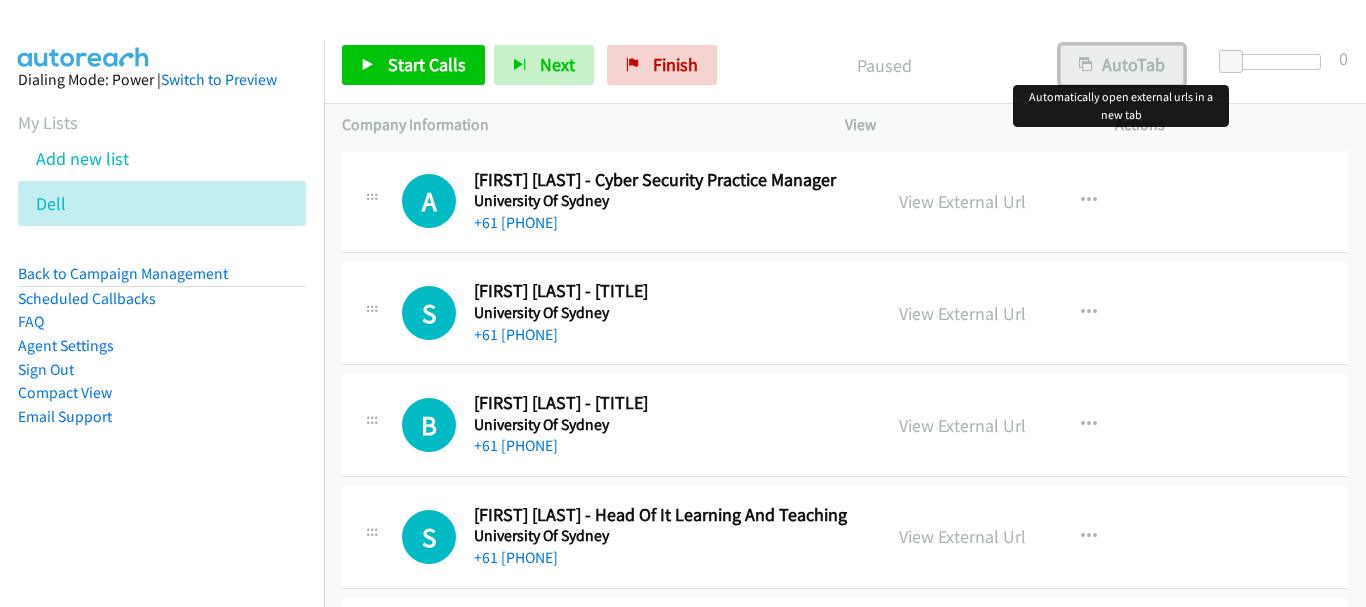 click on "AutoTab" at bounding box center (1122, 65) 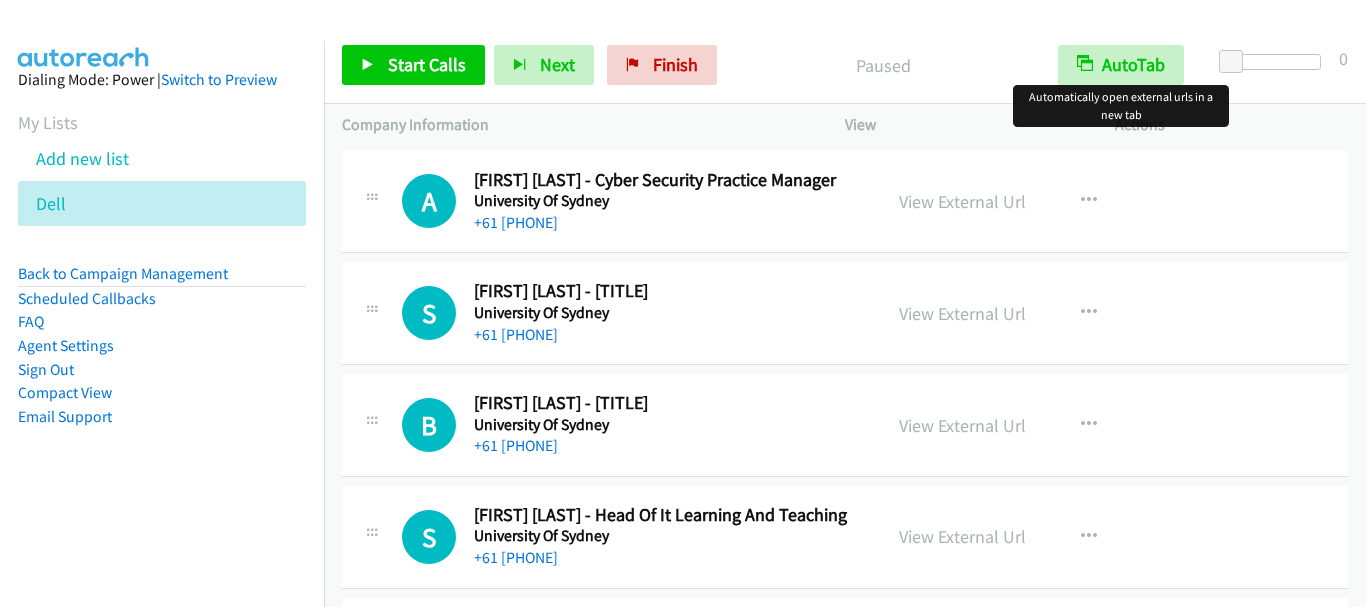 scroll, scrollTop: 0, scrollLeft: 0, axis: both 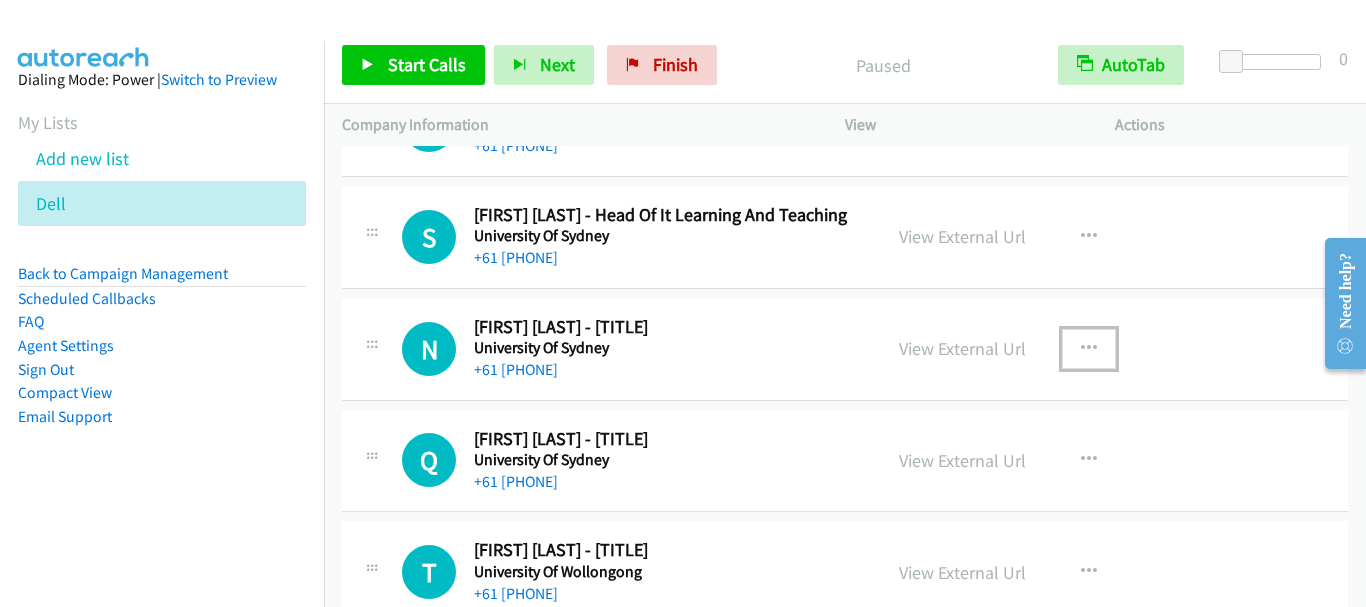 click at bounding box center [1089, 349] 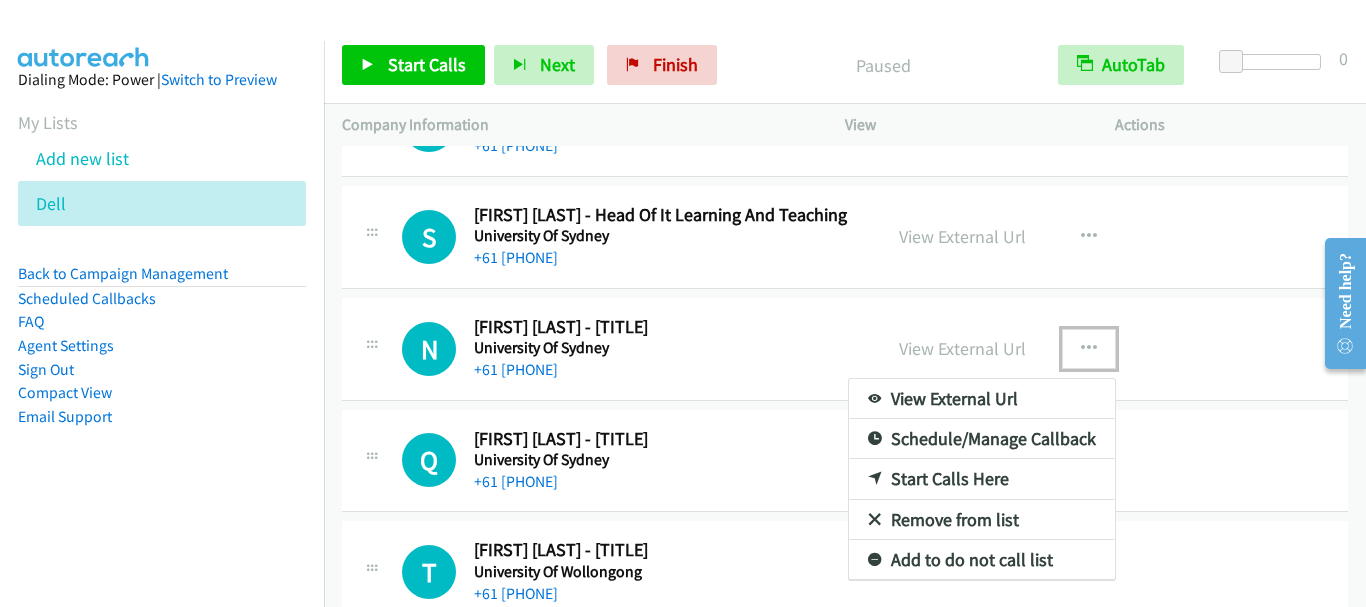 click on "Start Calls Here" at bounding box center (982, 479) 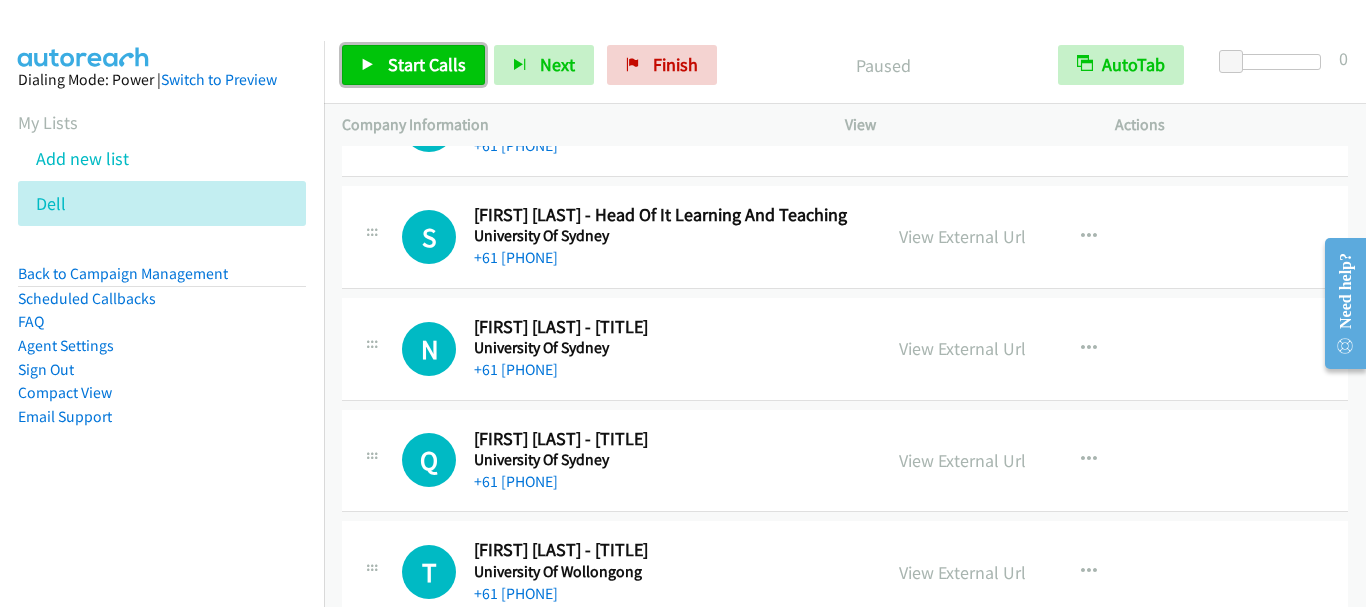 click on "Start Calls" at bounding box center [427, 64] 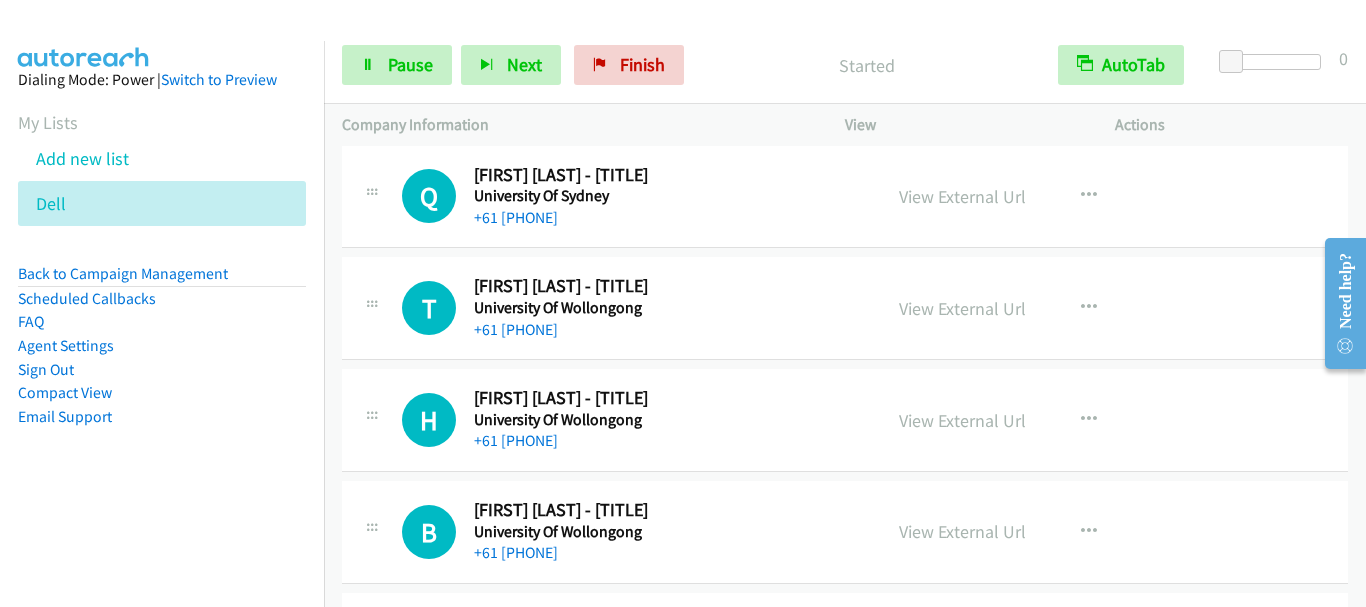 scroll, scrollTop: 600, scrollLeft: 0, axis: vertical 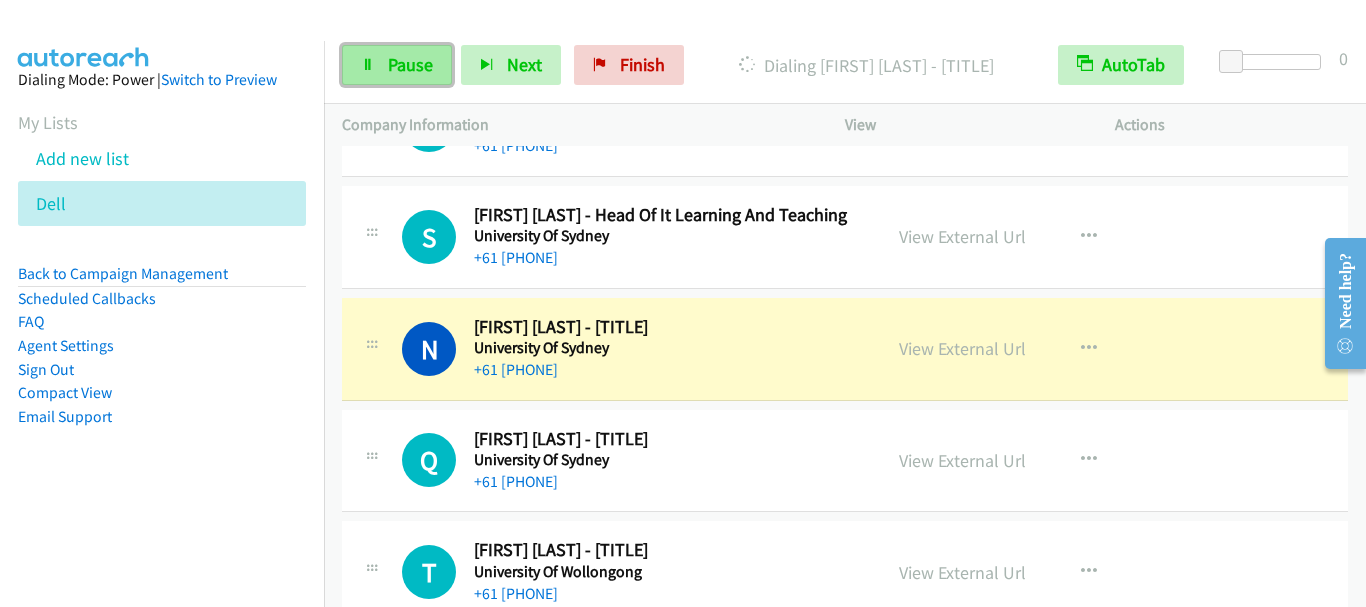 click on "Pause" at bounding box center (410, 64) 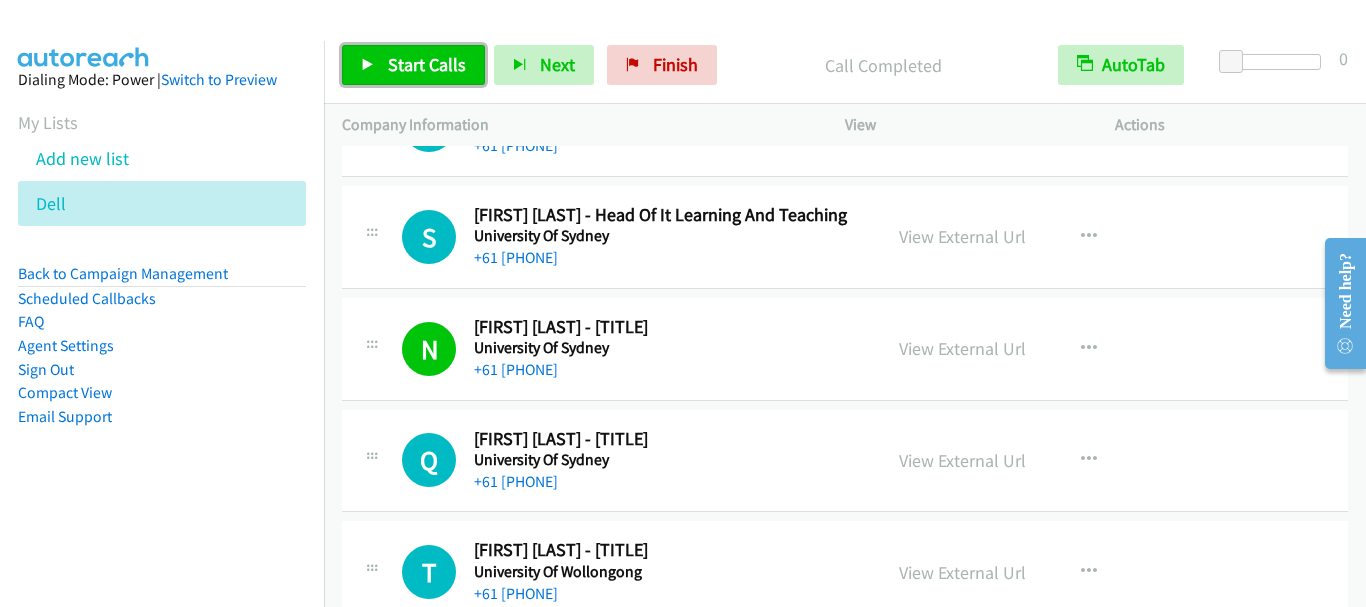 click on "Start Calls" at bounding box center (413, 65) 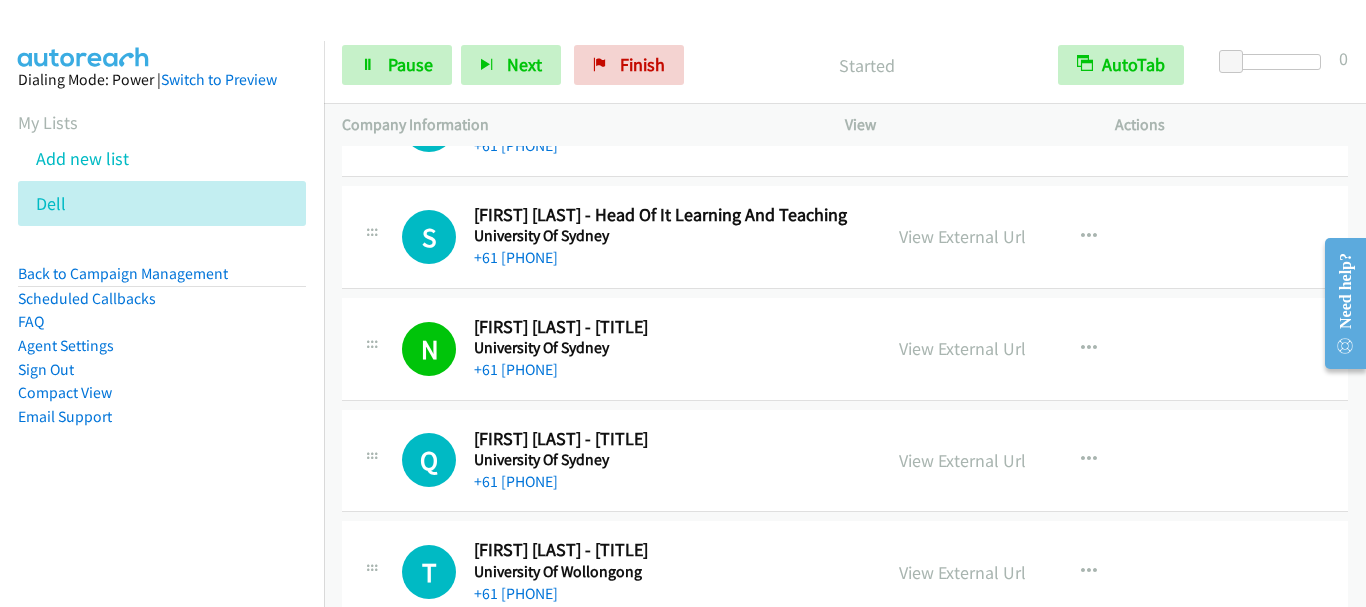 scroll, scrollTop: 500, scrollLeft: 0, axis: vertical 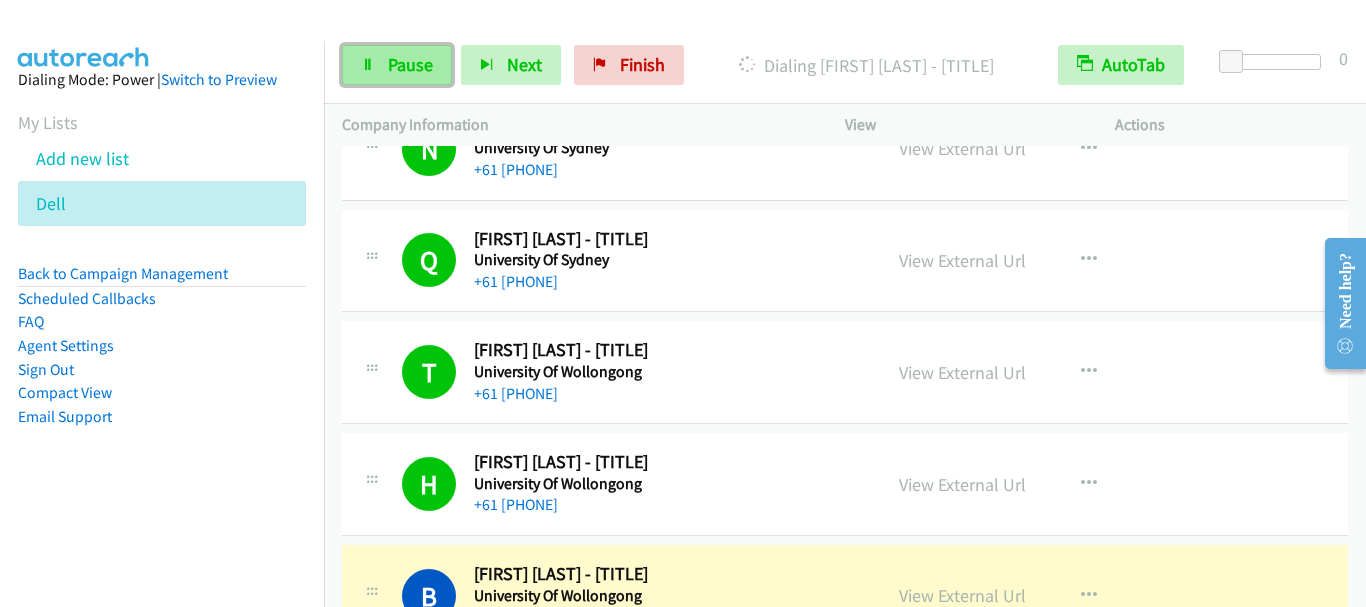 click on "Pause" at bounding box center (410, 64) 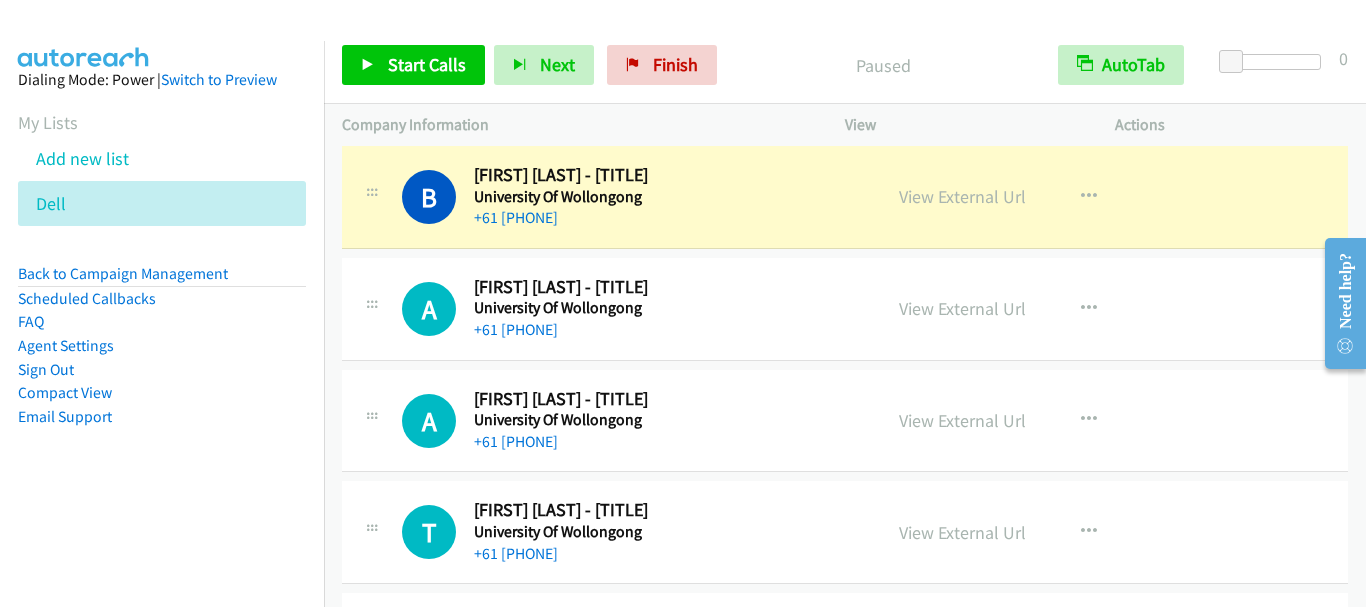 scroll, scrollTop: 900, scrollLeft: 0, axis: vertical 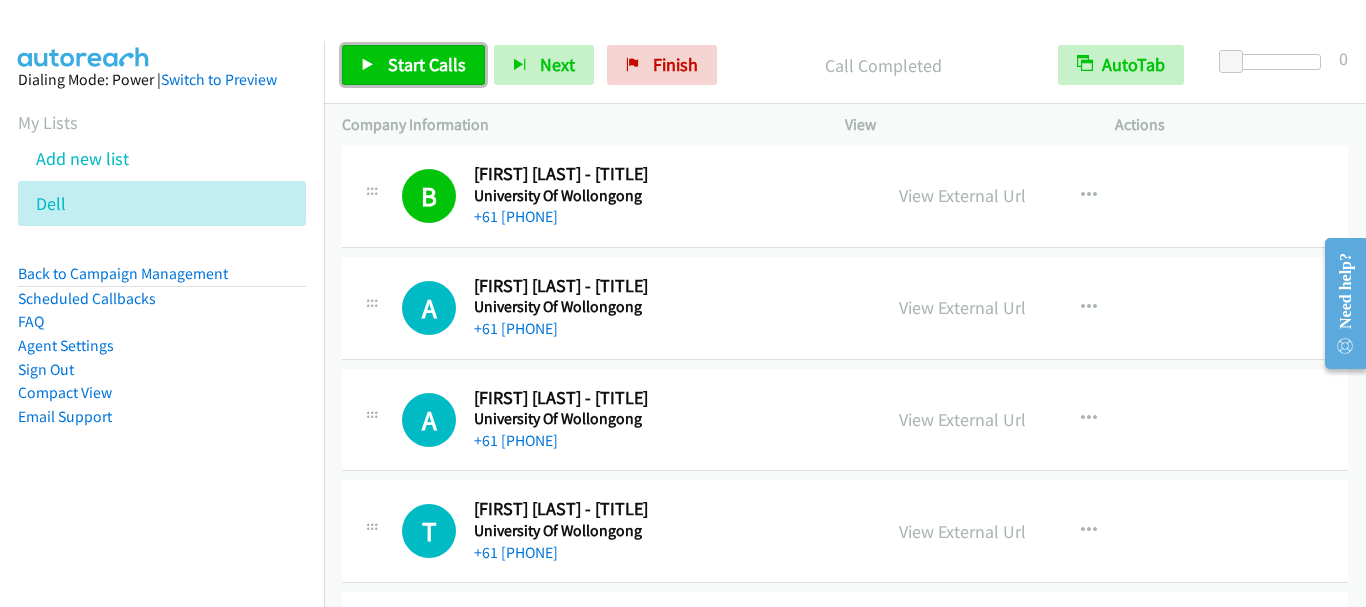 click on "Start Calls" at bounding box center [427, 64] 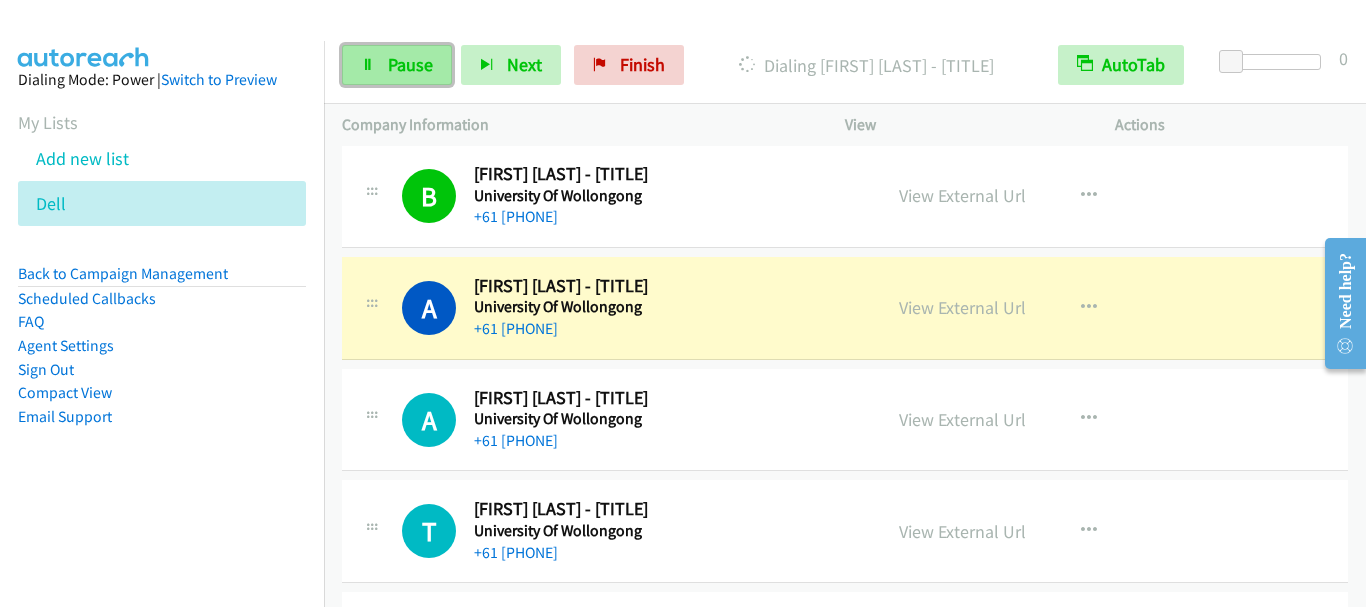 click on "Pause" at bounding box center [410, 64] 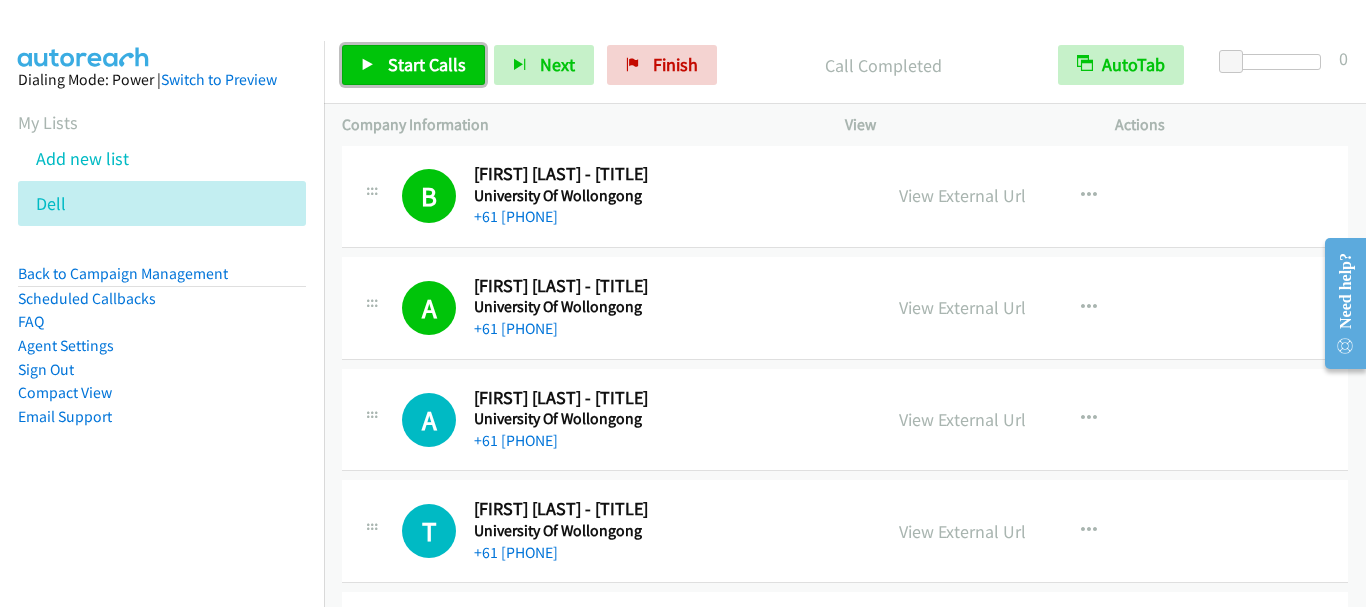 click on "Start Calls" at bounding box center (413, 65) 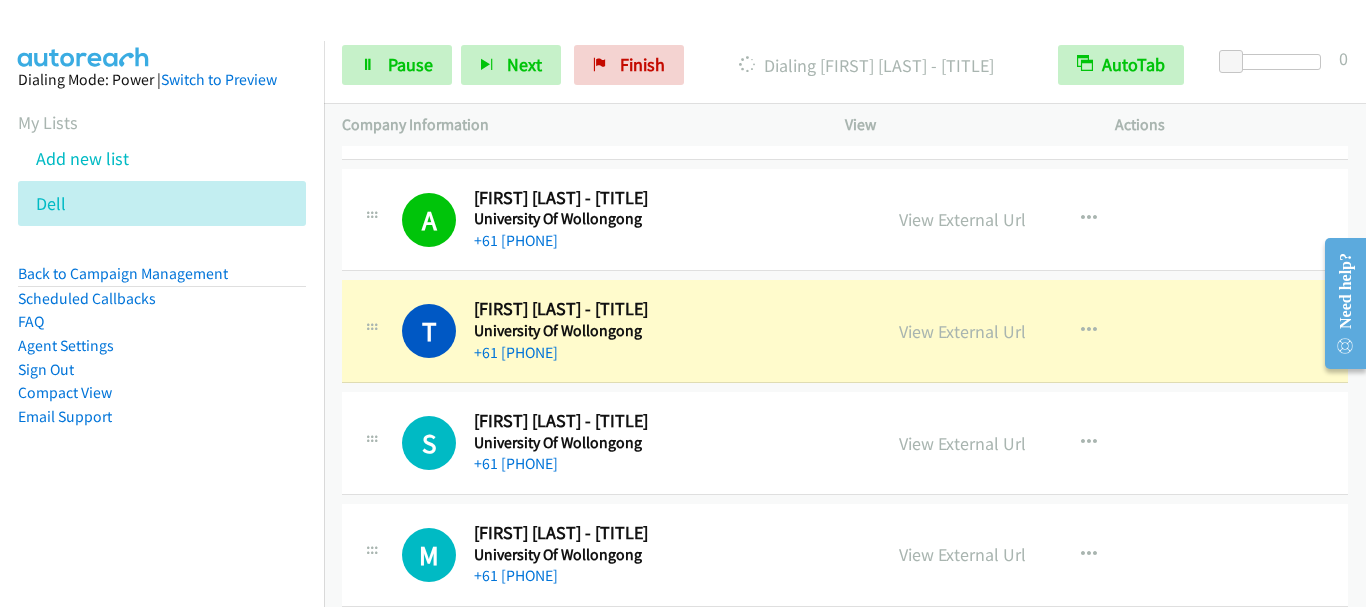 scroll, scrollTop: 1200, scrollLeft: 0, axis: vertical 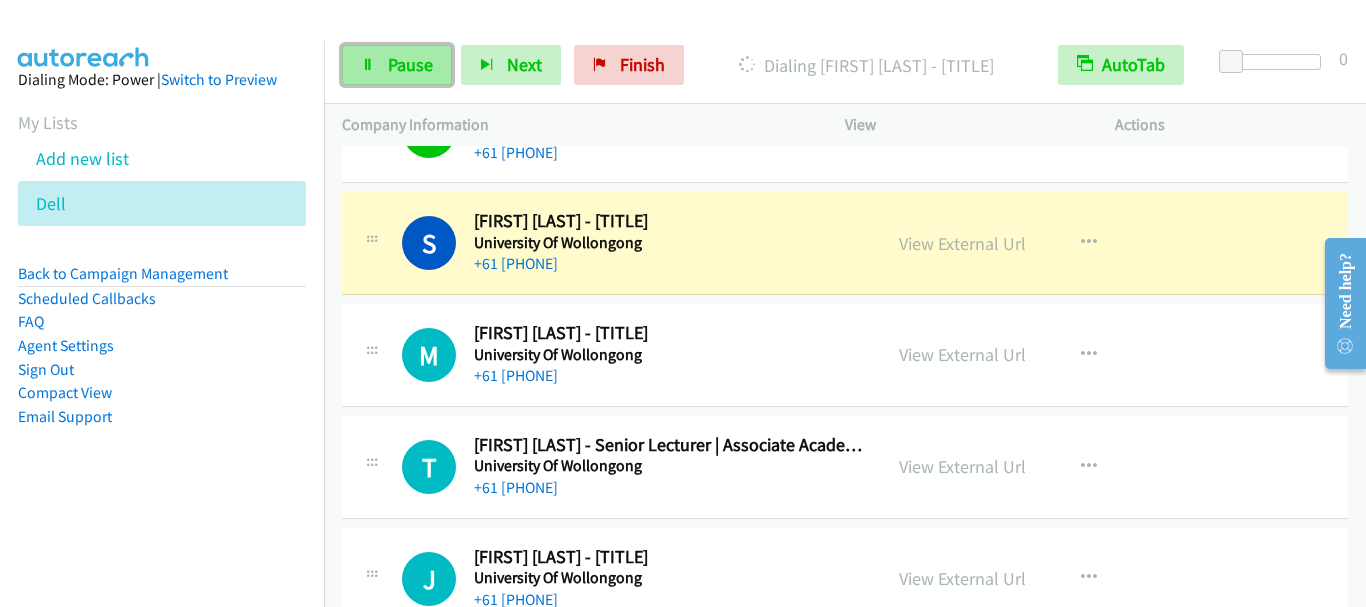 click on "Pause" at bounding box center [397, 65] 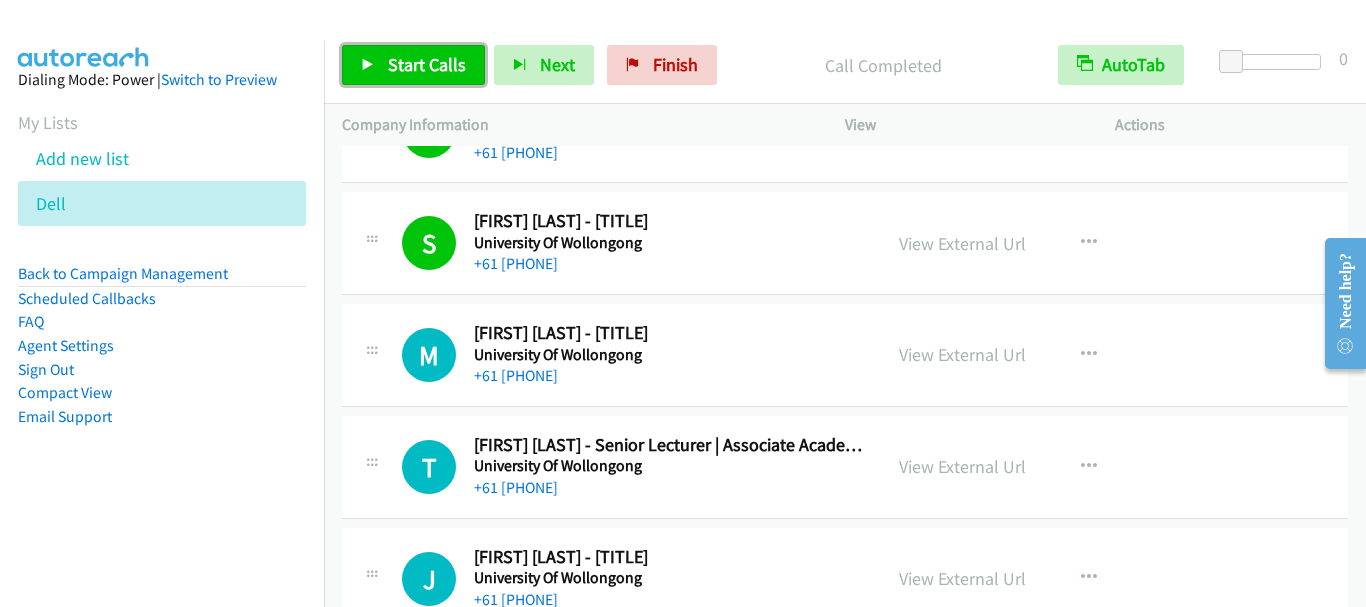 click on "Start Calls" at bounding box center [427, 64] 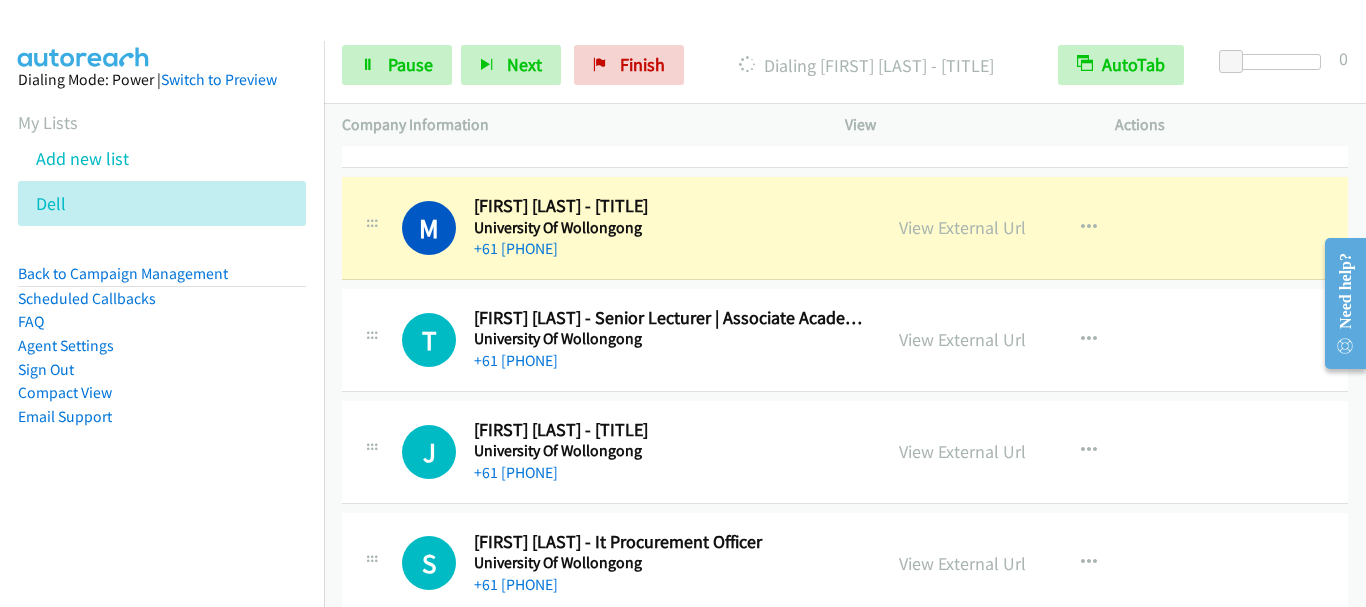 scroll, scrollTop: 1500, scrollLeft: 0, axis: vertical 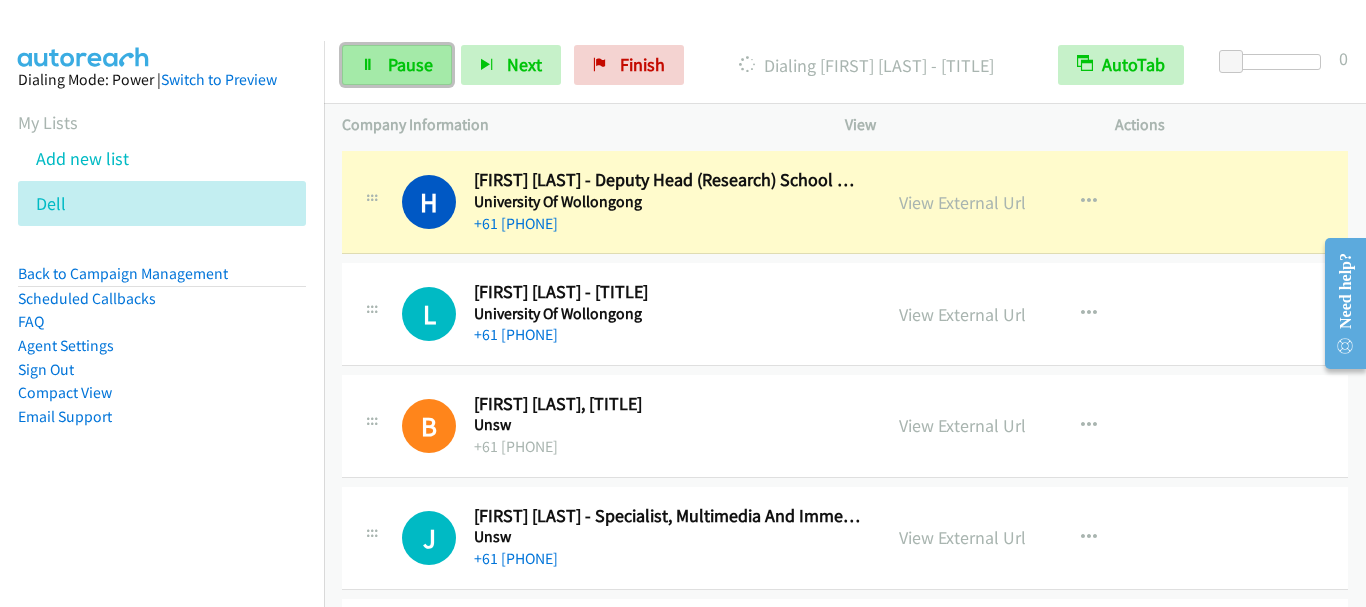 click on "Pause" at bounding box center [410, 64] 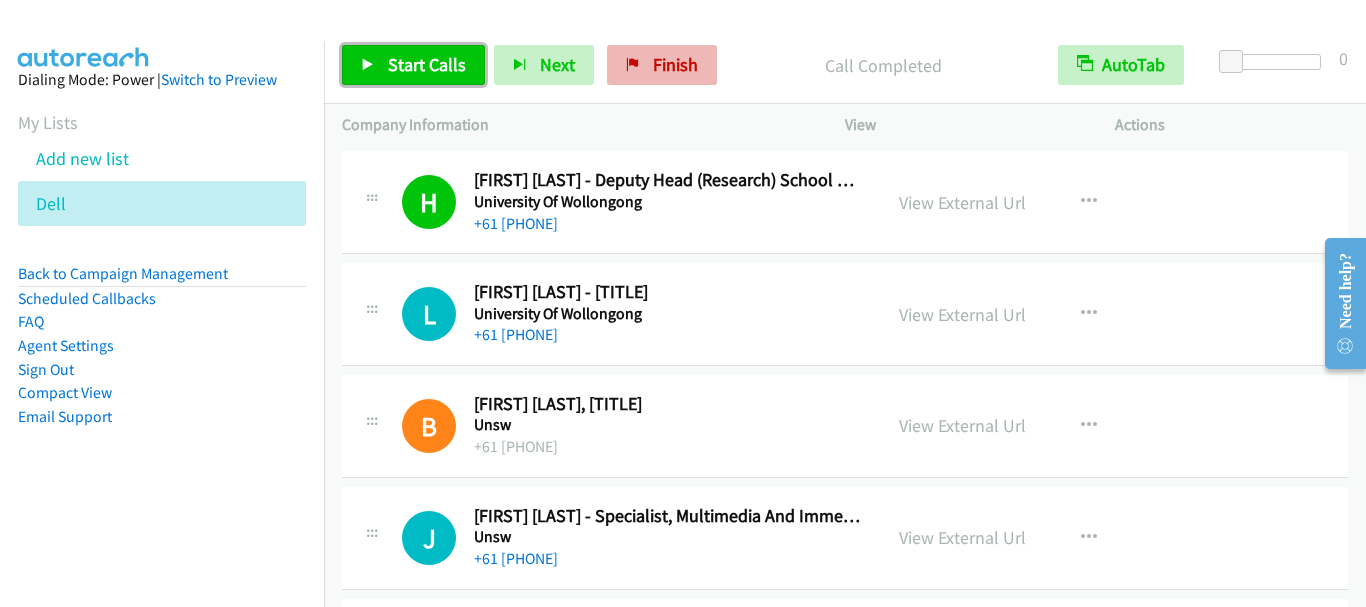 drag, startPoint x: 458, startPoint y: 68, endPoint x: 609, endPoint y: 82, distance: 151.64761 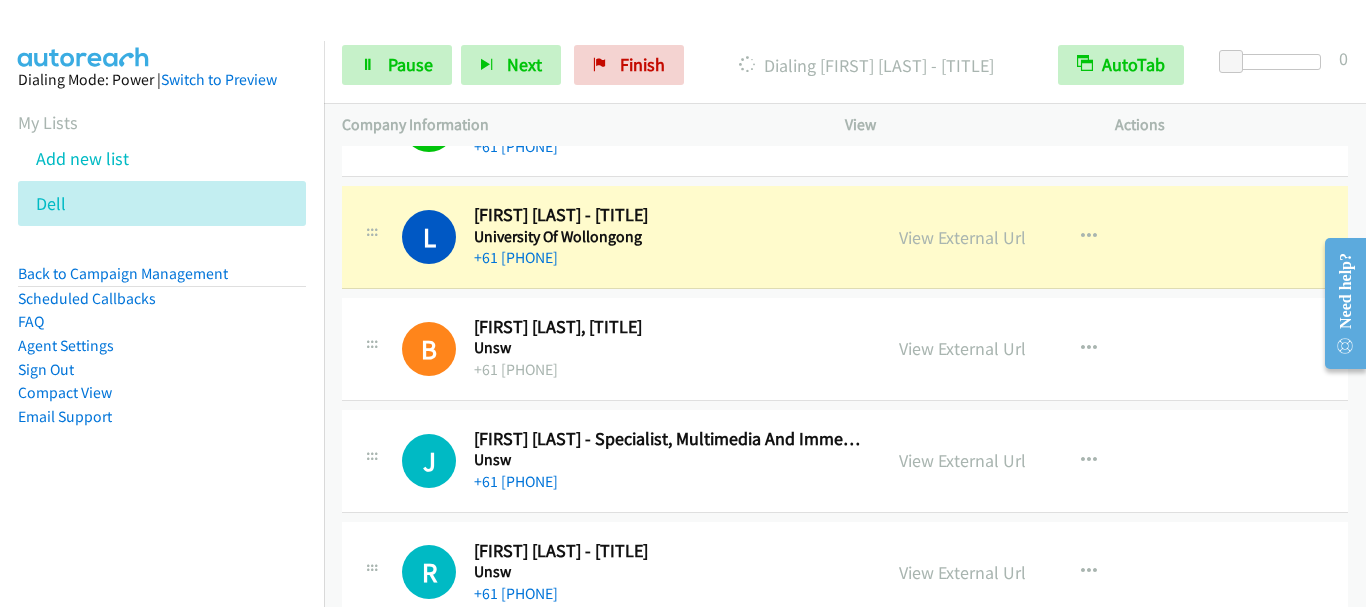 scroll, scrollTop: 2000, scrollLeft: 0, axis: vertical 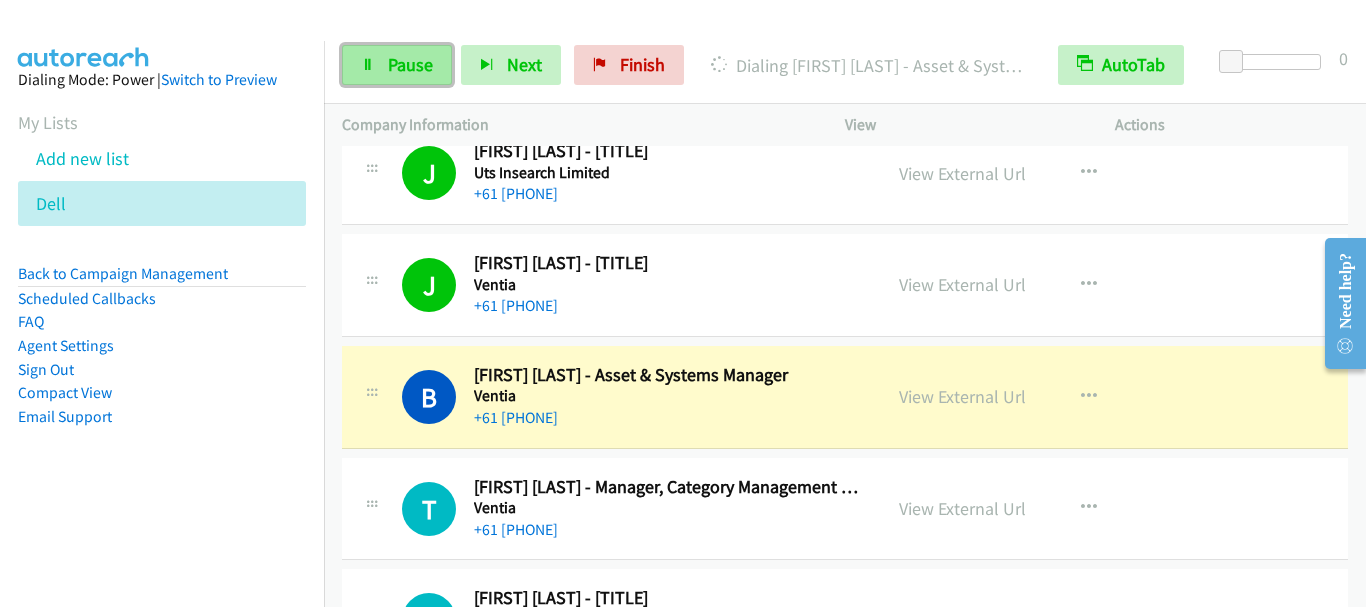 click on "Pause" at bounding box center (410, 64) 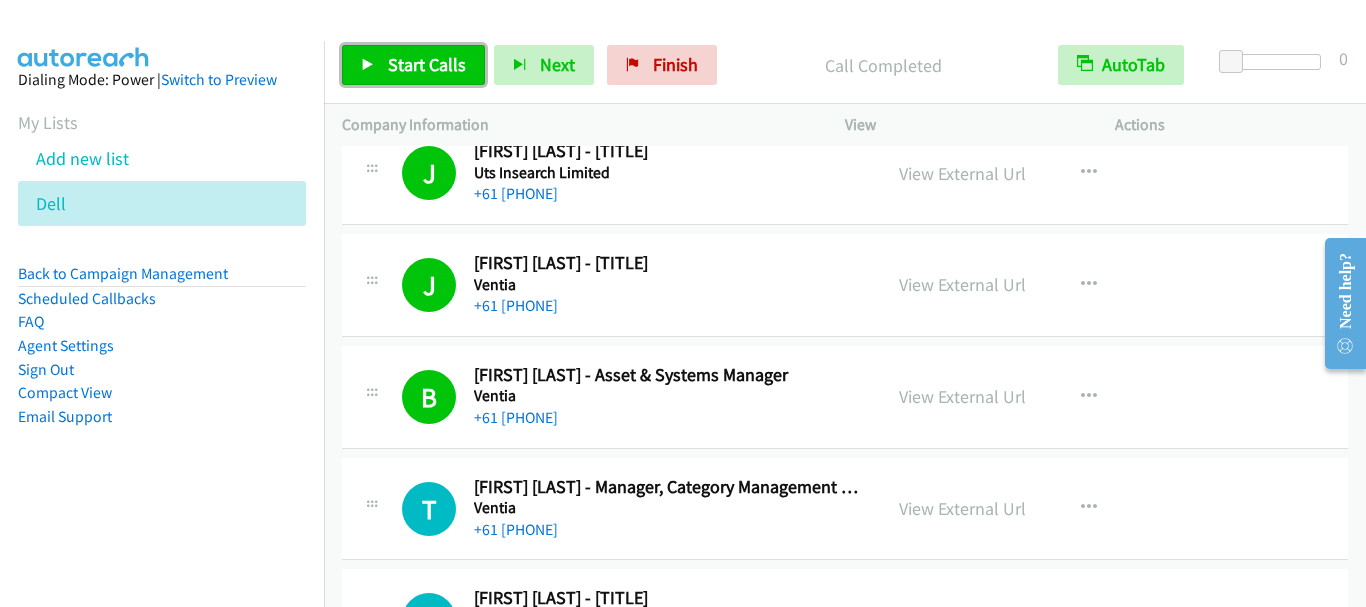 click on "Start Calls" at bounding box center [427, 64] 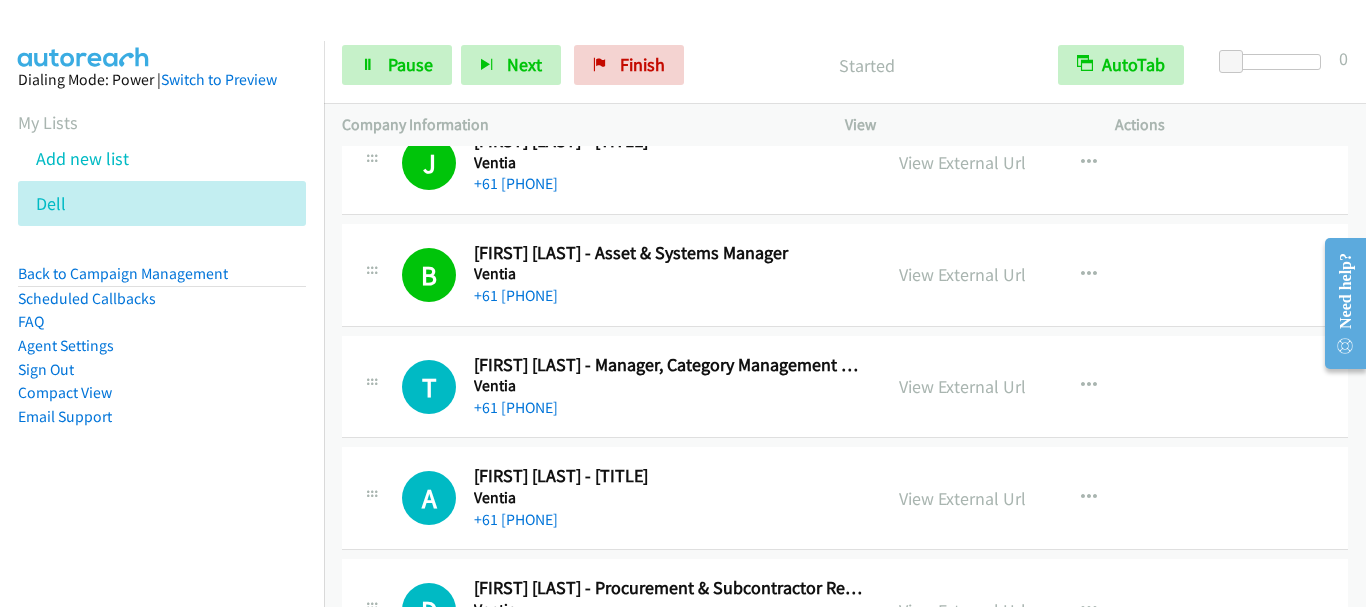 scroll, scrollTop: 2800, scrollLeft: 0, axis: vertical 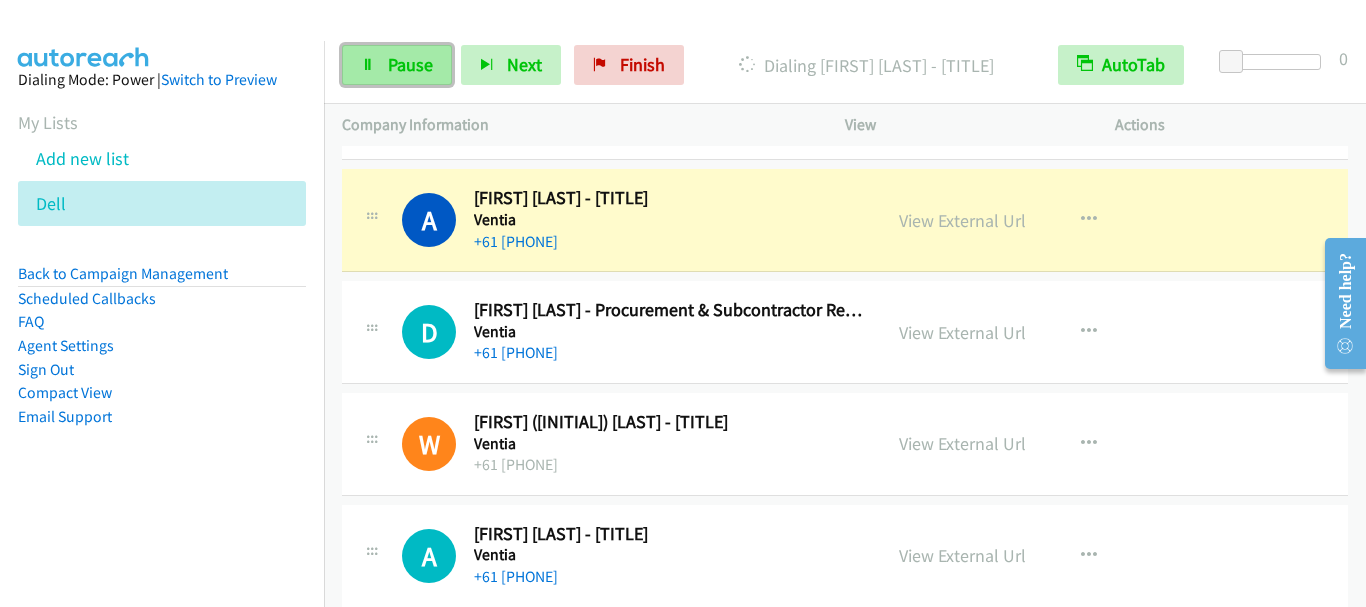 click at bounding box center [368, 66] 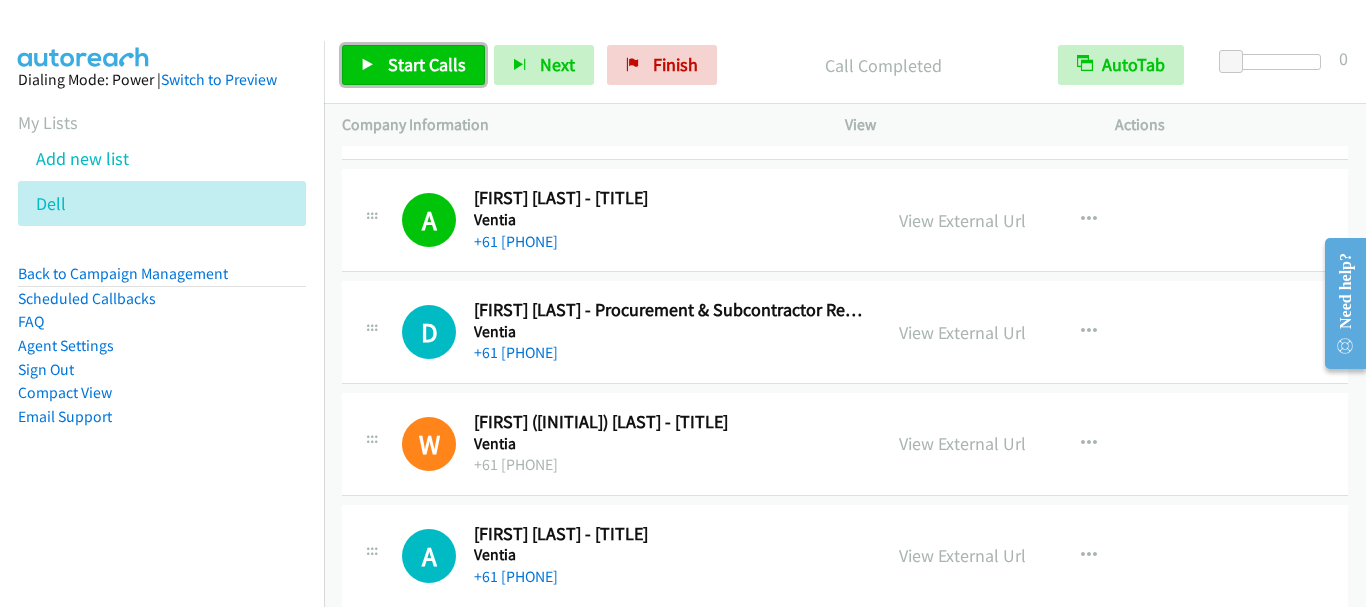 click on "Start Calls" at bounding box center (427, 64) 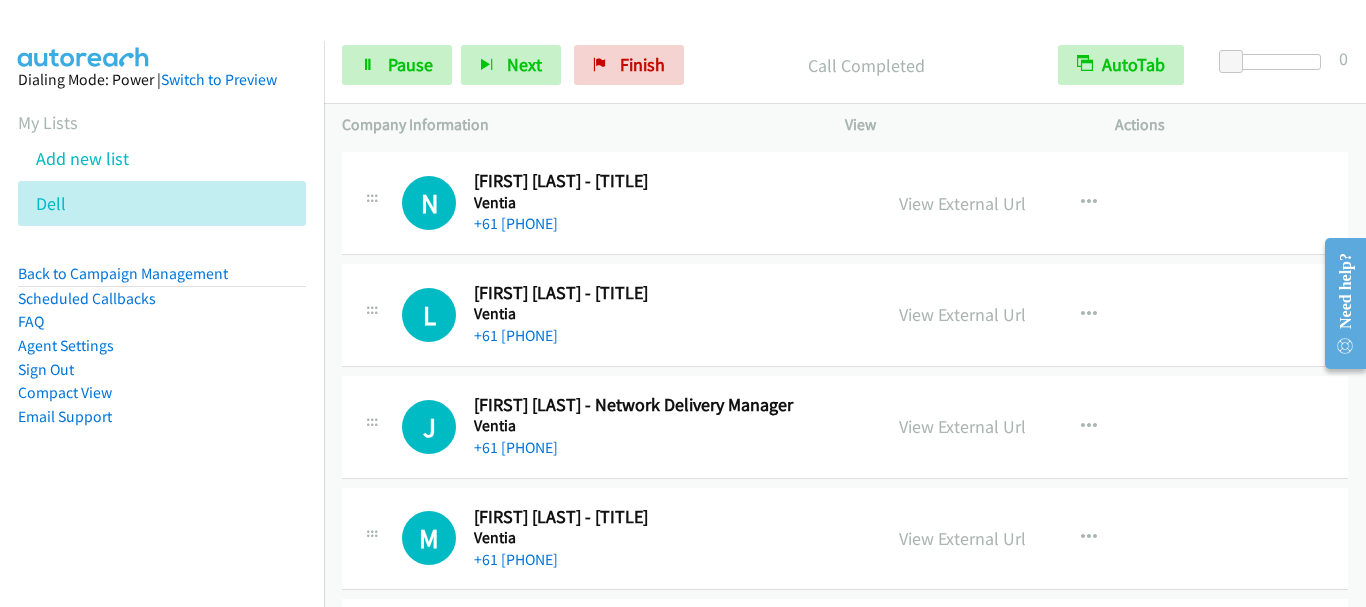 scroll, scrollTop: 3700, scrollLeft: 0, axis: vertical 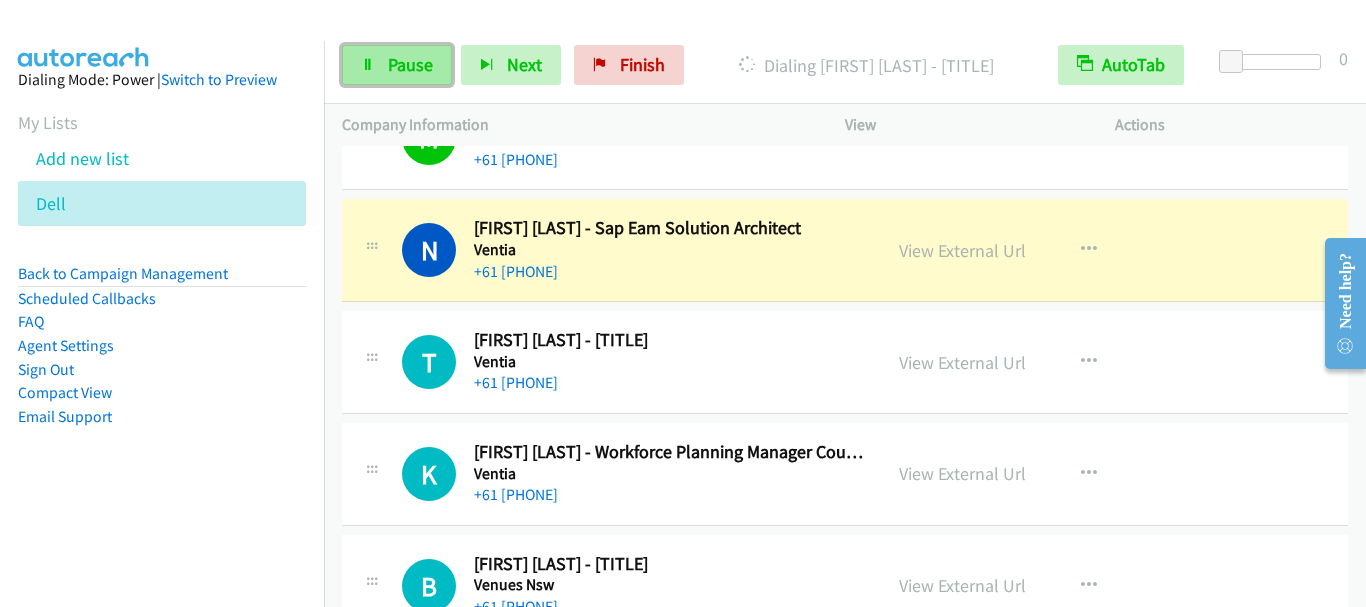 click on "Pause" at bounding box center [410, 64] 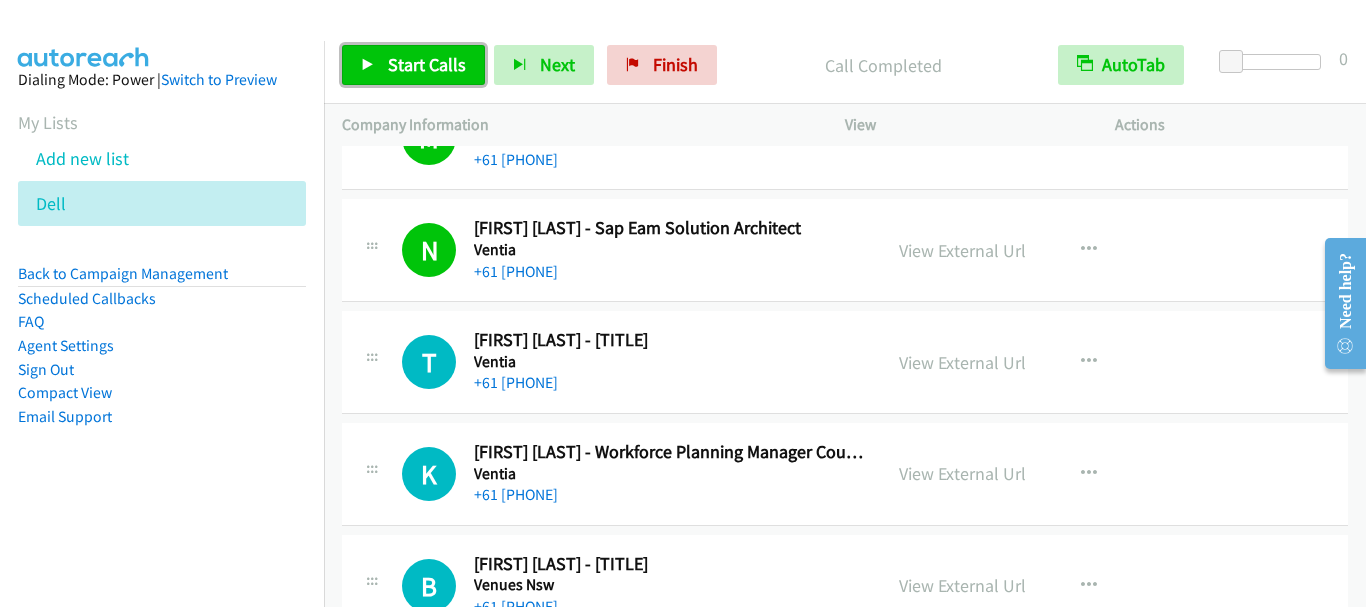 click on "Start Calls" at bounding box center (427, 64) 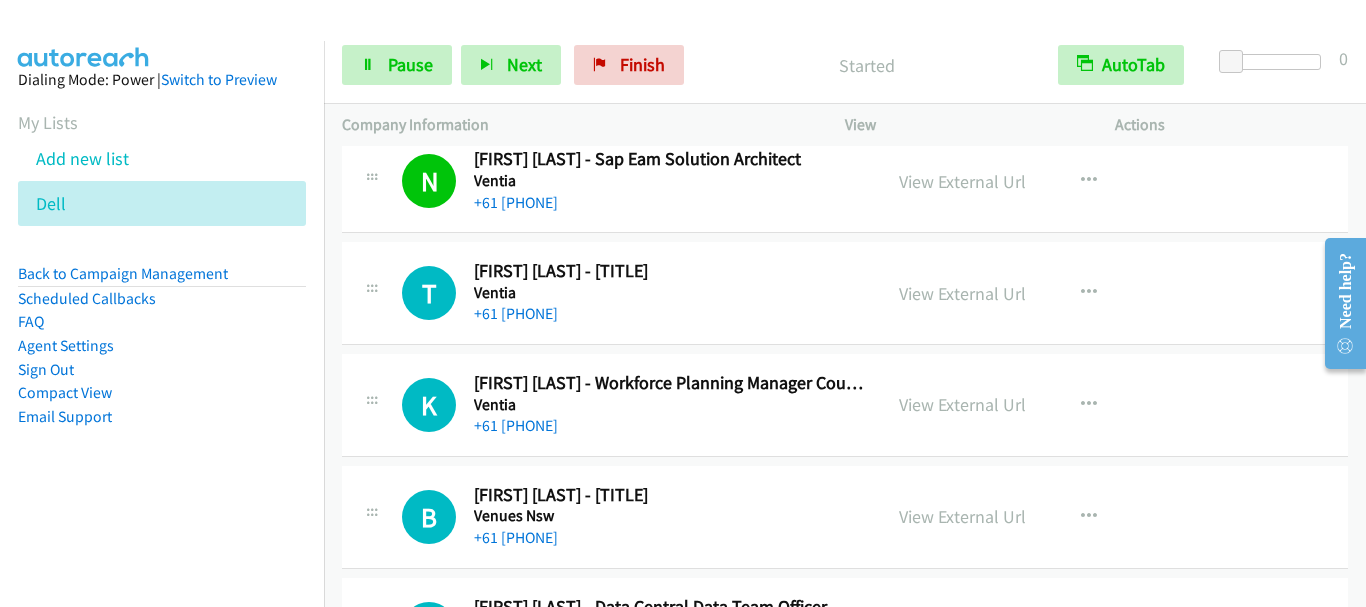 scroll, scrollTop: 4300, scrollLeft: 0, axis: vertical 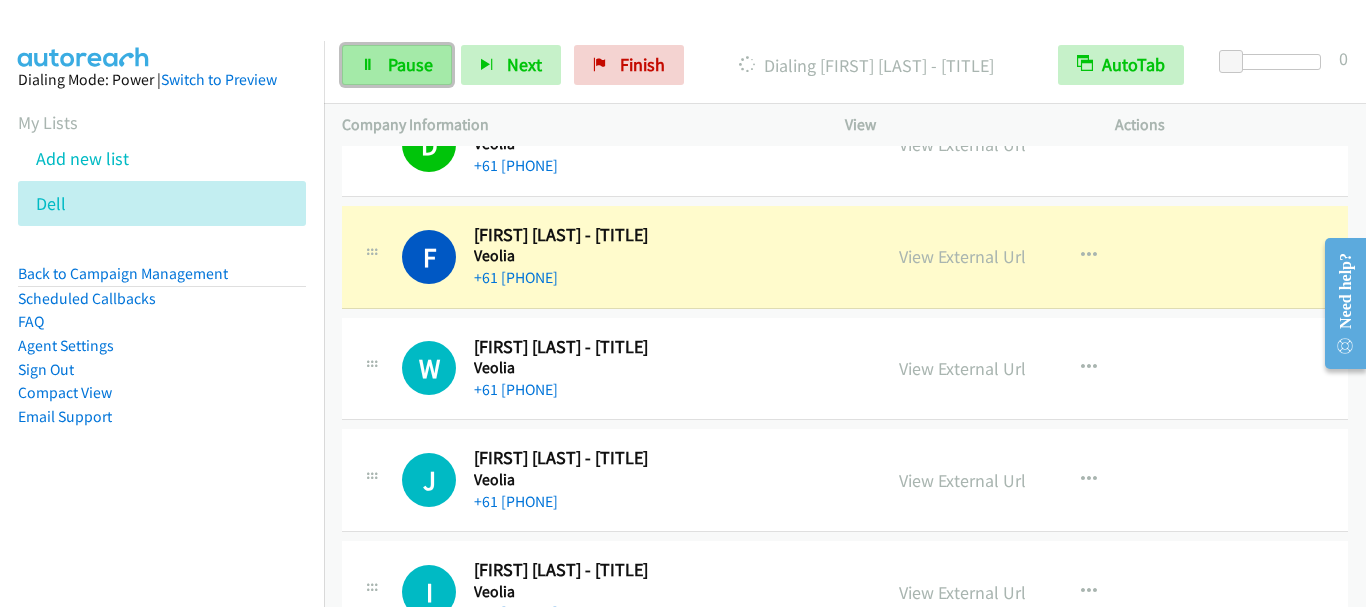 click on "Pause" at bounding box center (410, 64) 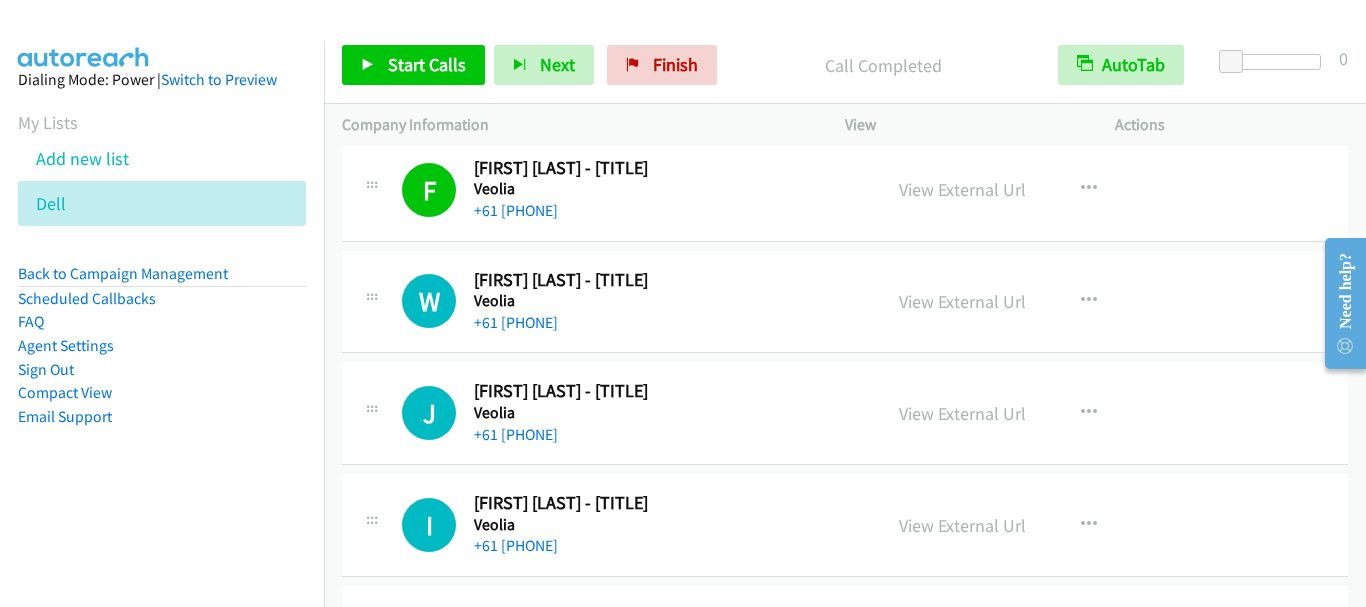 scroll, scrollTop: 5300, scrollLeft: 0, axis: vertical 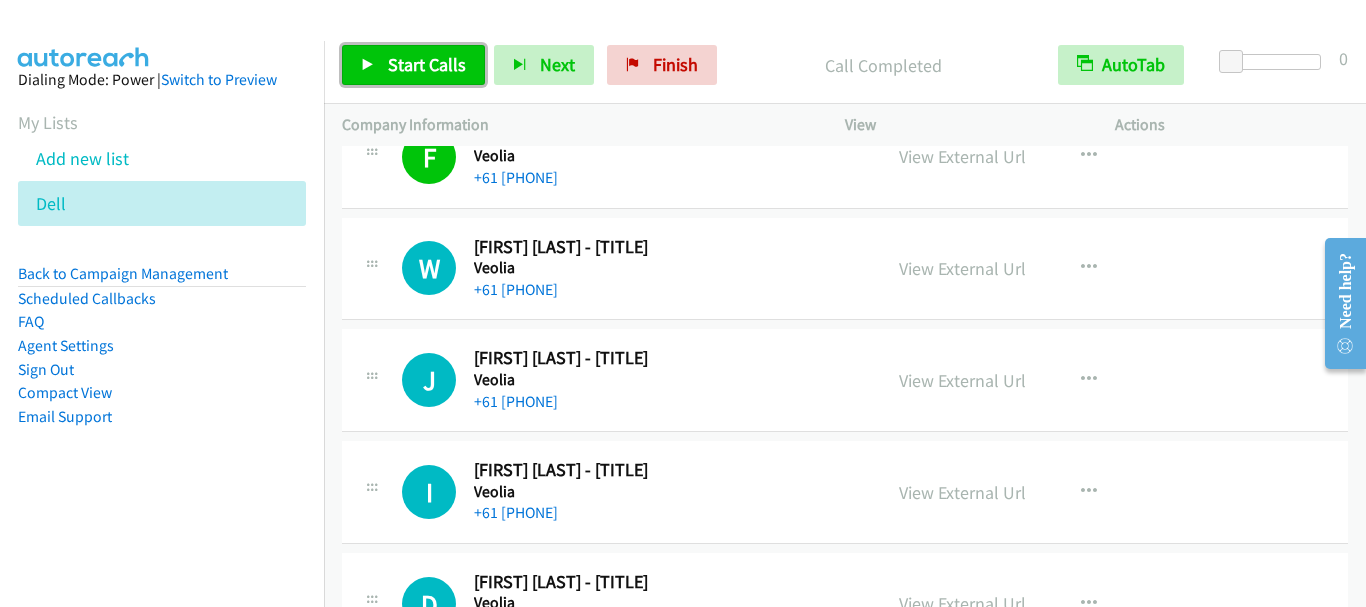 click on "Start Calls" at bounding box center (427, 64) 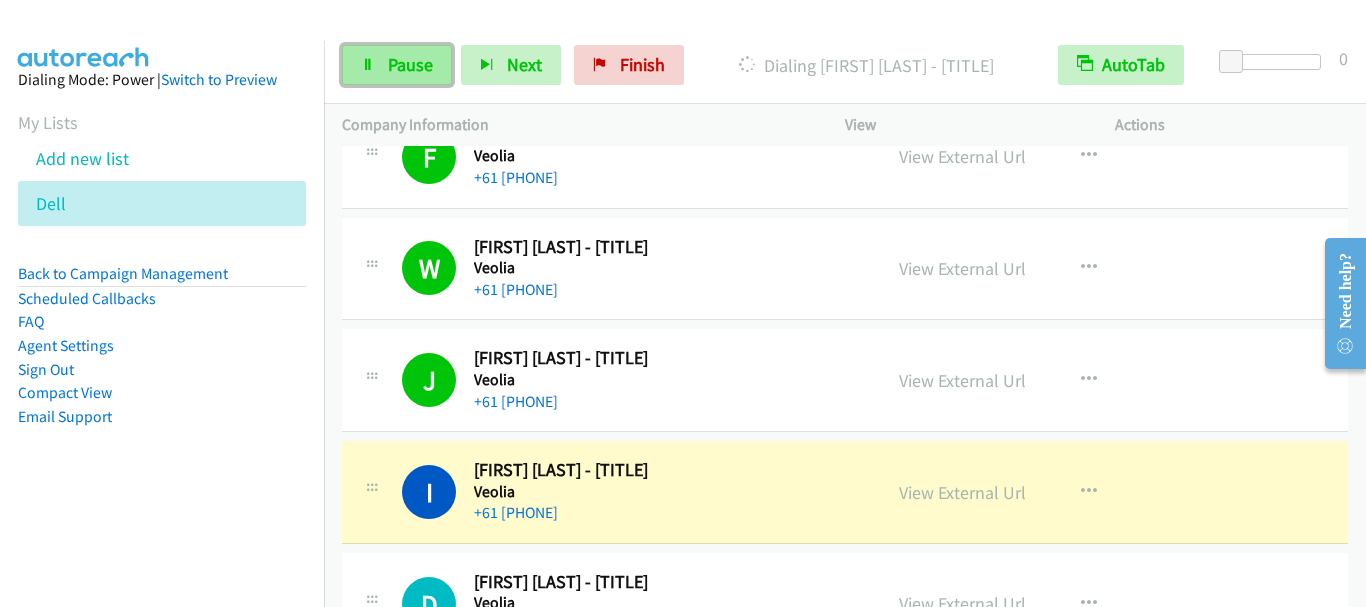 click on "Pause" at bounding box center (410, 64) 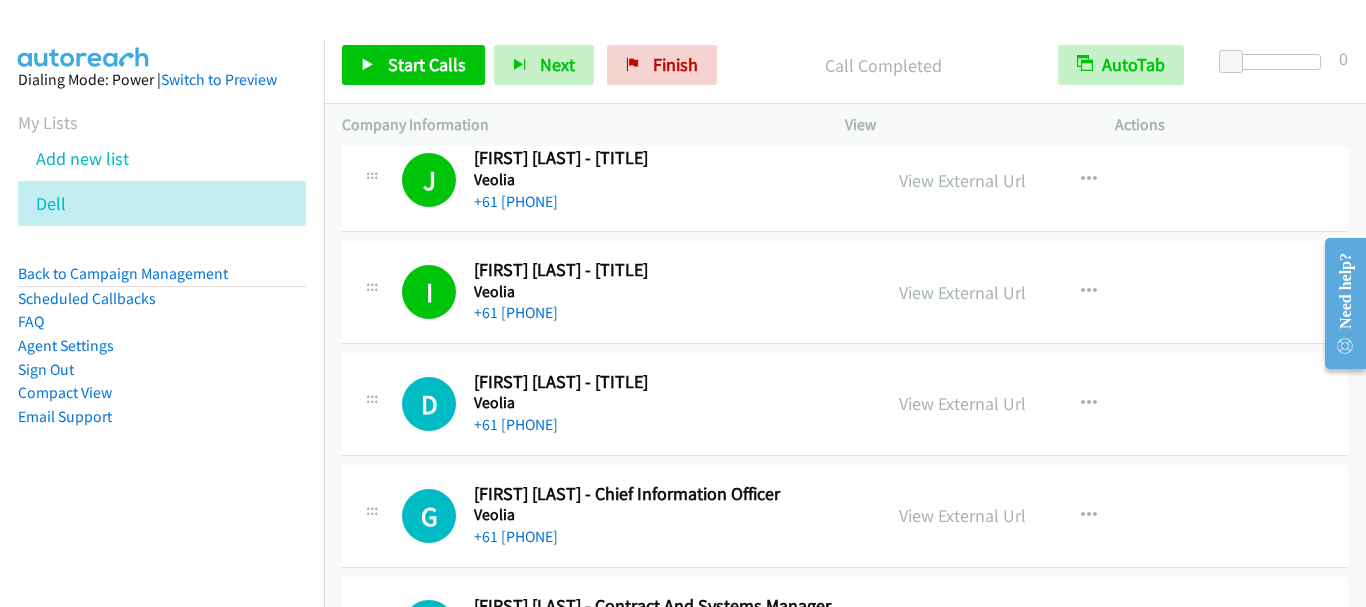 scroll, scrollTop: 5600, scrollLeft: 0, axis: vertical 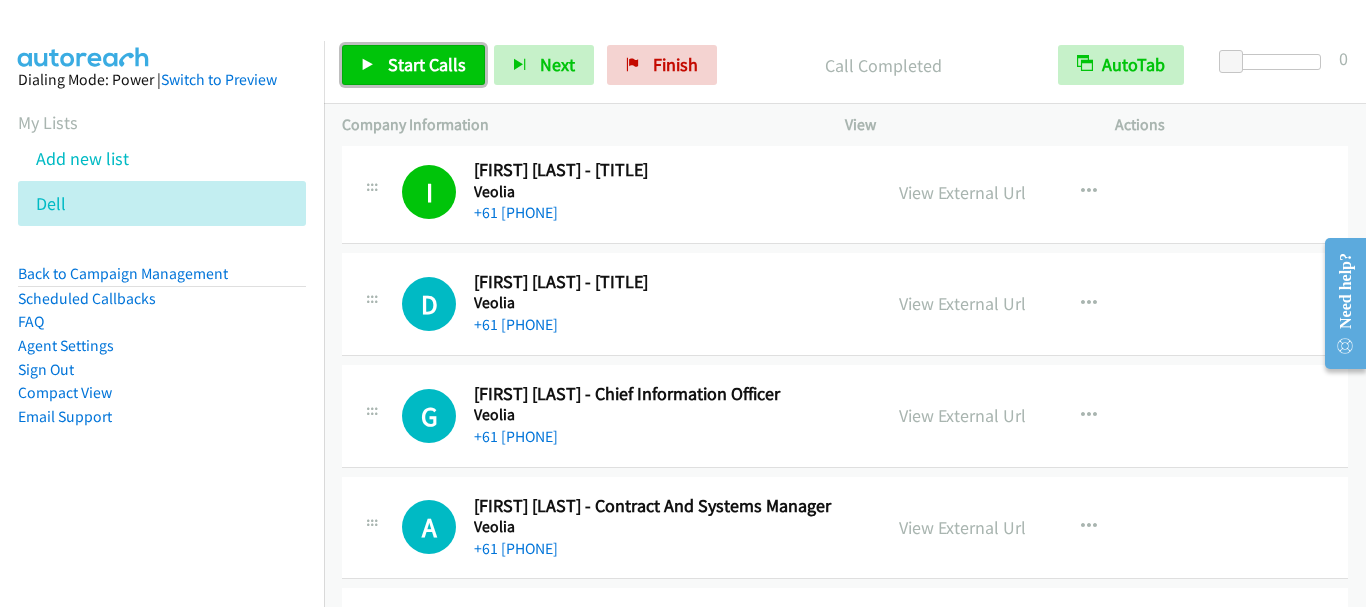 click on "Start Calls" at bounding box center (427, 64) 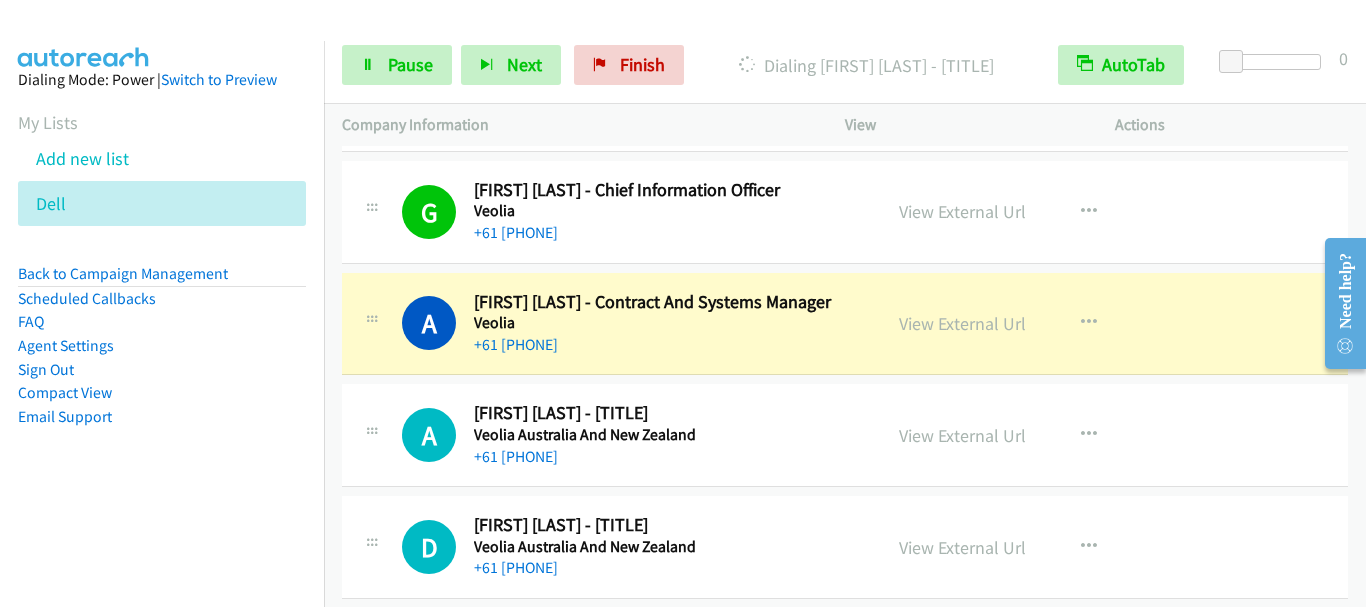 scroll, scrollTop: 5800, scrollLeft: 0, axis: vertical 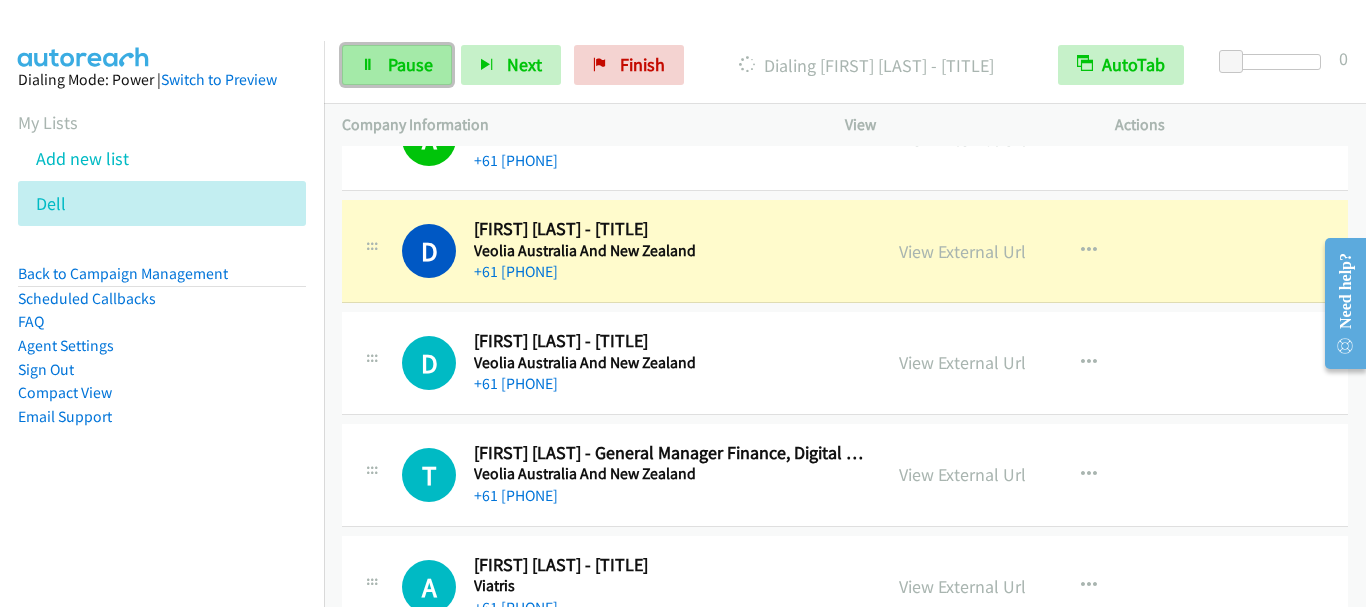 click on "Pause" at bounding box center [410, 64] 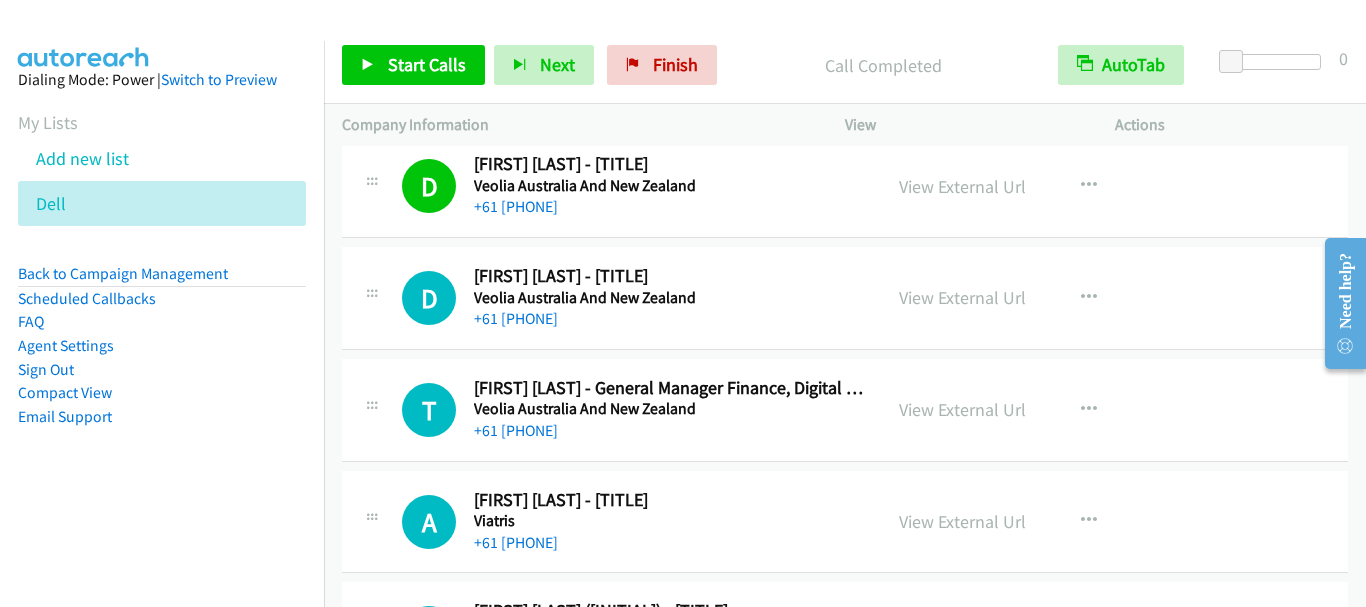 scroll, scrollTop: 6200, scrollLeft: 0, axis: vertical 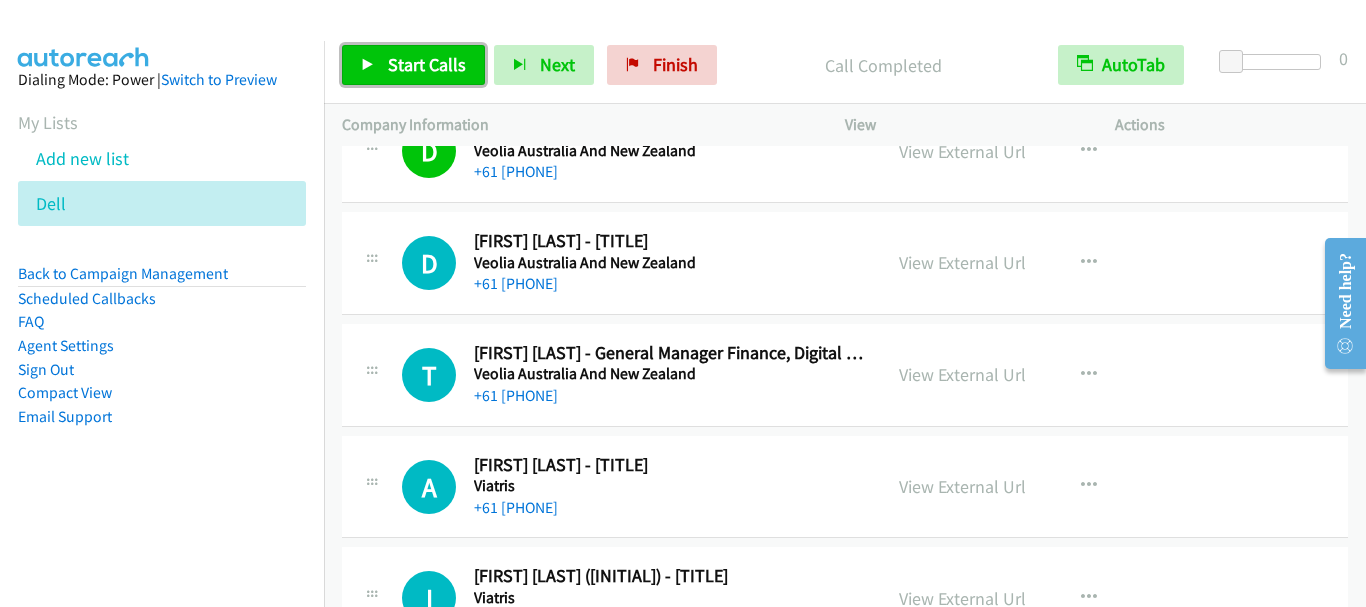 click on "Start Calls" at bounding box center (427, 64) 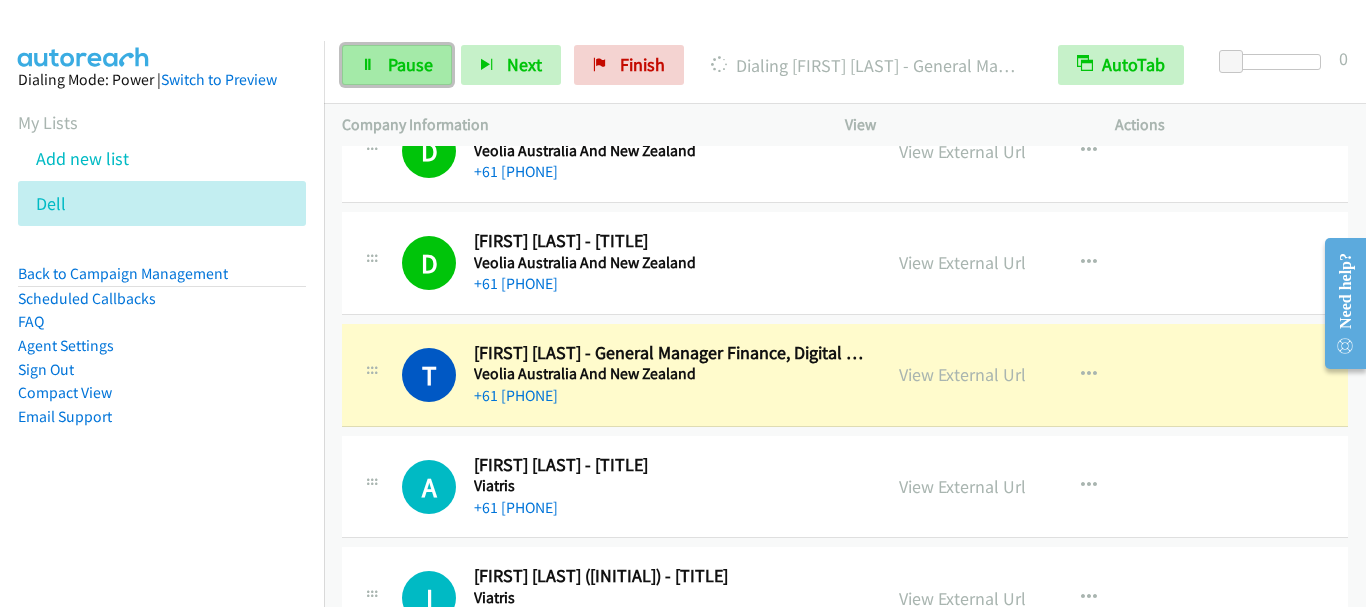 click on "Pause" at bounding box center (410, 64) 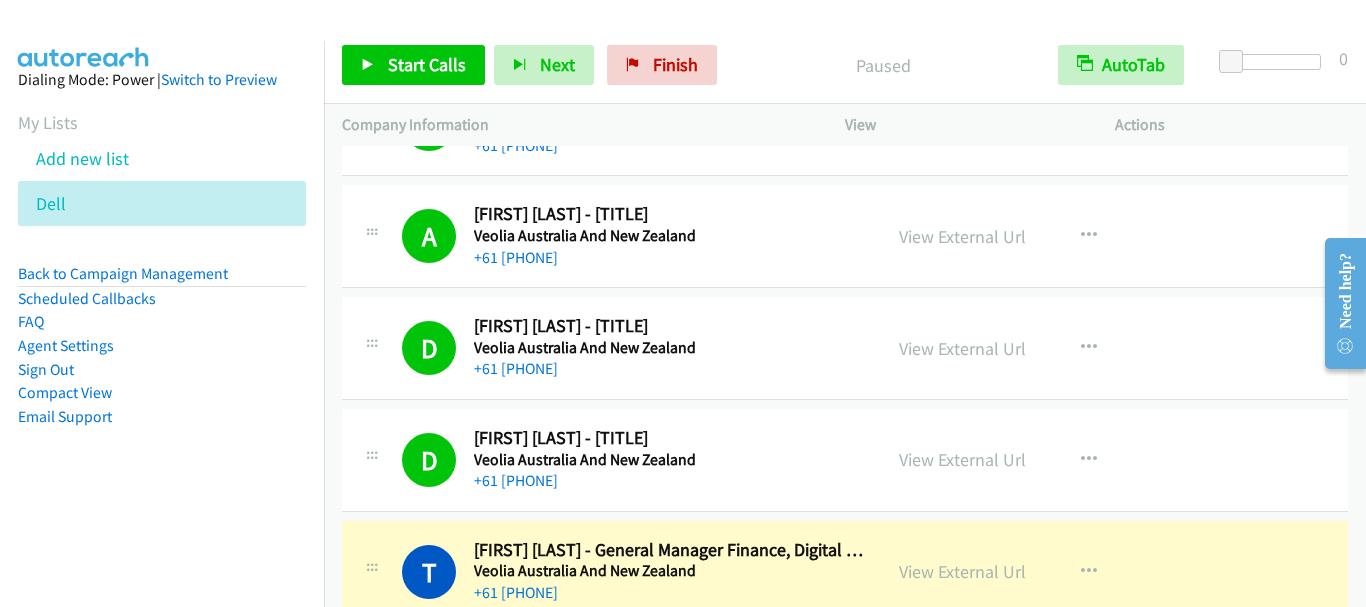 scroll, scrollTop: 6200, scrollLeft: 0, axis: vertical 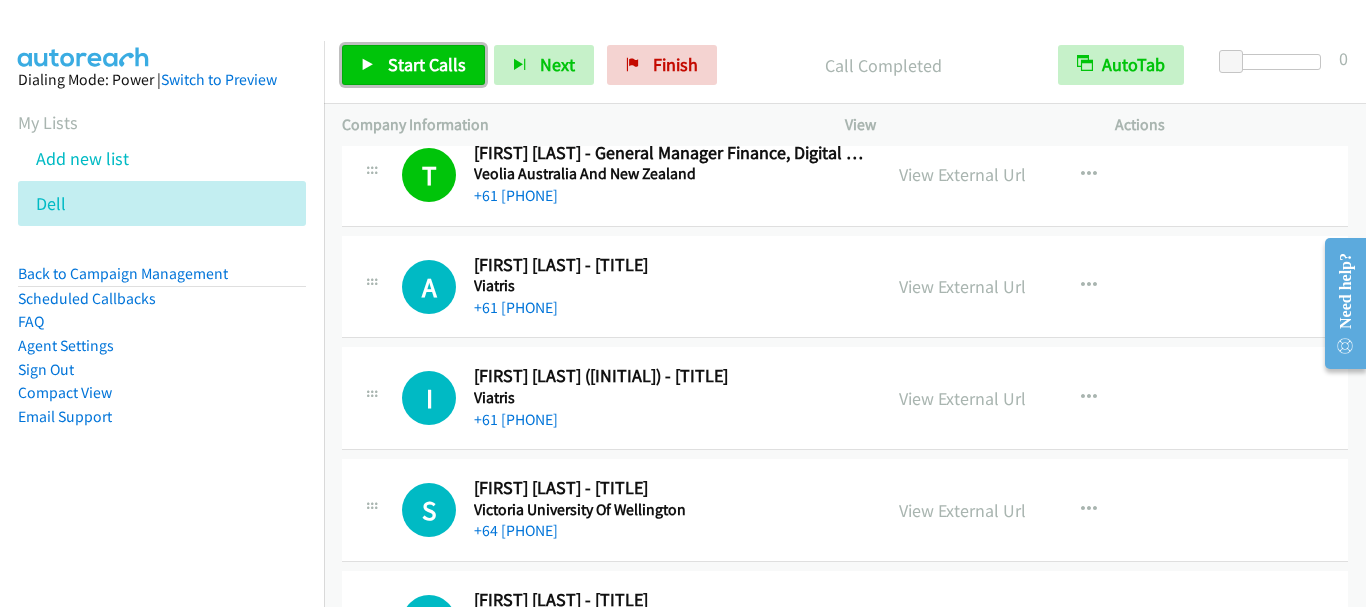 click on "Start Calls" at bounding box center (427, 64) 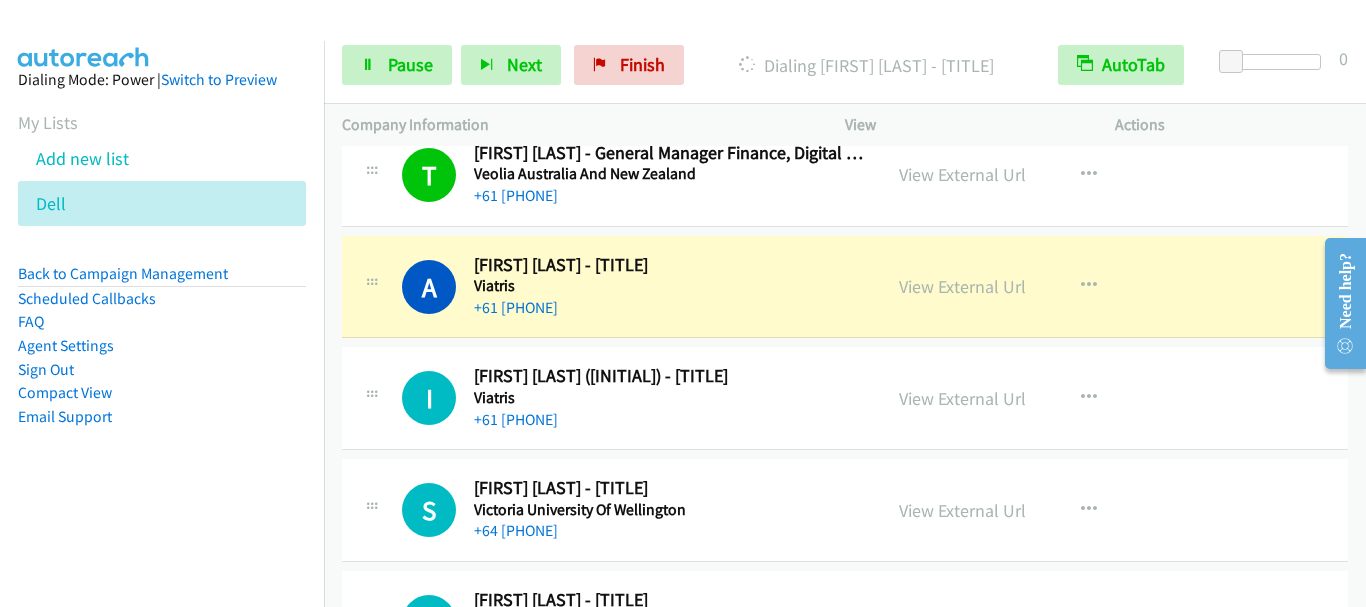 scroll, scrollTop: 6500, scrollLeft: 0, axis: vertical 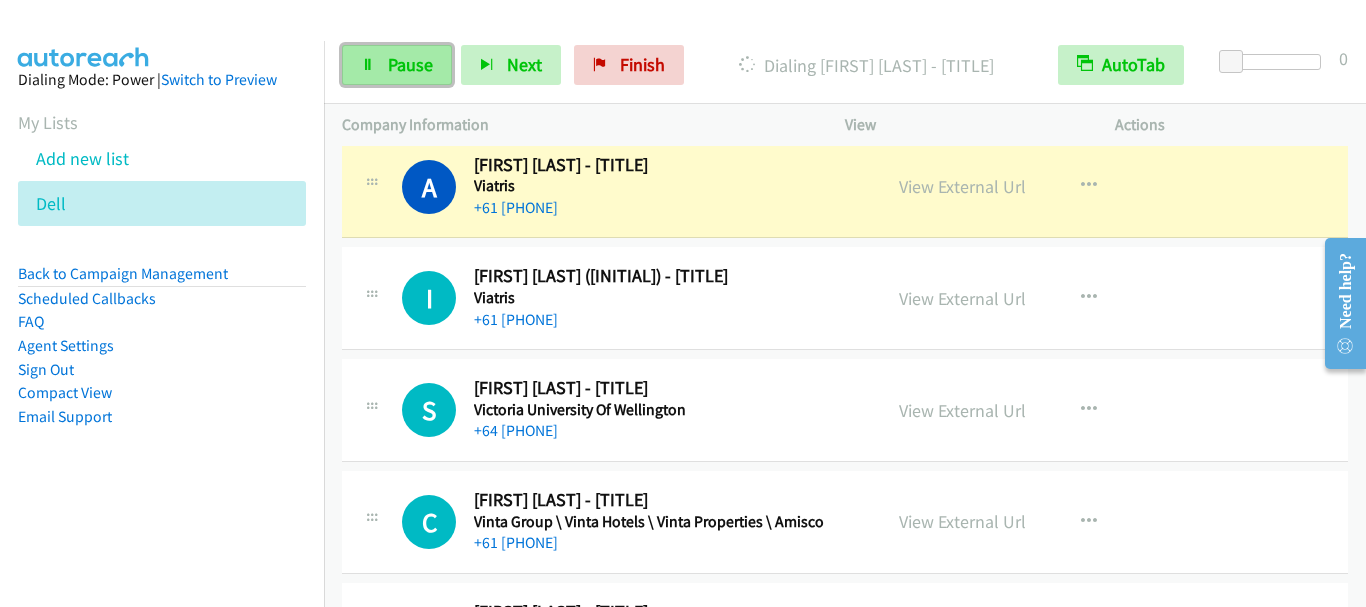 click on "Pause" at bounding box center (410, 64) 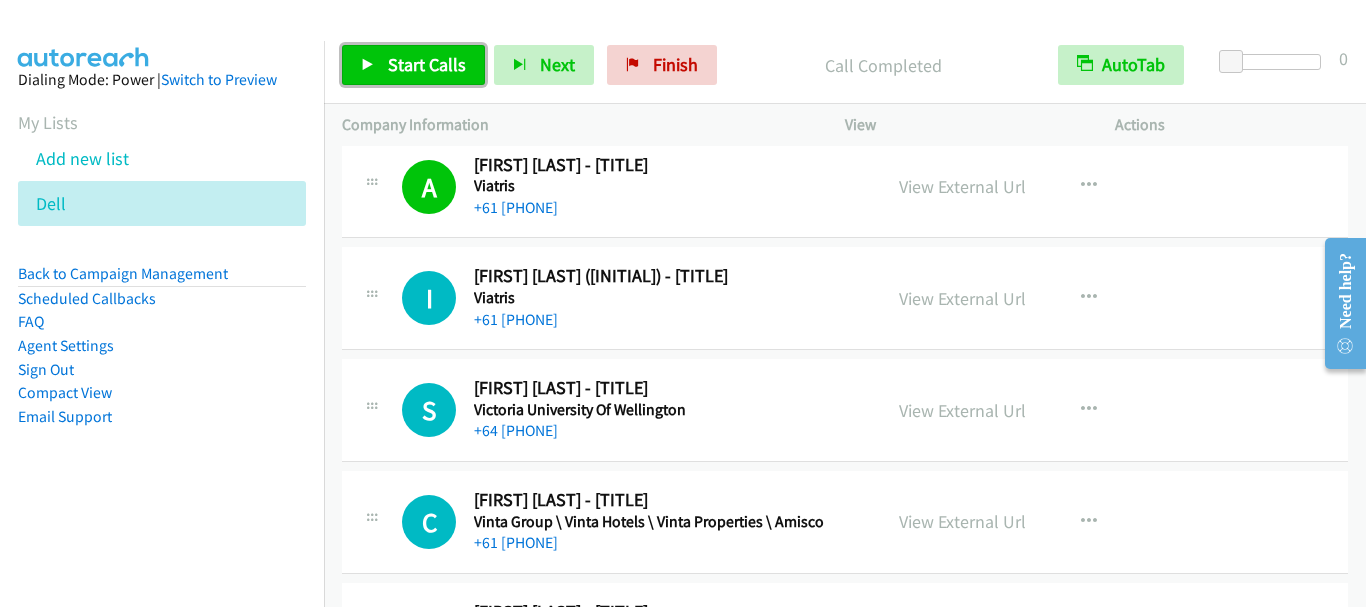 click on "Start Calls" at bounding box center (427, 64) 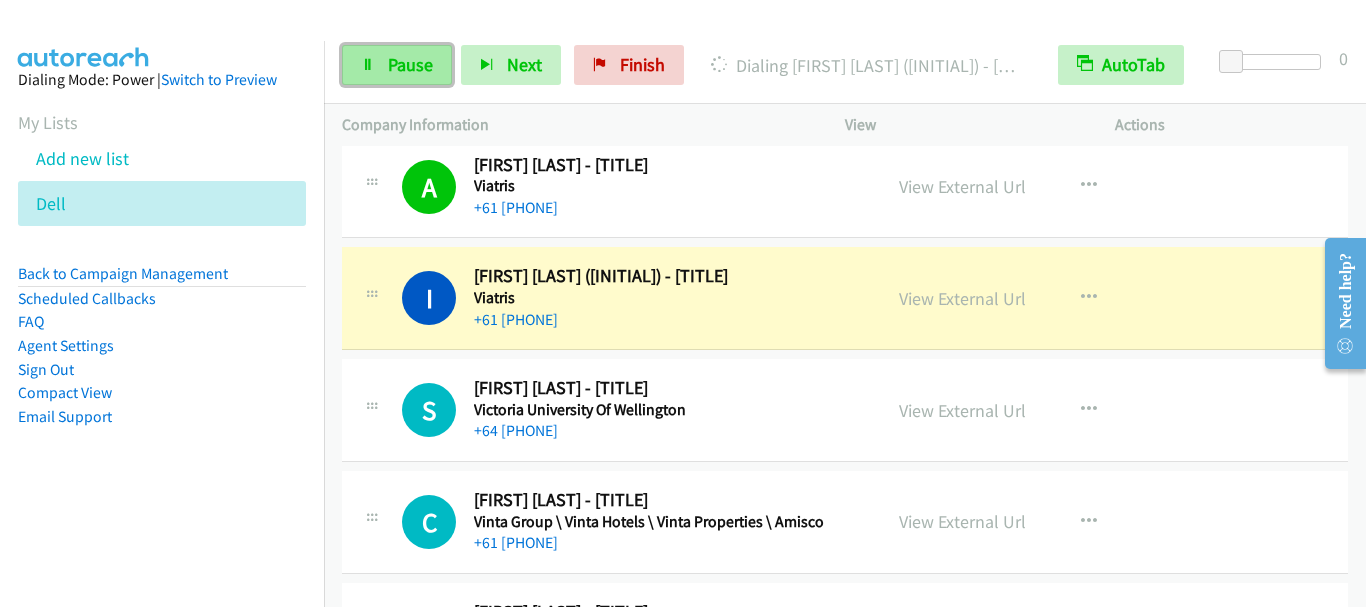 click on "Pause" at bounding box center [410, 64] 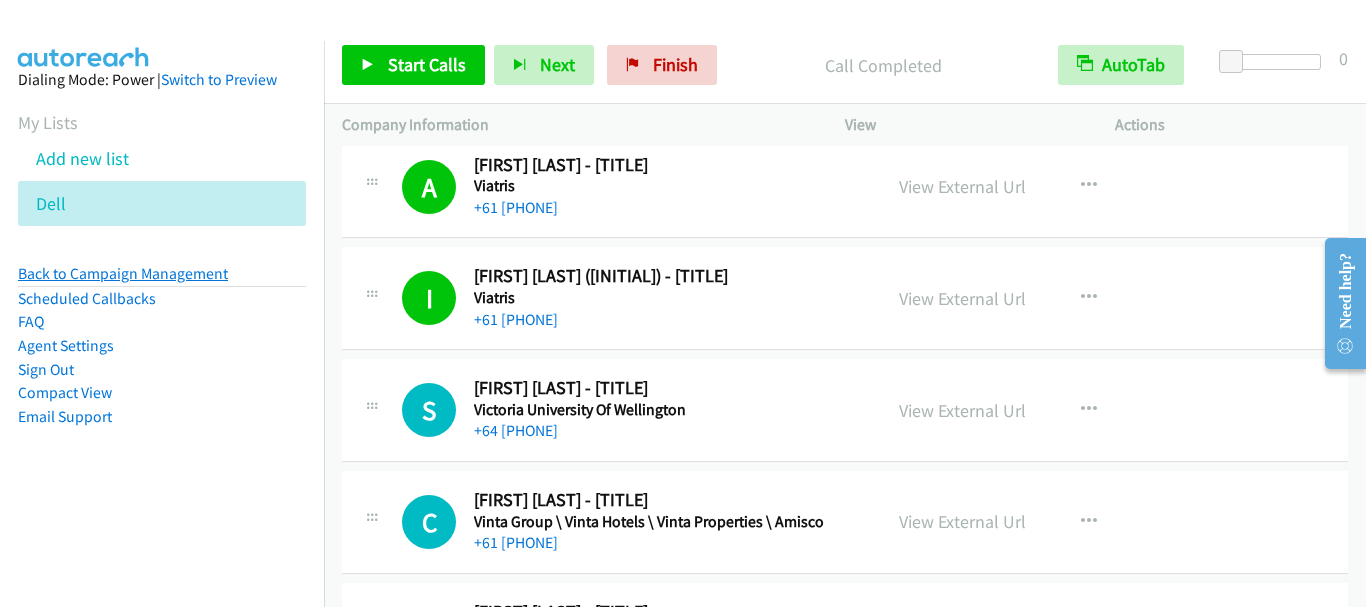 click on "Back to Campaign Management" at bounding box center (123, 273) 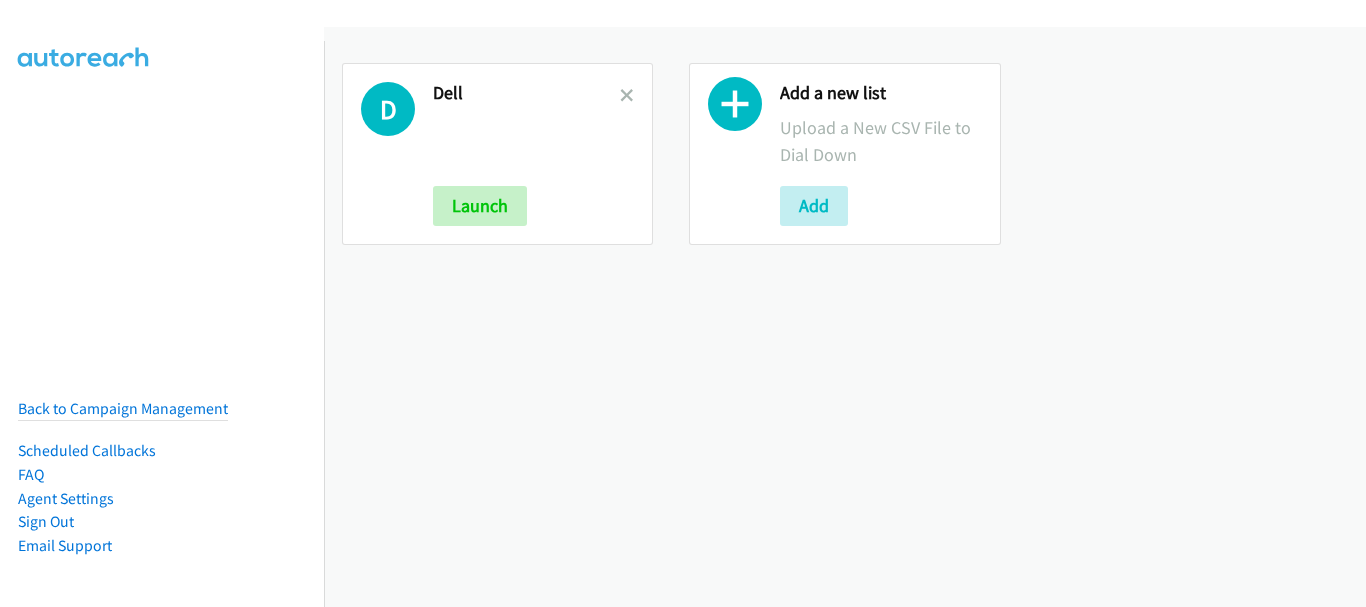 scroll, scrollTop: 0, scrollLeft: 0, axis: both 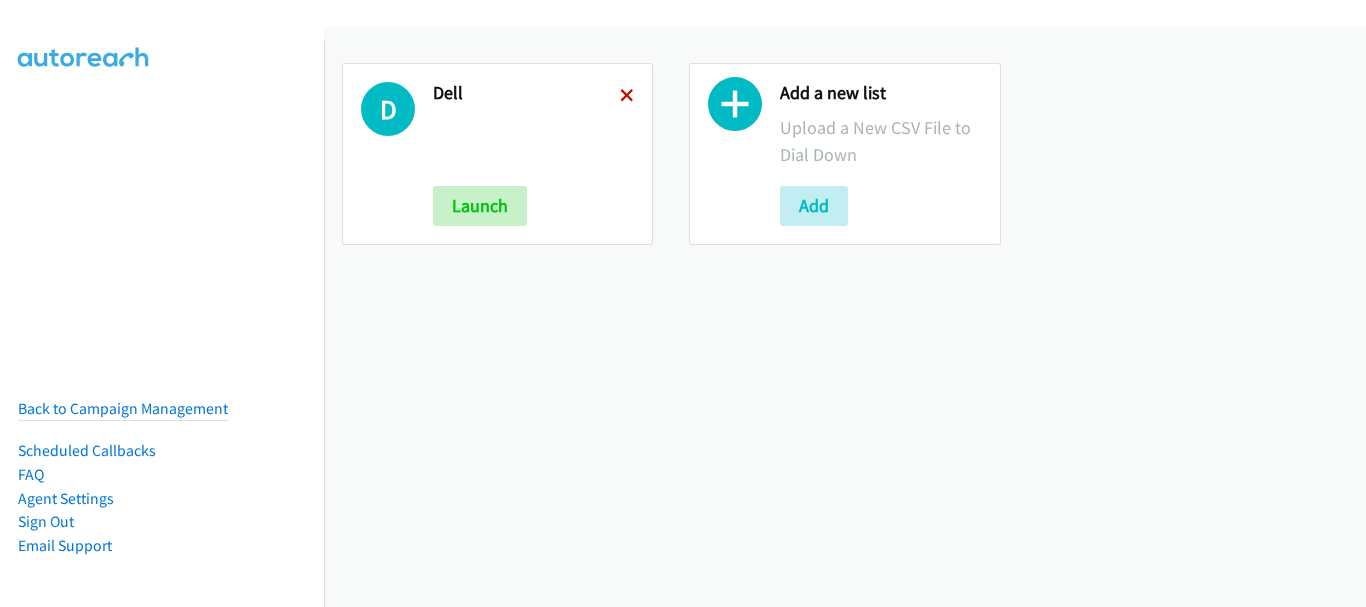 drag, startPoint x: 618, startPoint y: 95, endPoint x: 727, endPoint y: 212, distance: 159.90622 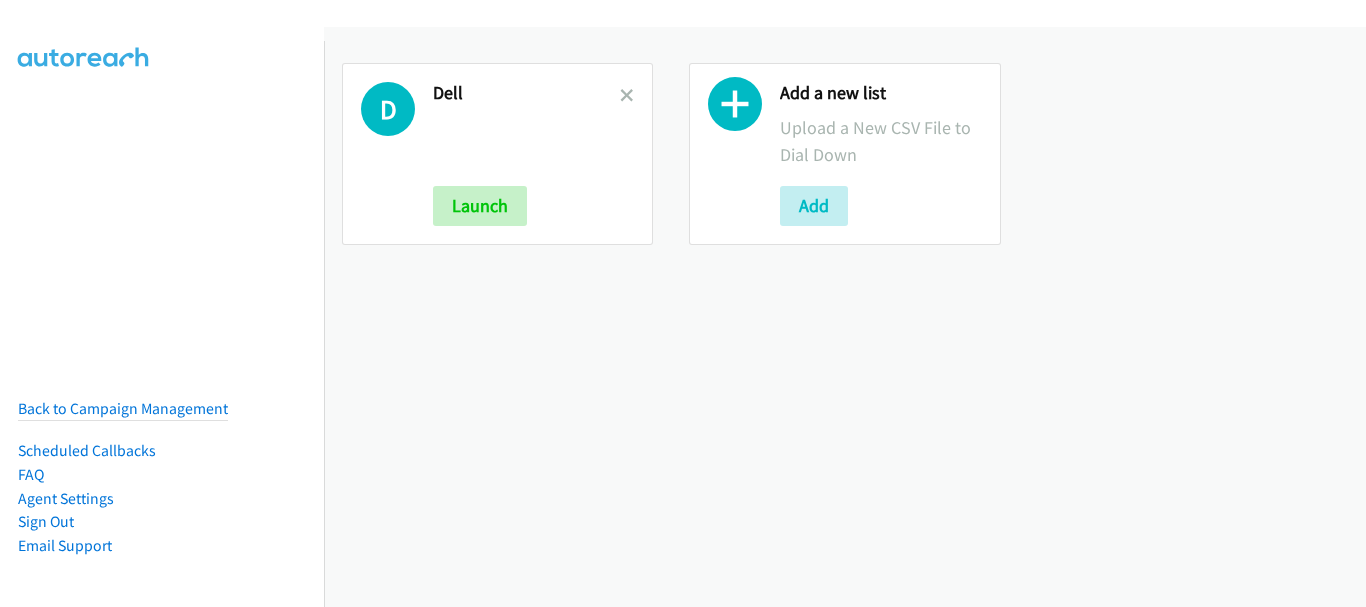 click at bounding box center (627, 97) 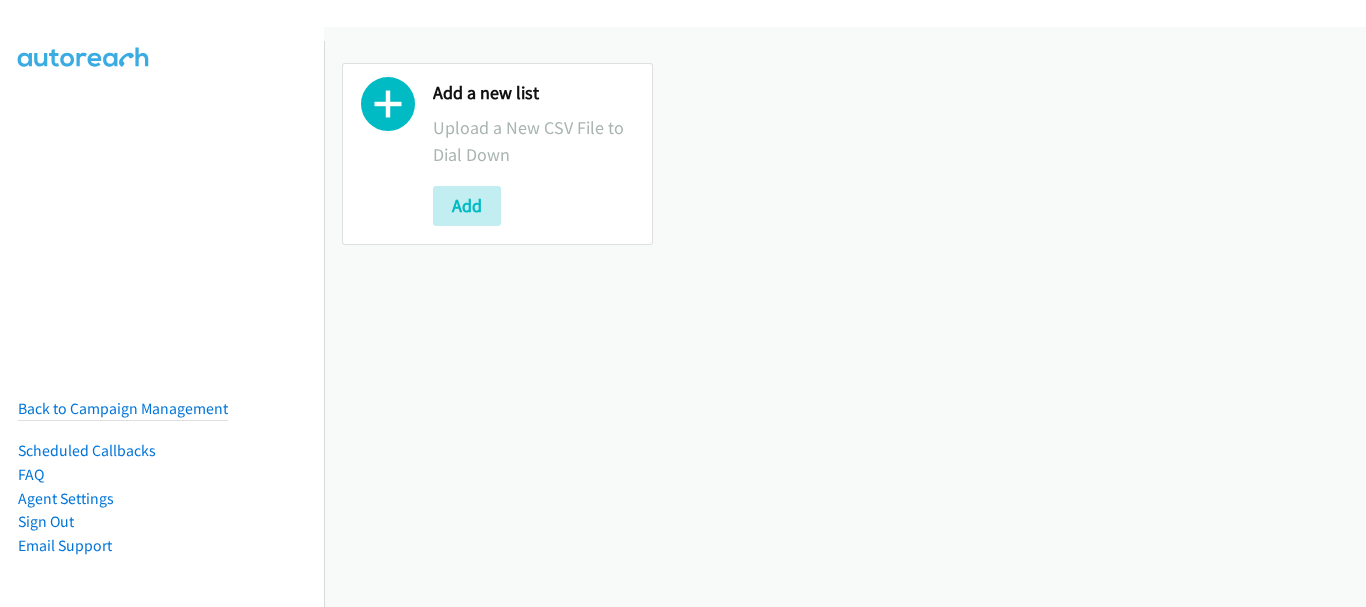 scroll, scrollTop: 0, scrollLeft: 0, axis: both 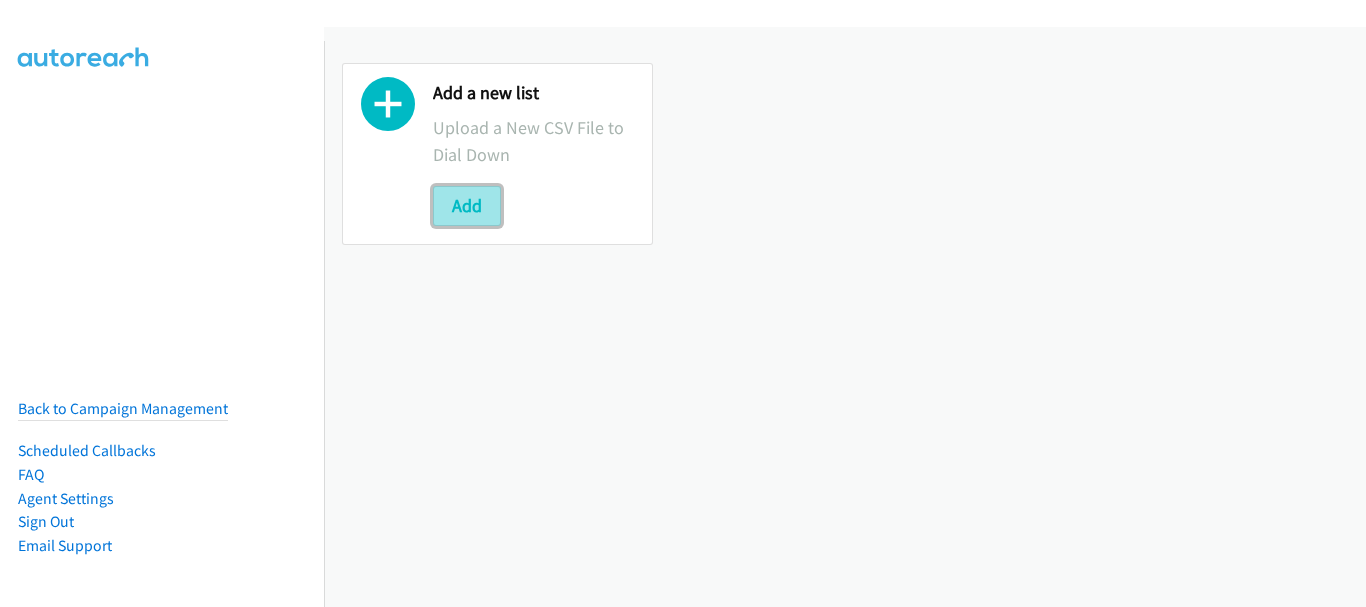 click on "Add" at bounding box center [467, 206] 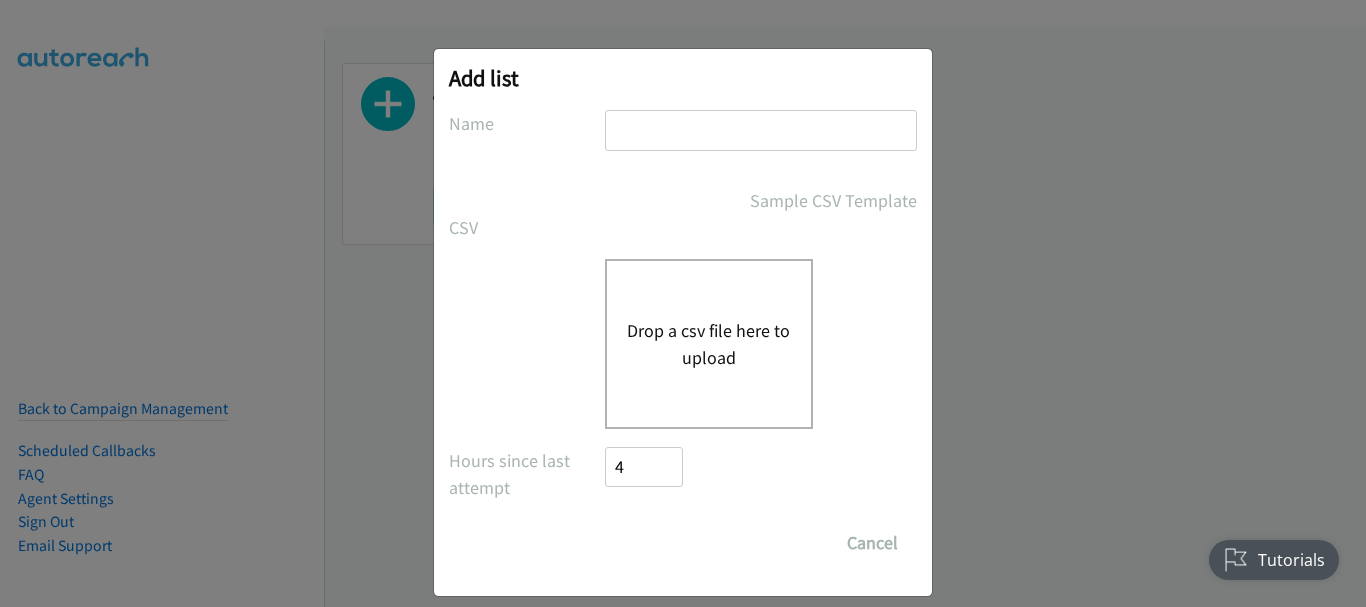 scroll, scrollTop: 0, scrollLeft: 0, axis: both 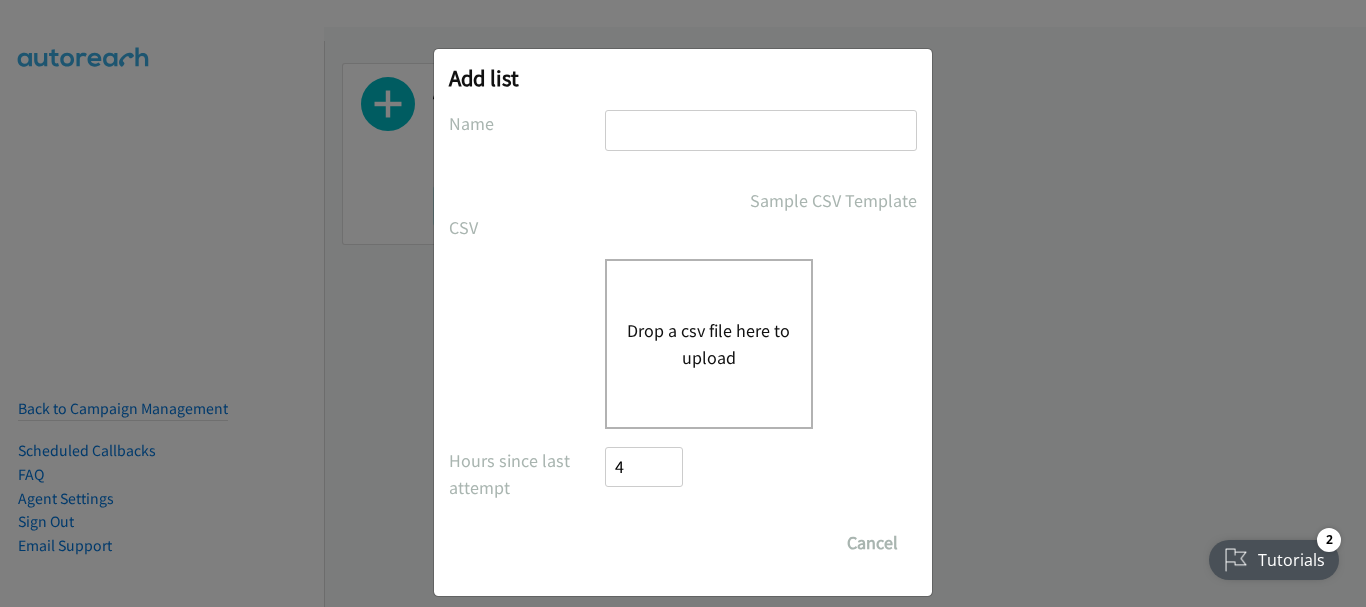 drag, startPoint x: 644, startPoint y: 129, endPoint x: 671, endPoint y: 202, distance: 77.83315 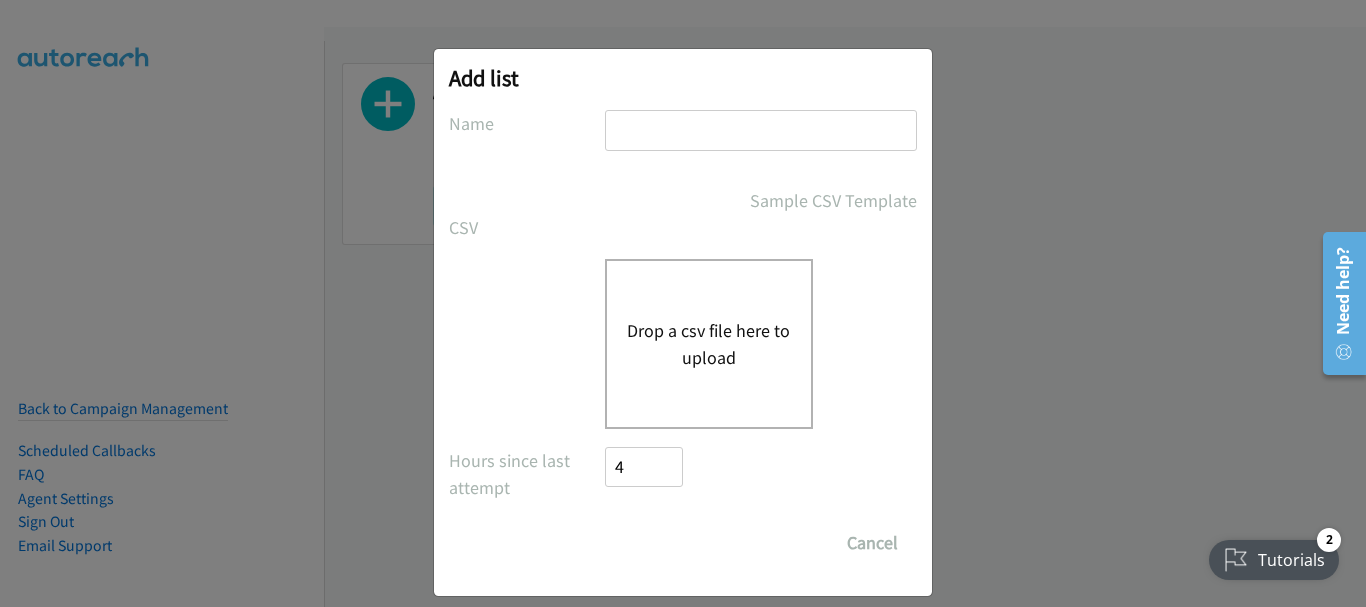 type on "Dell" 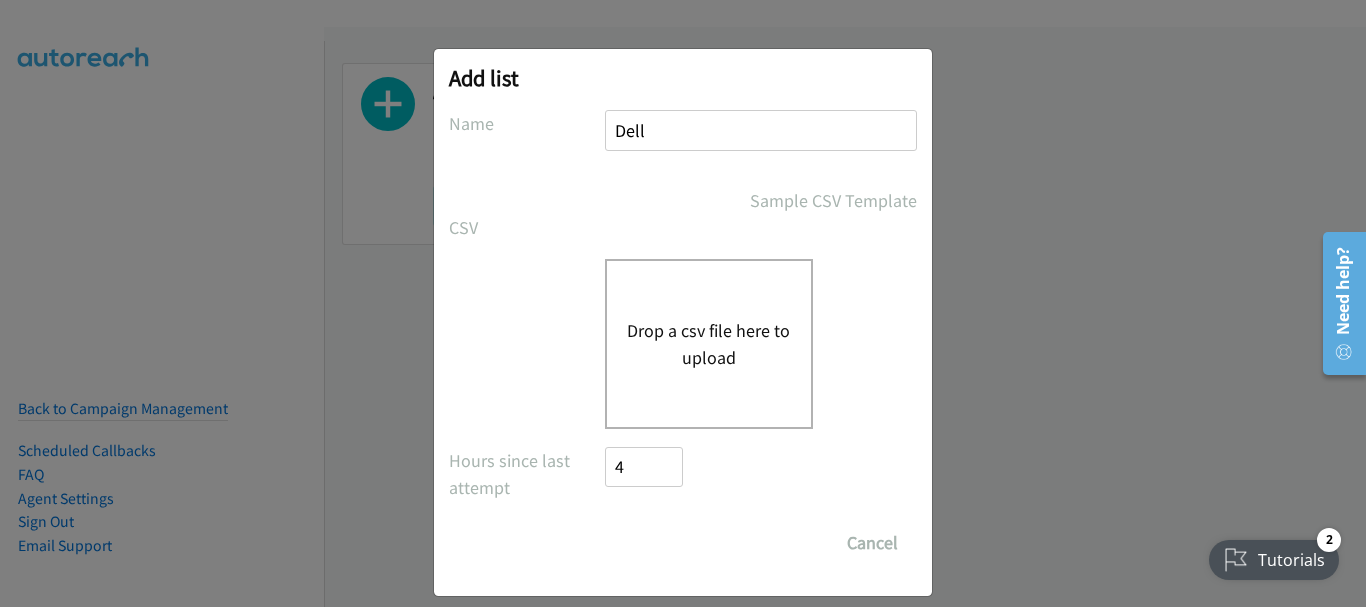 click on "Drop a csv file here to upload" at bounding box center (709, 344) 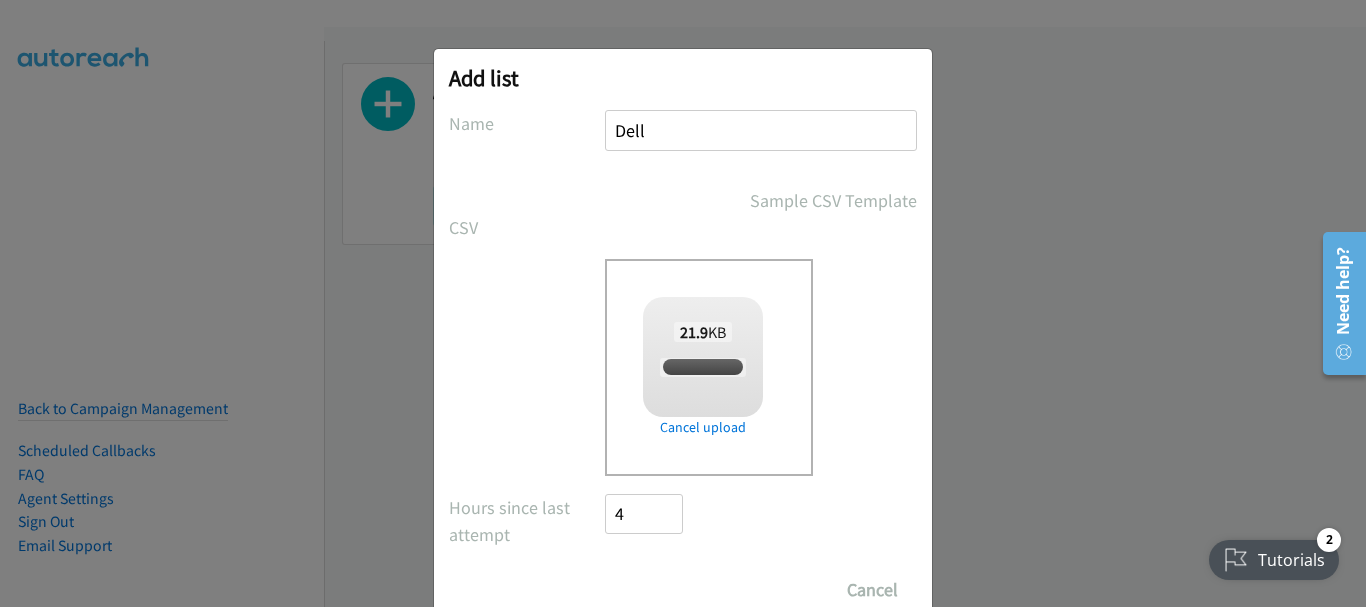 checkbox on "true" 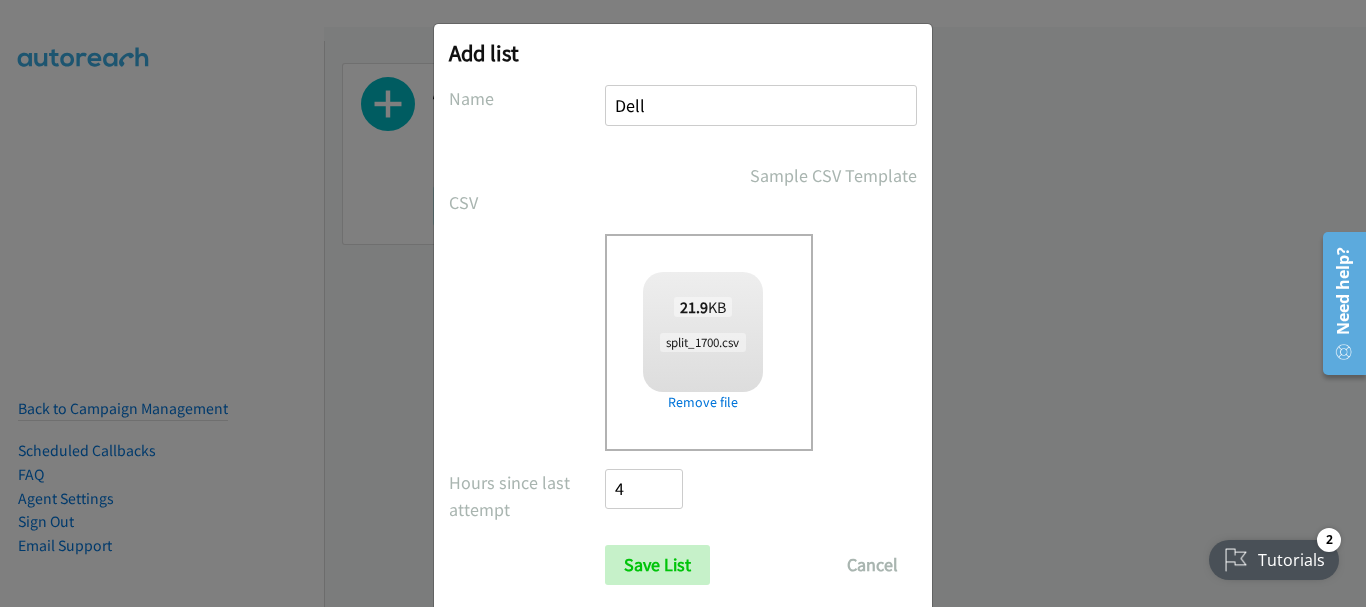 scroll, scrollTop: 67, scrollLeft: 0, axis: vertical 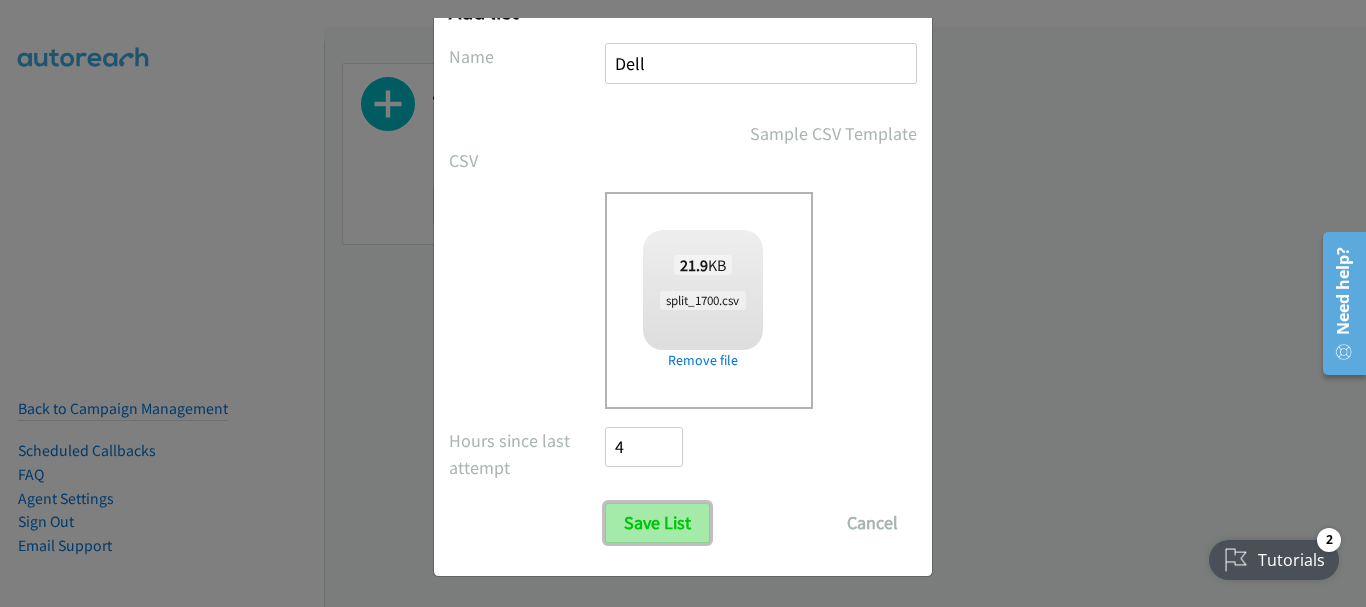 click on "Save List" at bounding box center [657, 523] 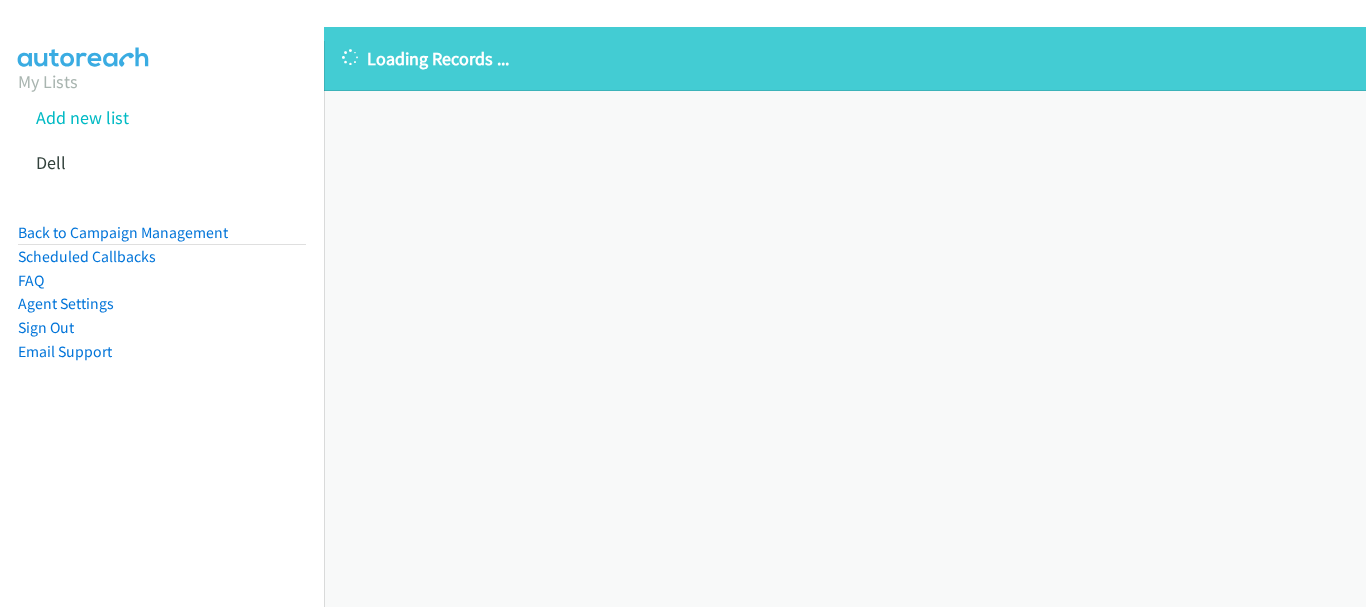 scroll, scrollTop: 0, scrollLeft: 0, axis: both 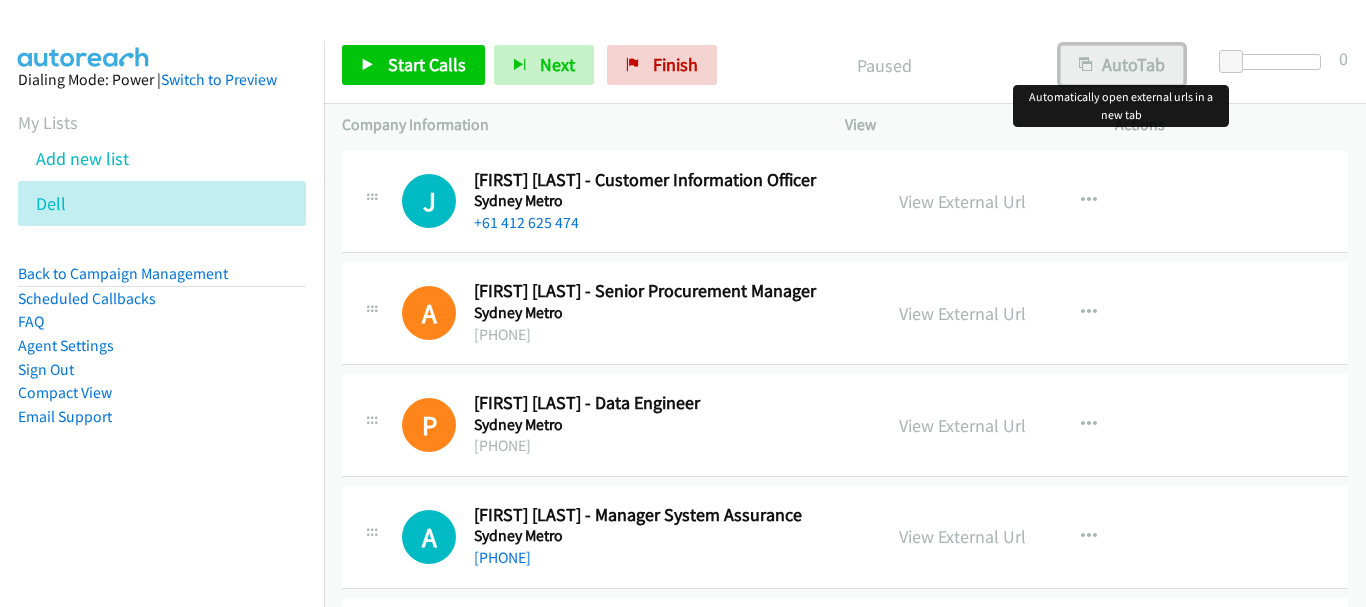 click at bounding box center [1086, 66] 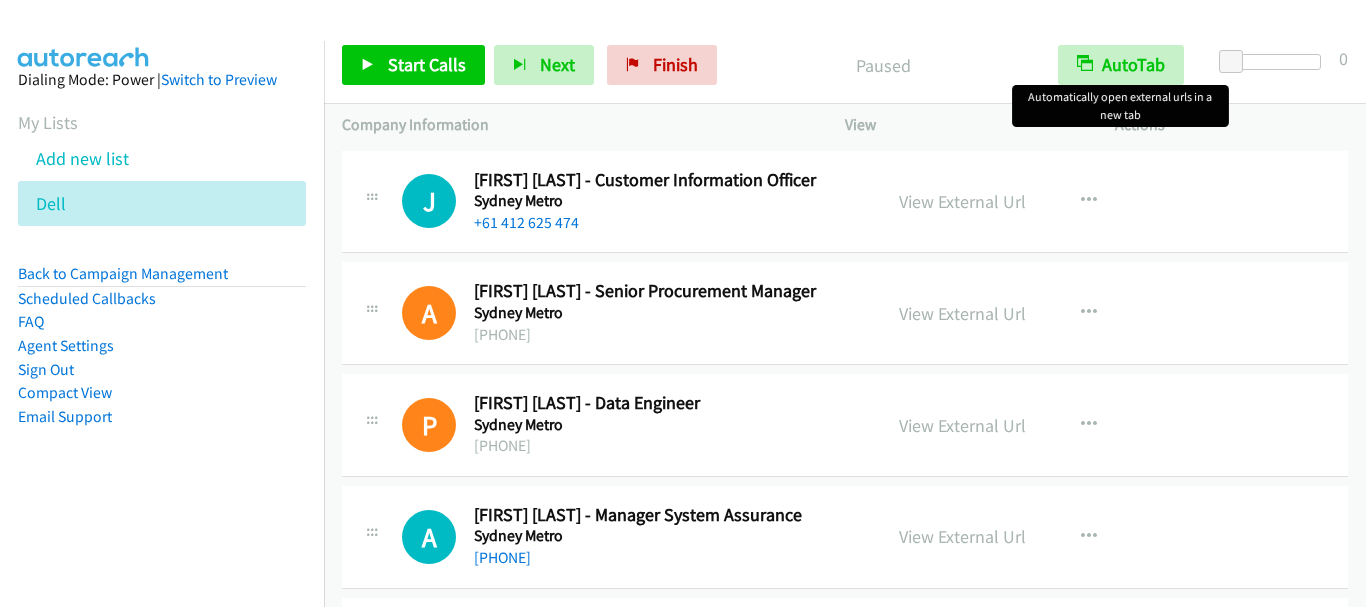 scroll, scrollTop: 0, scrollLeft: 0, axis: both 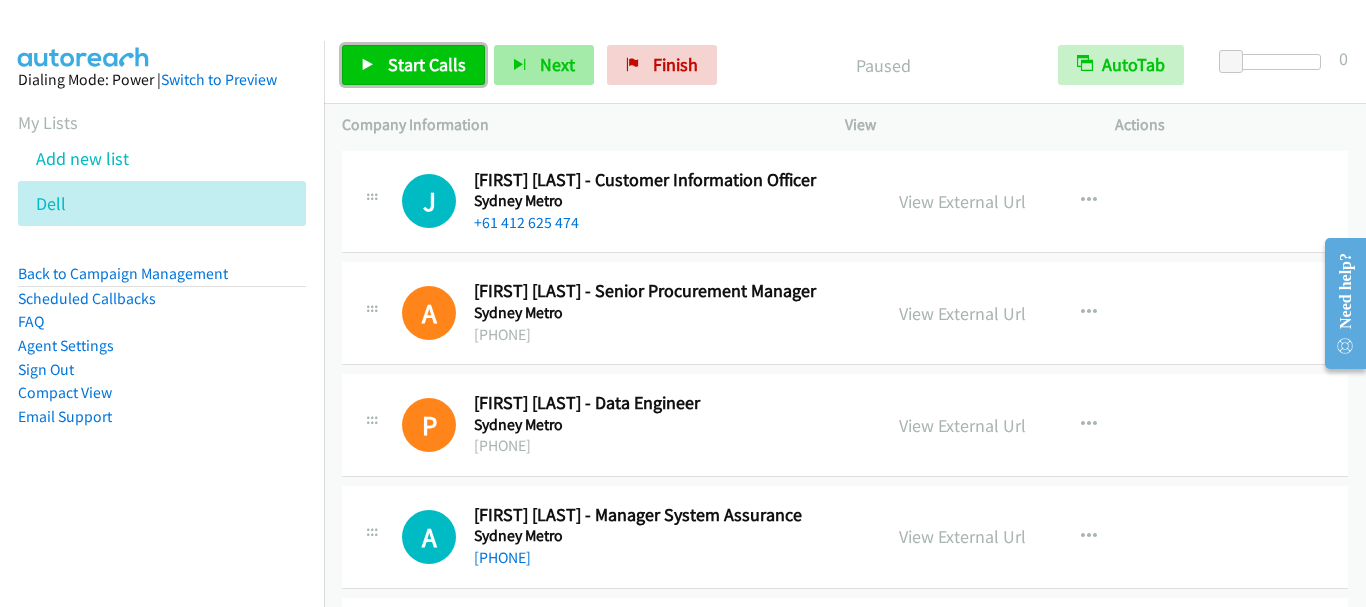 drag, startPoint x: 404, startPoint y: 57, endPoint x: 510, endPoint y: 63, distance: 106.16968 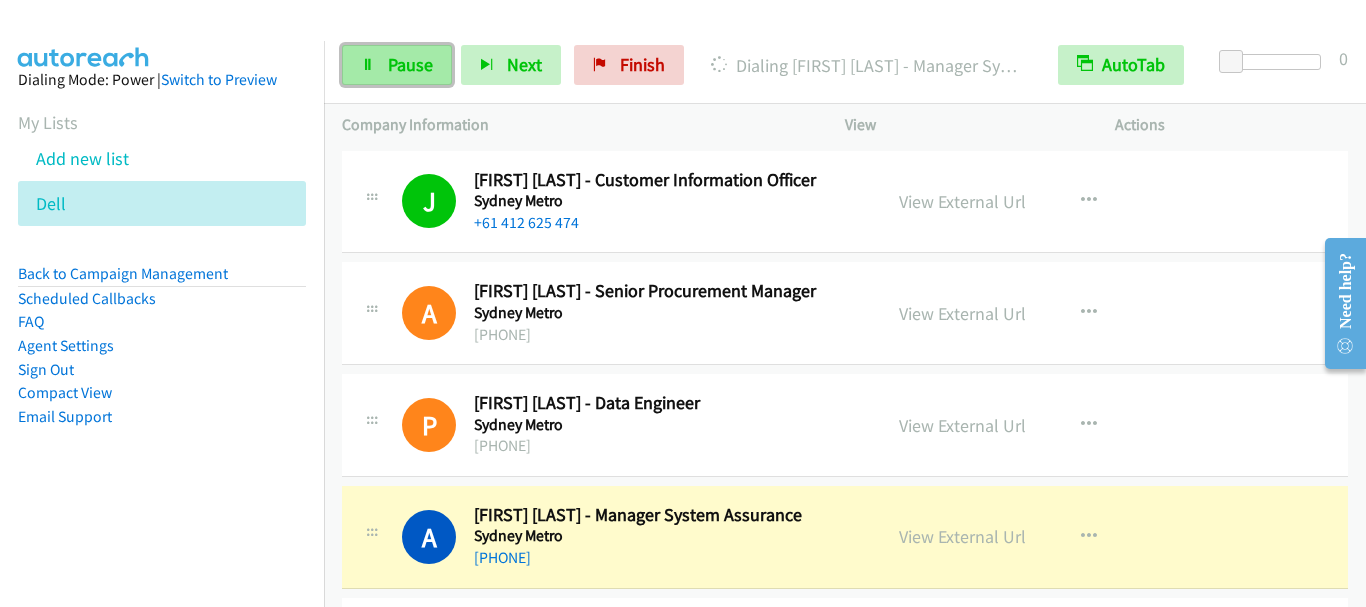 drag, startPoint x: 401, startPoint y: 60, endPoint x: 432, endPoint y: 65, distance: 31.400637 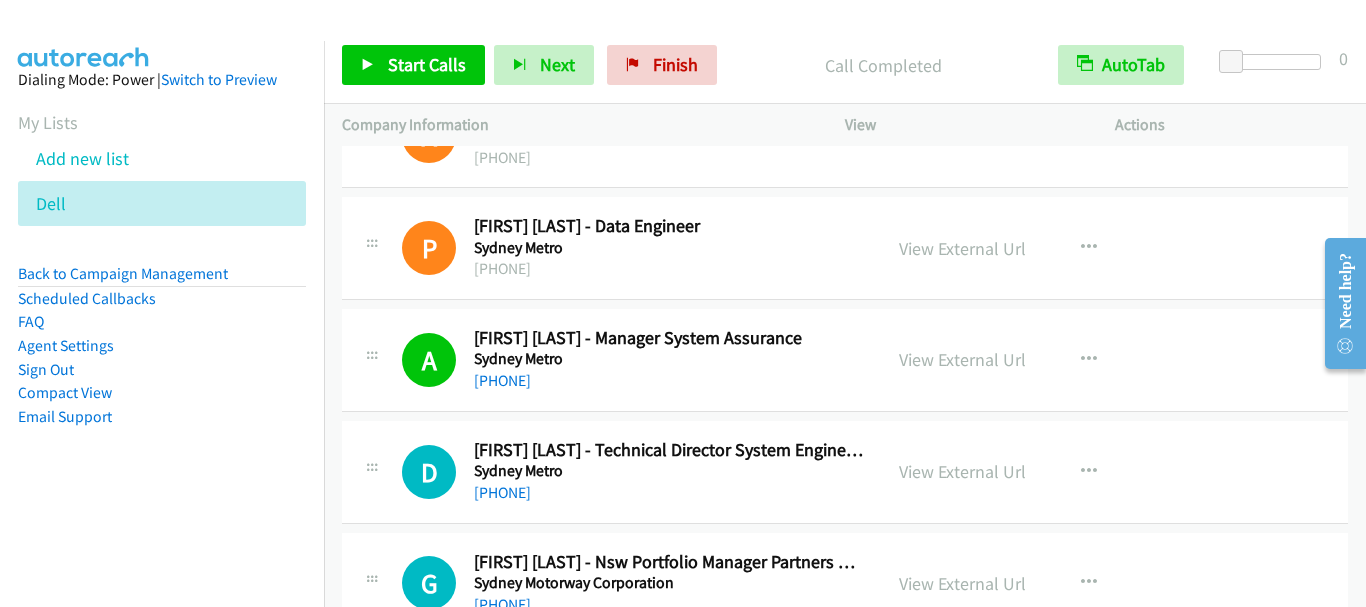 scroll, scrollTop: 200, scrollLeft: 0, axis: vertical 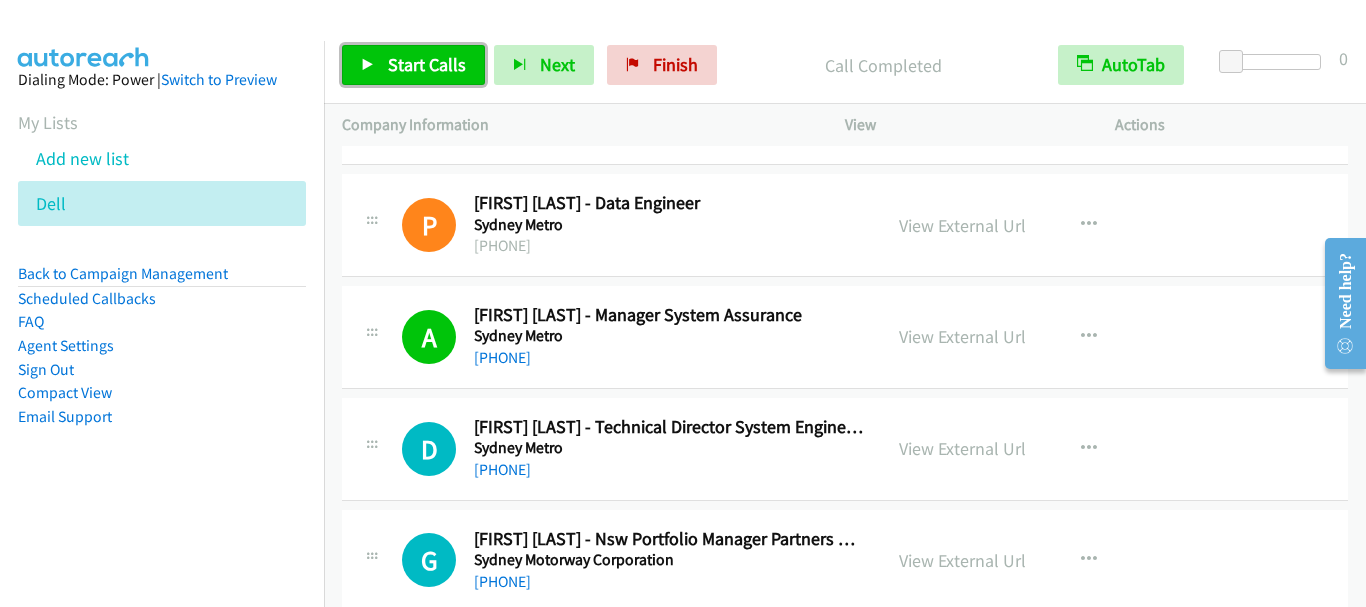 click on "Start Calls" at bounding box center [427, 64] 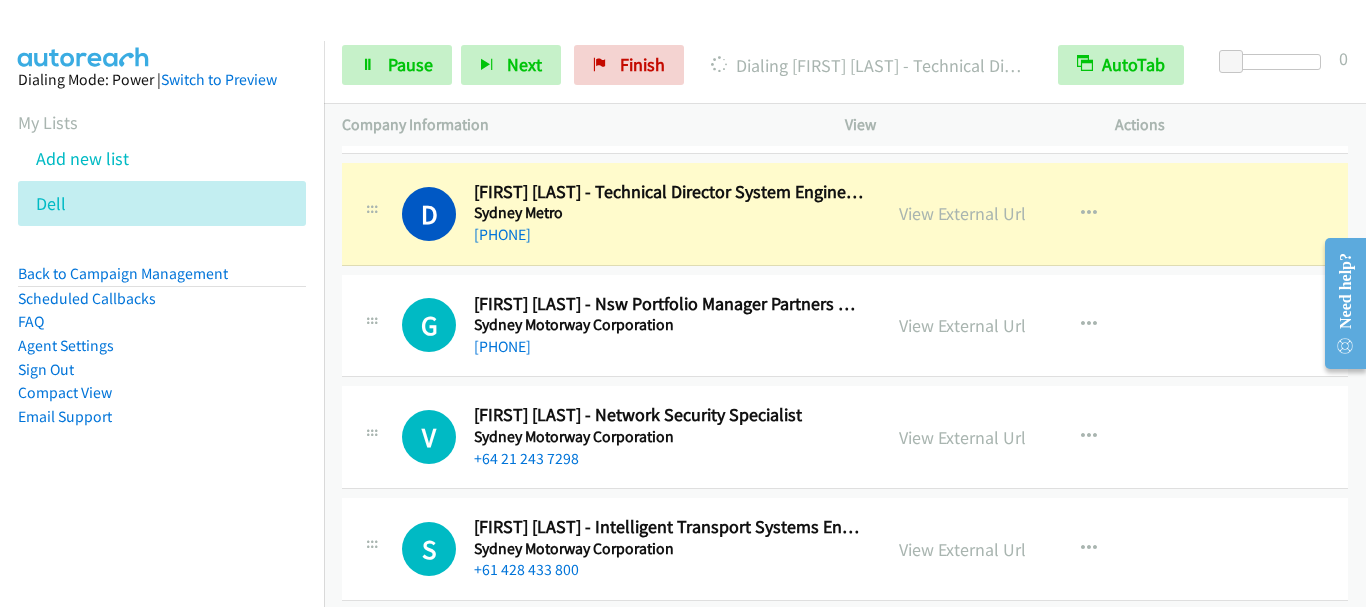 scroll, scrollTop: 400, scrollLeft: 0, axis: vertical 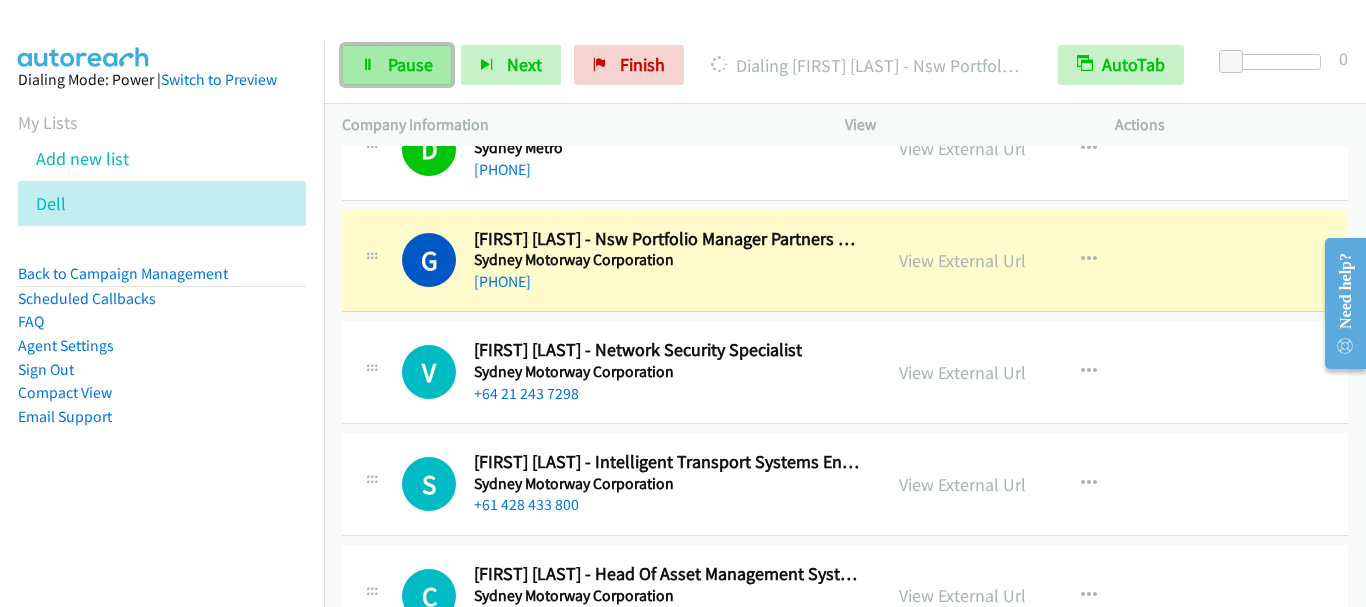 click on "Pause" at bounding box center (410, 64) 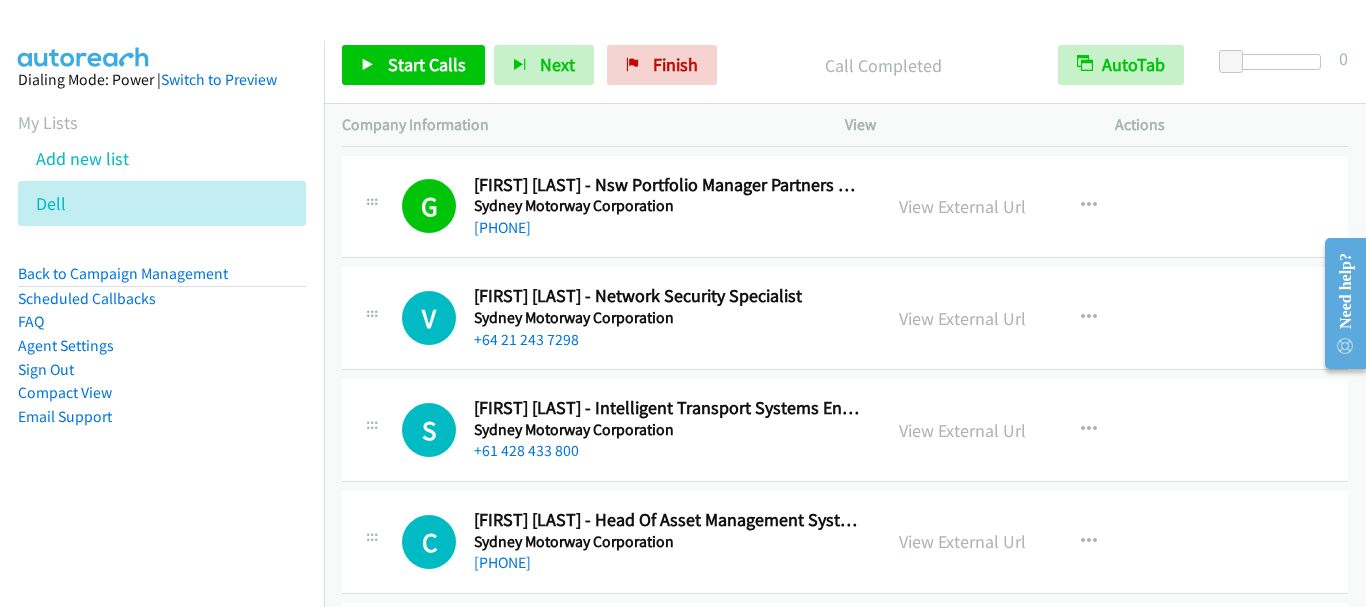 scroll, scrollTop: 600, scrollLeft: 0, axis: vertical 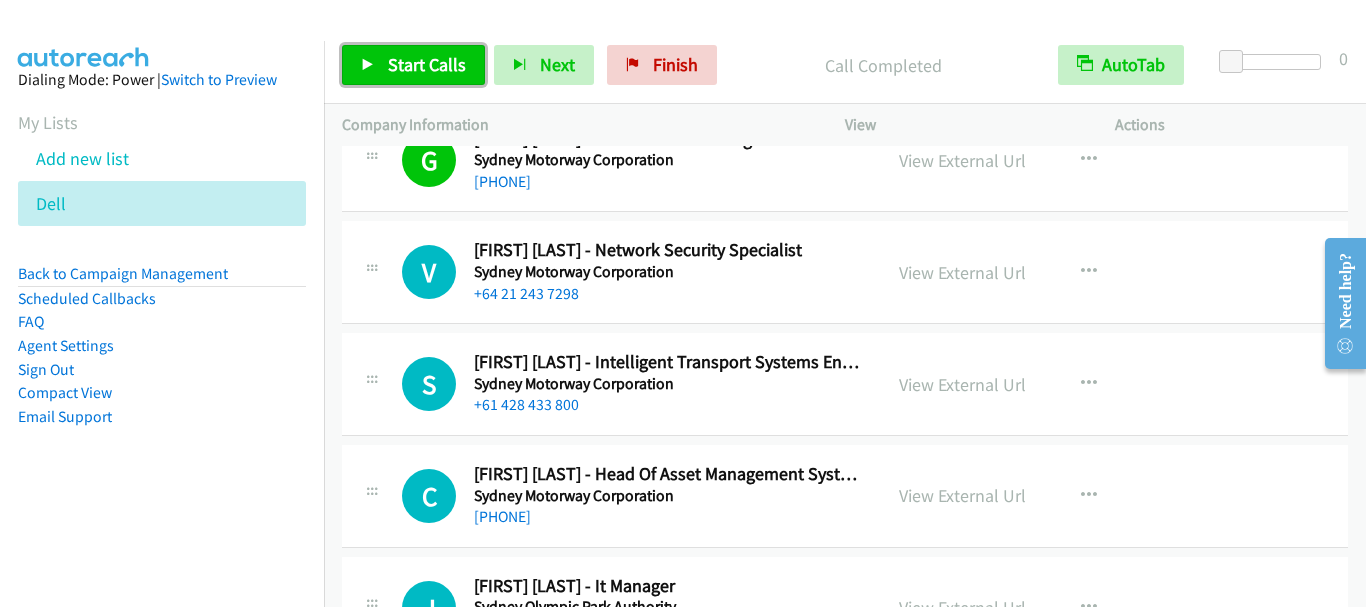 click on "Start Calls" at bounding box center (427, 64) 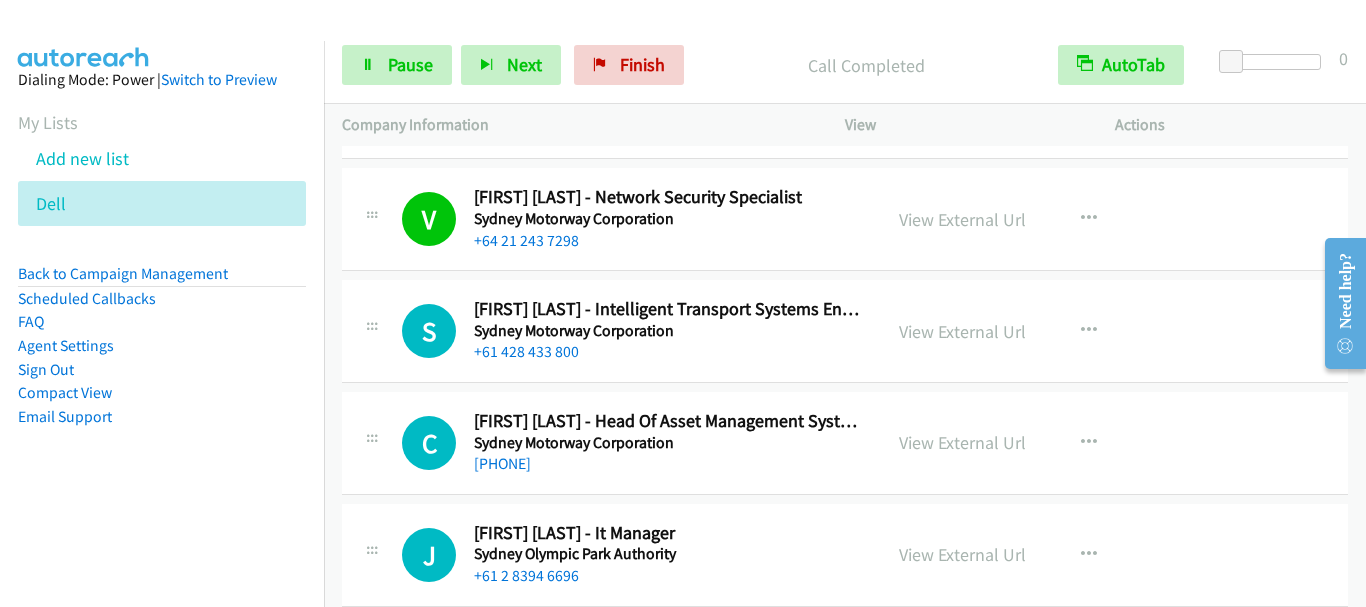 scroll, scrollTop: 700, scrollLeft: 0, axis: vertical 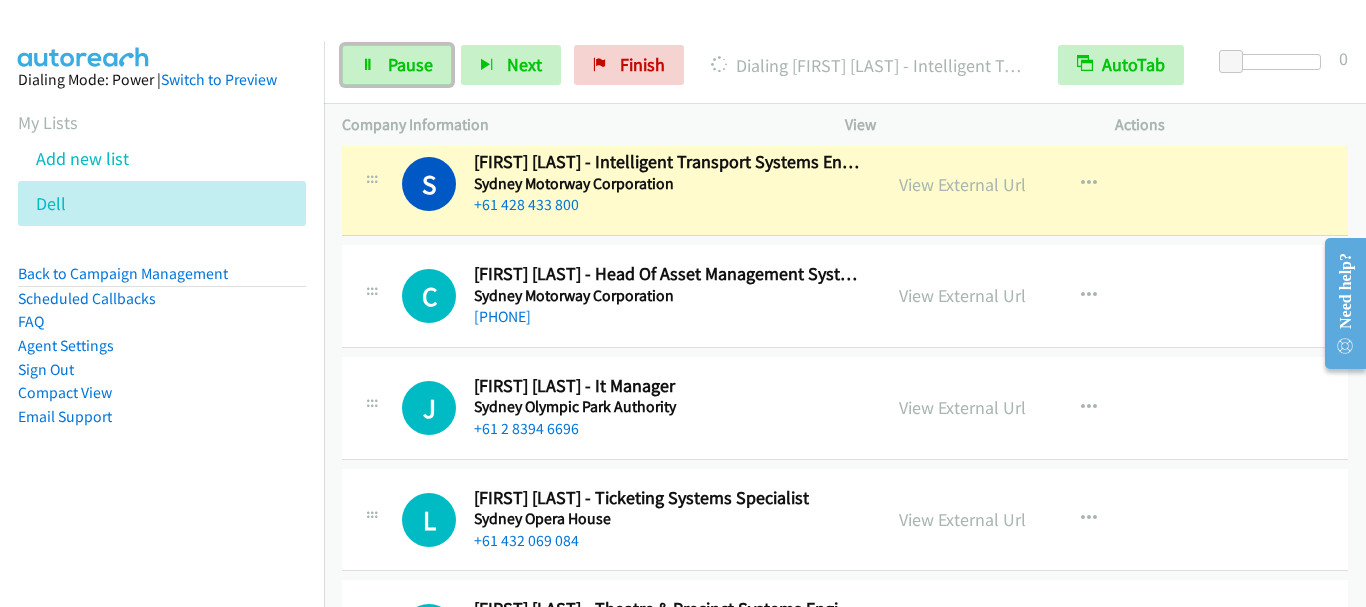 drag, startPoint x: 412, startPoint y: 66, endPoint x: 709, endPoint y: 108, distance: 299.955 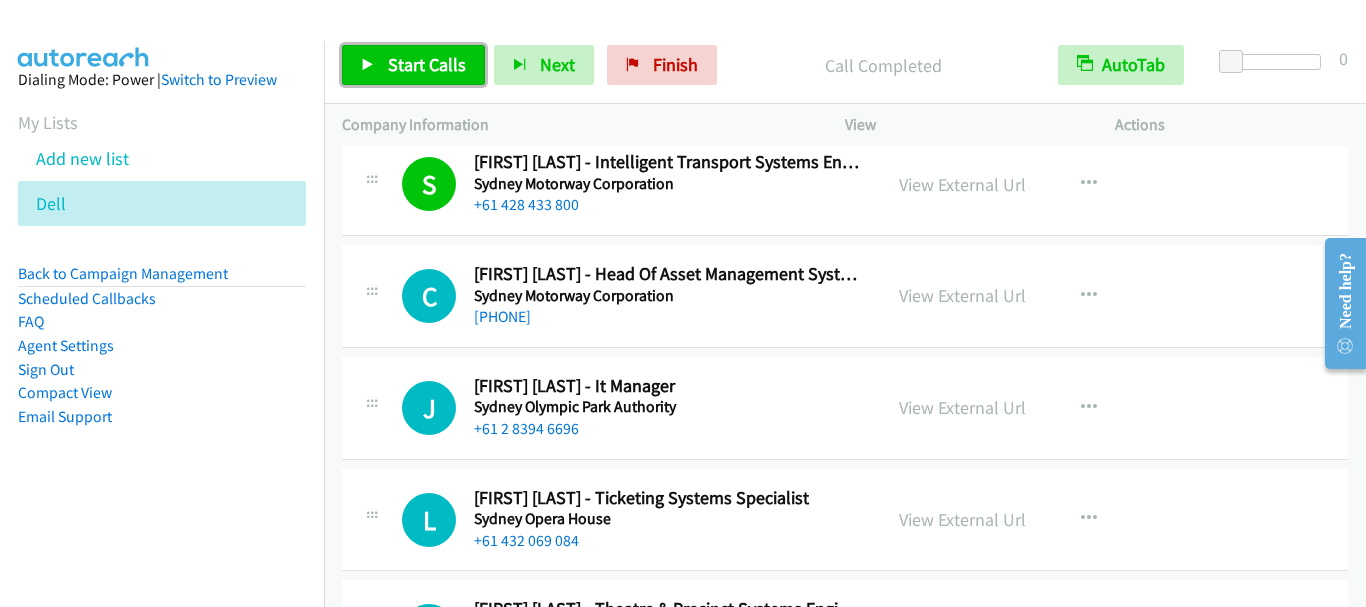 click on "Start Calls" at bounding box center [413, 65] 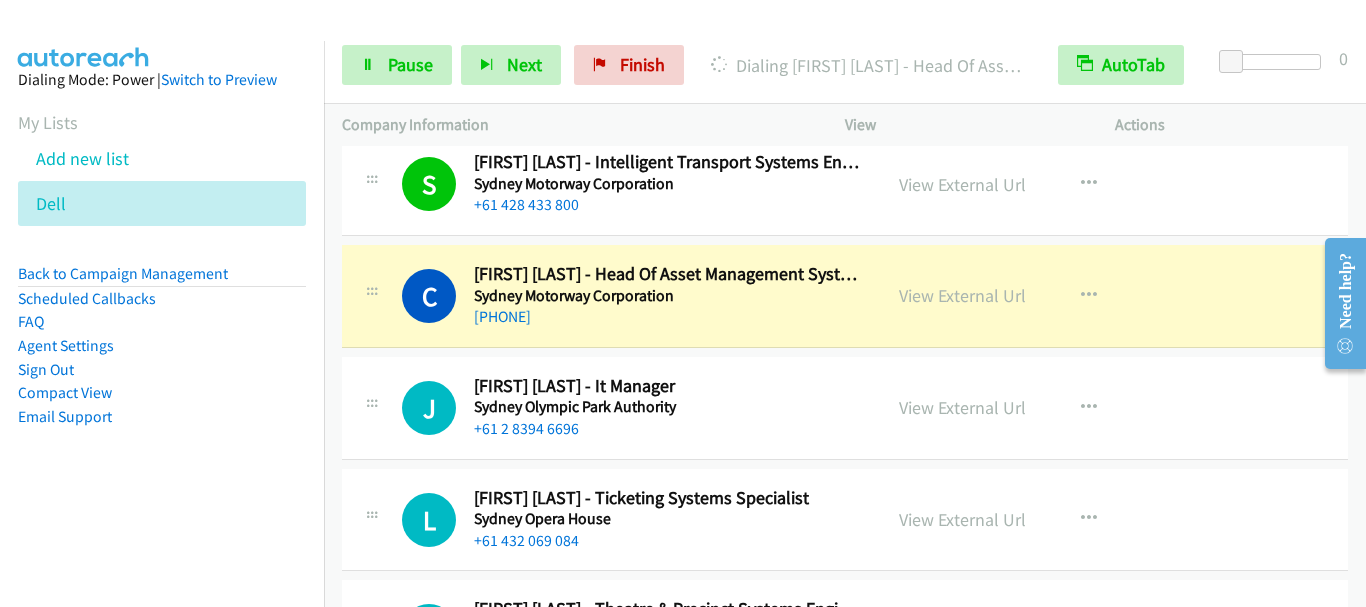 scroll, scrollTop: 900, scrollLeft: 0, axis: vertical 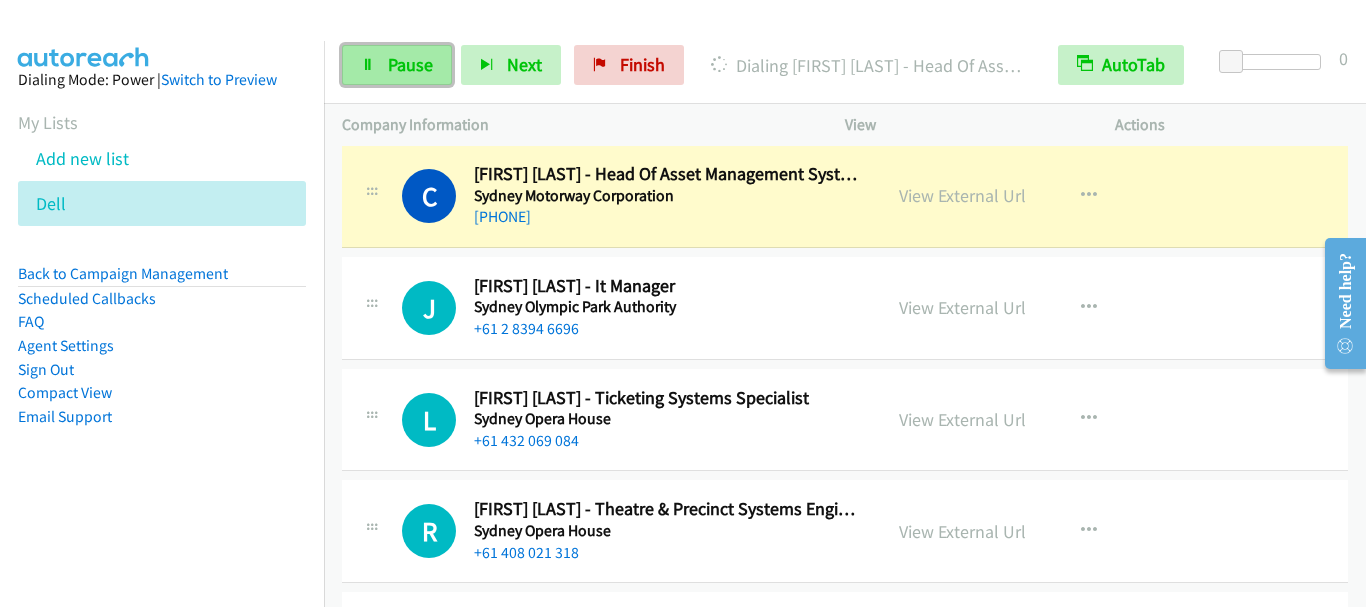click on "Pause" at bounding box center (397, 65) 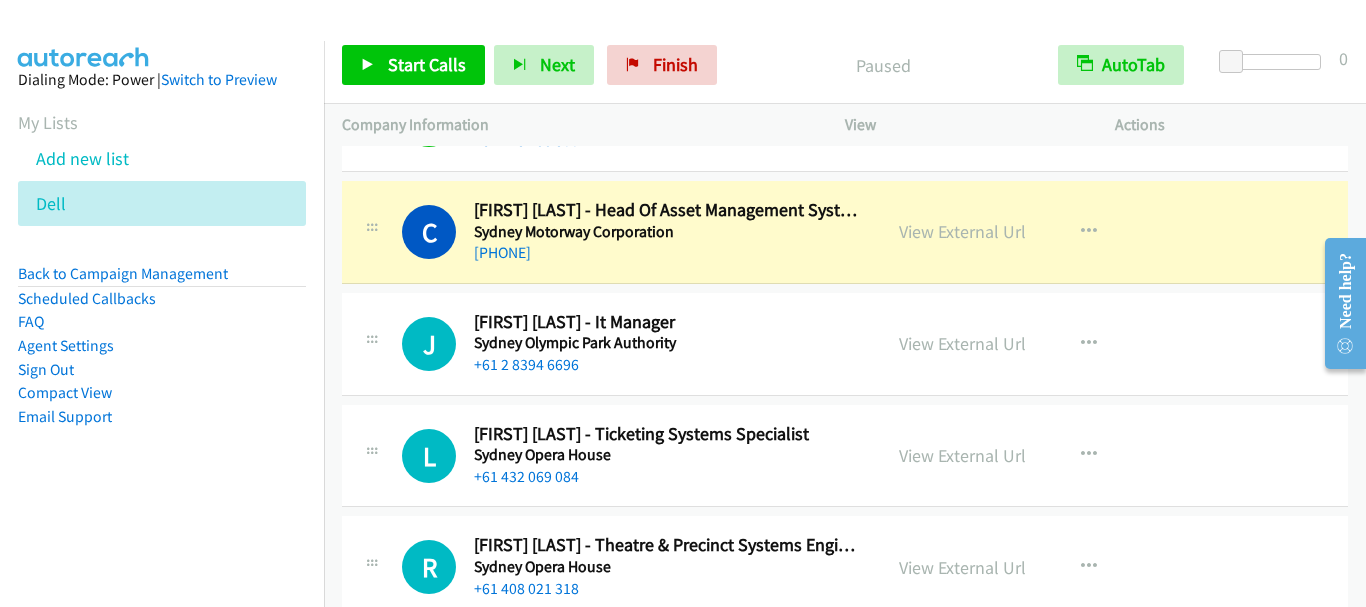 scroll, scrollTop: 900, scrollLeft: 0, axis: vertical 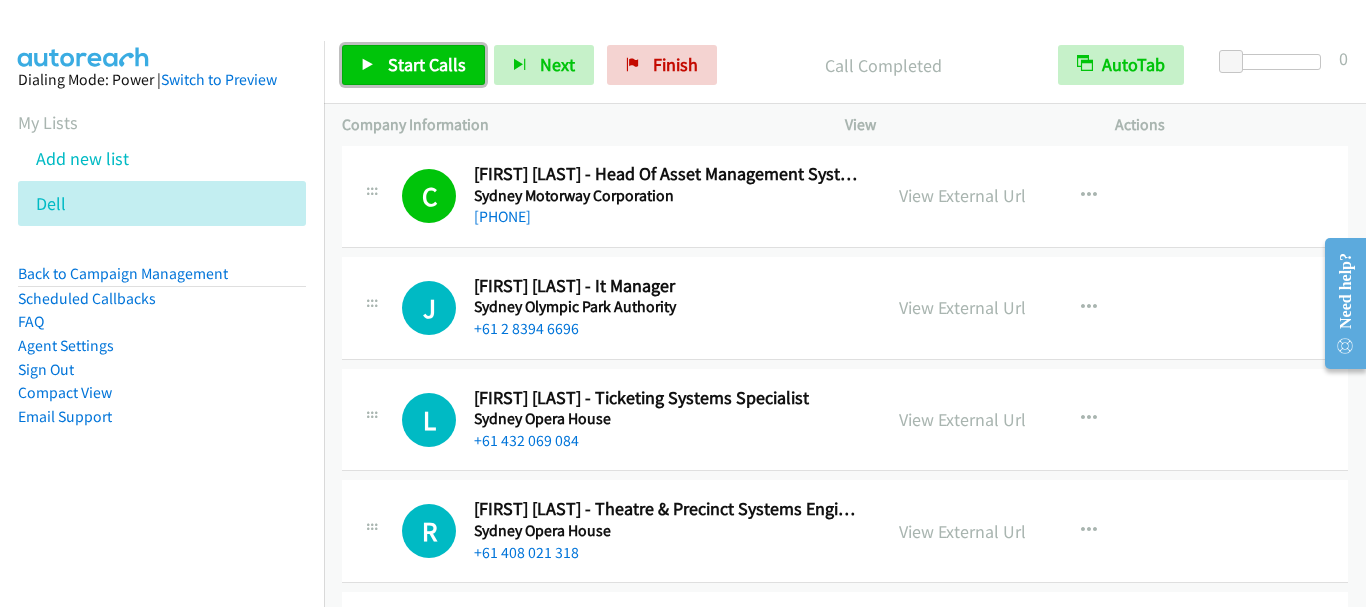 click on "Start Calls" at bounding box center (427, 64) 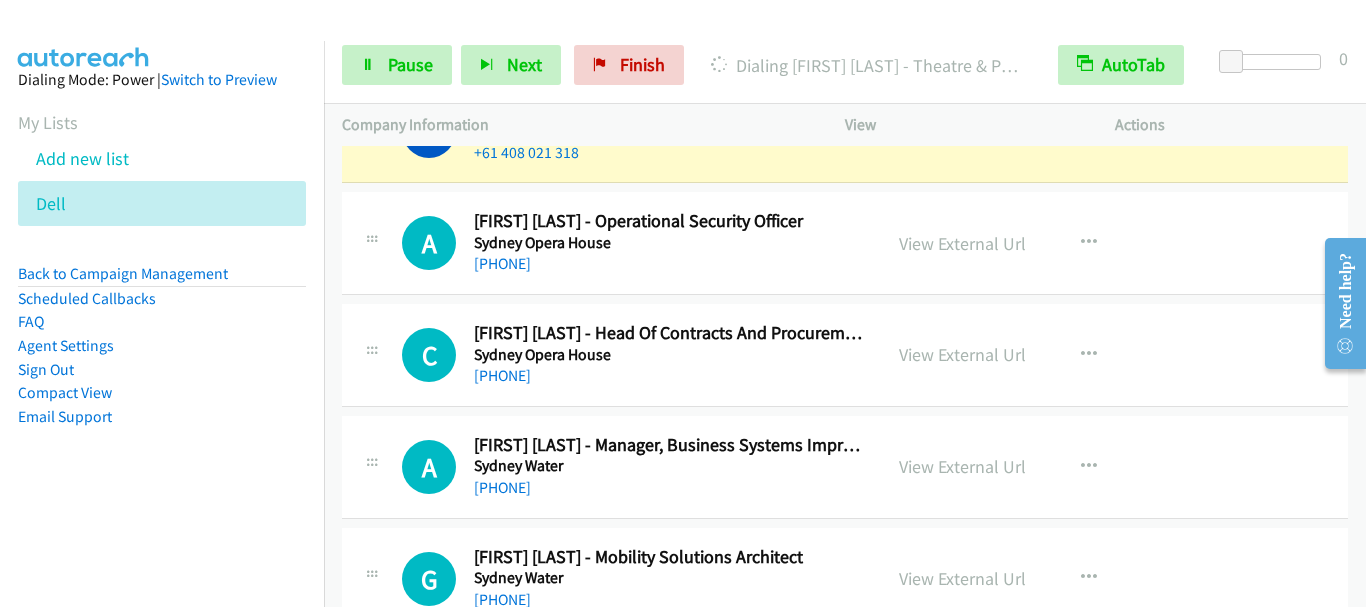 scroll, scrollTop: 1200, scrollLeft: 0, axis: vertical 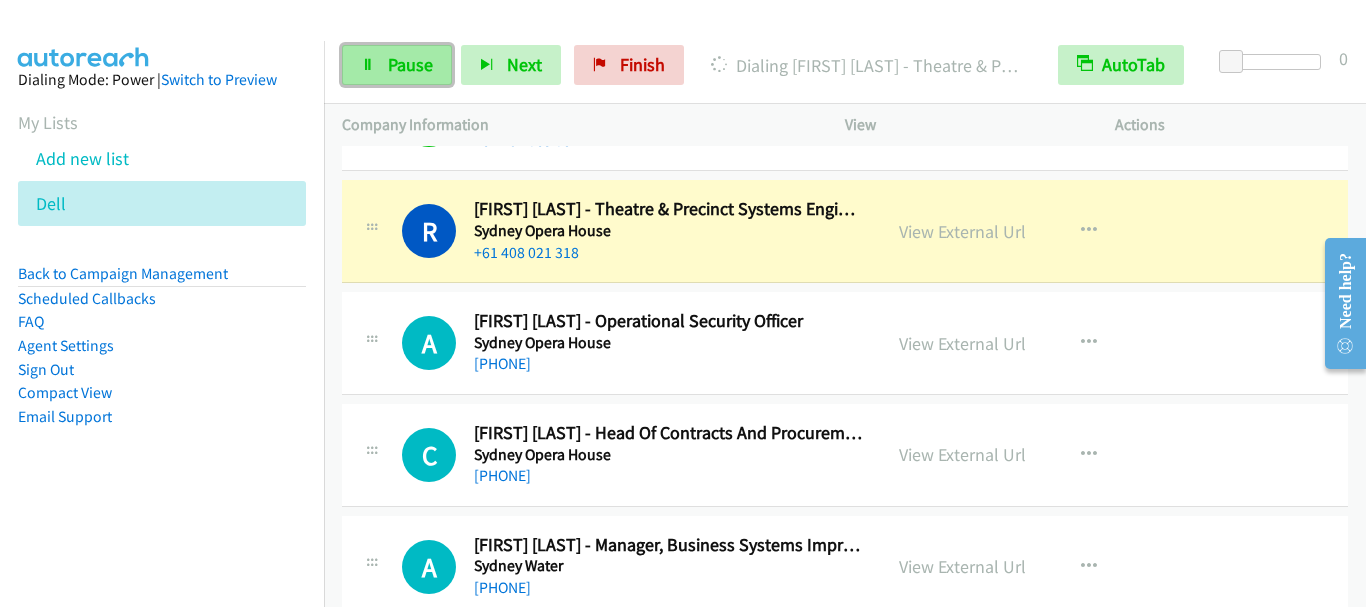 click on "Pause" at bounding box center [410, 64] 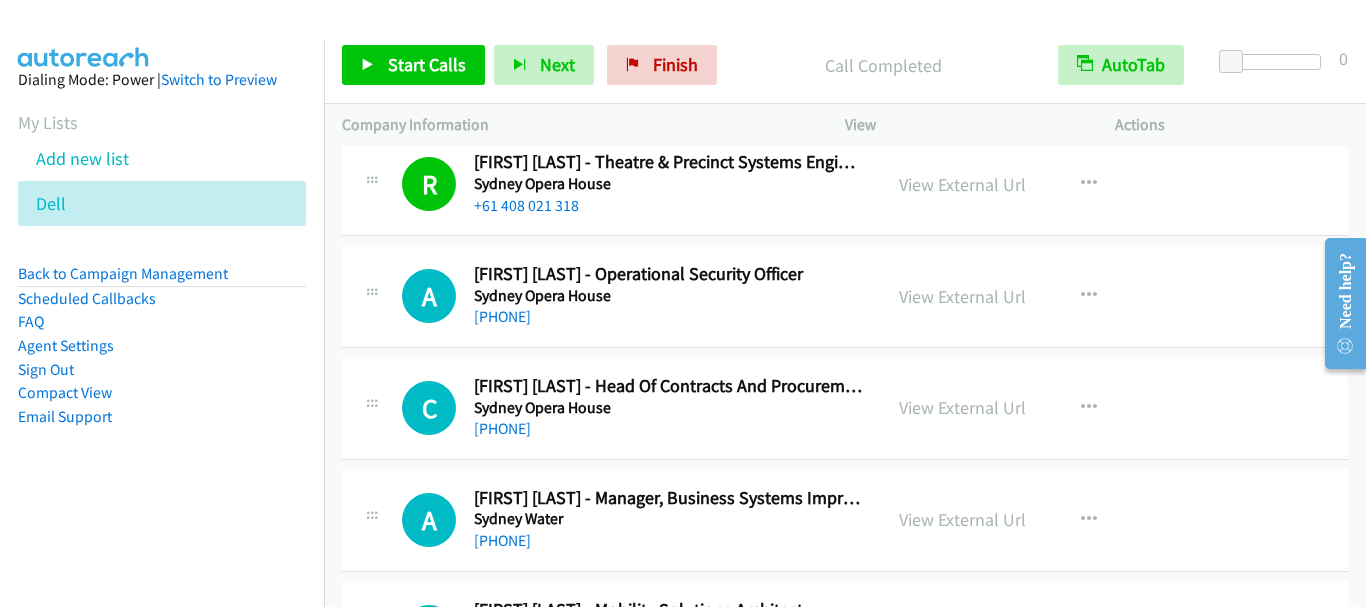 scroll, scrollTop: 1200, scrollLeft: 0, axis: vertical 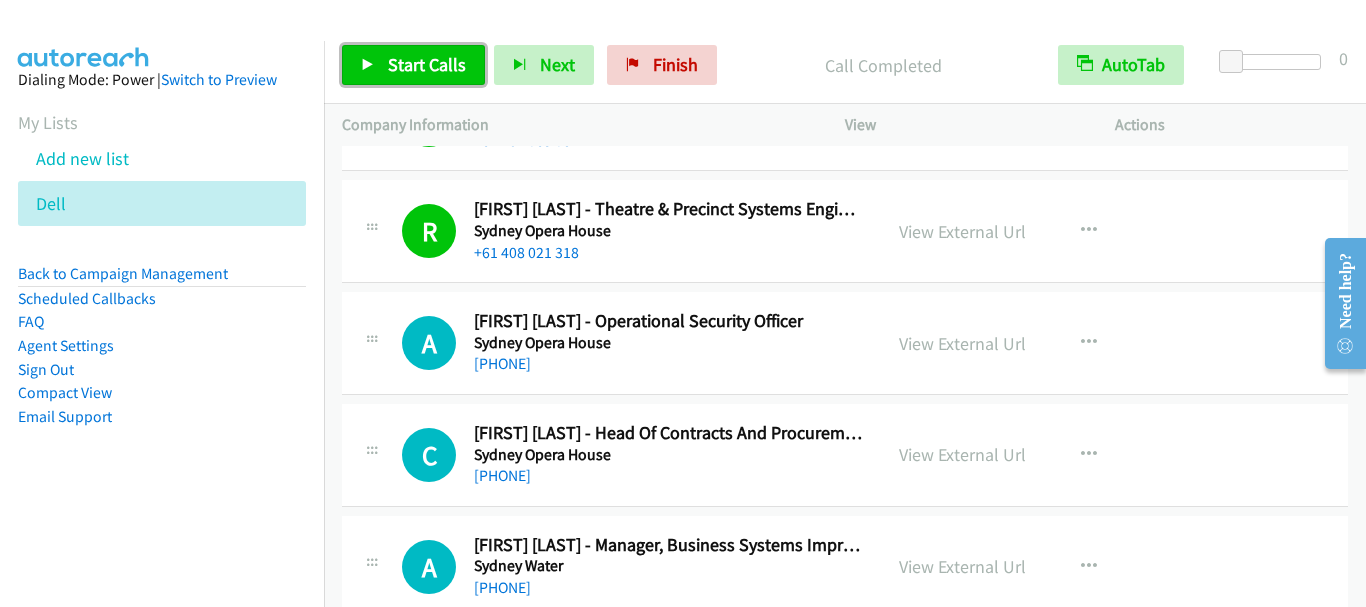 click on "Start Calls" at bounding box center [427, 64] 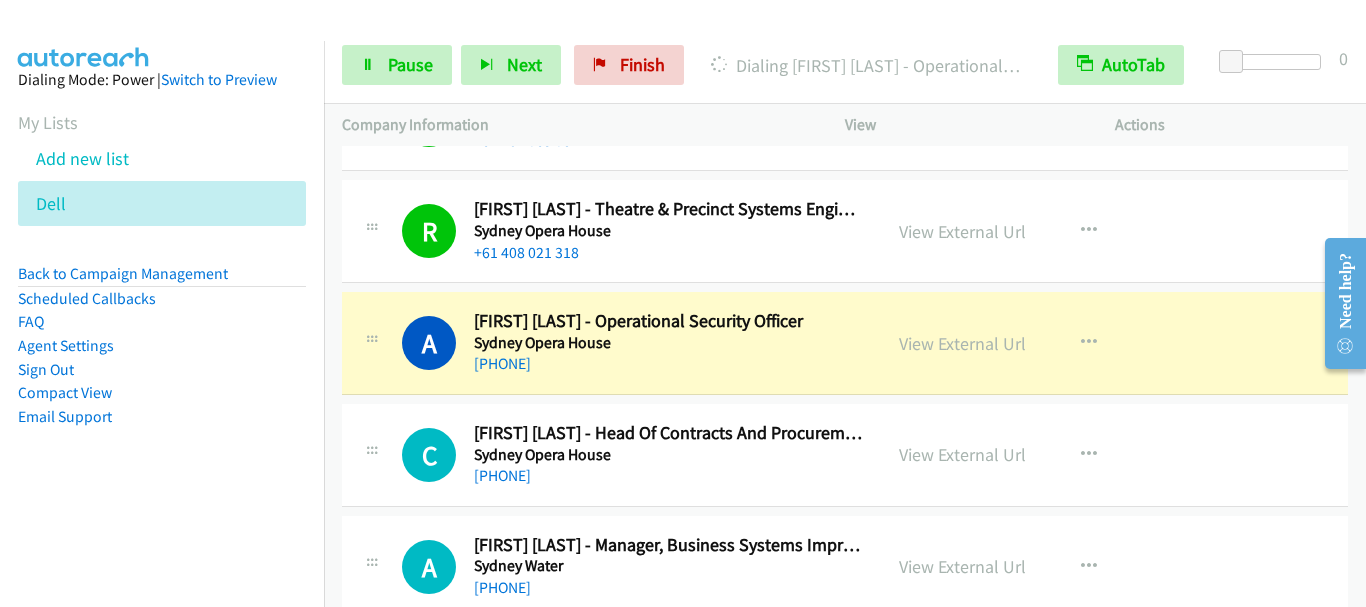 scroll, scrollTop: 1300, scrollLeft: 0, axis: vertical 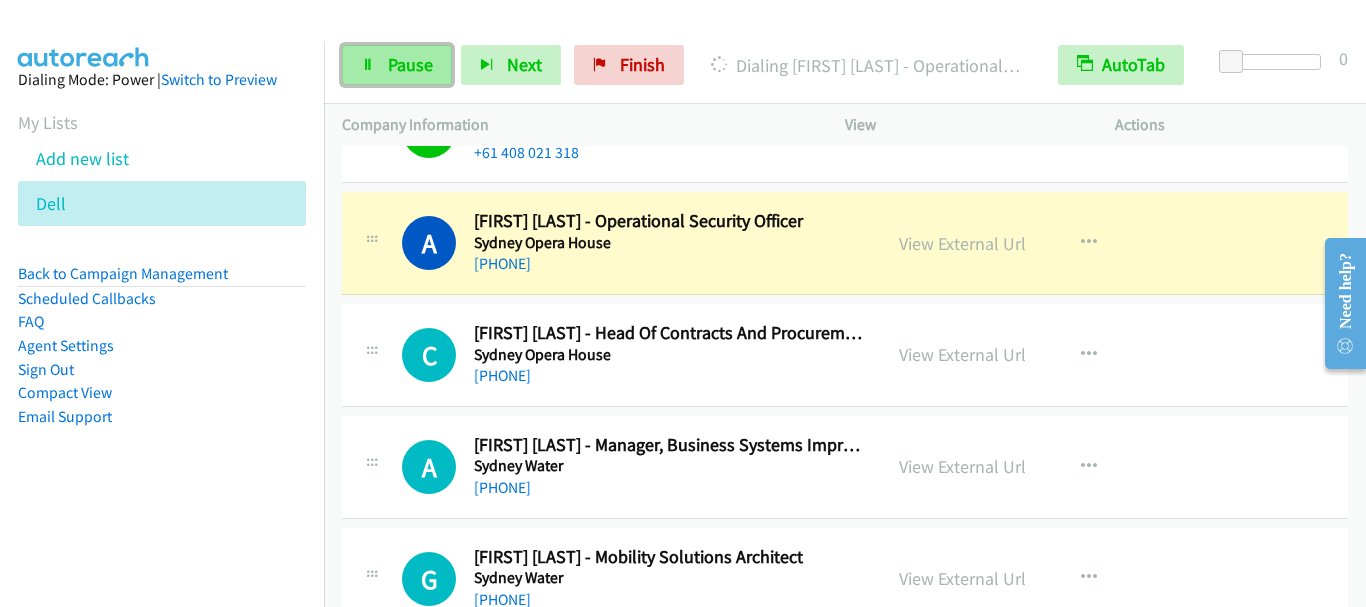 click on "Pause" at bounding box center (410, 64) 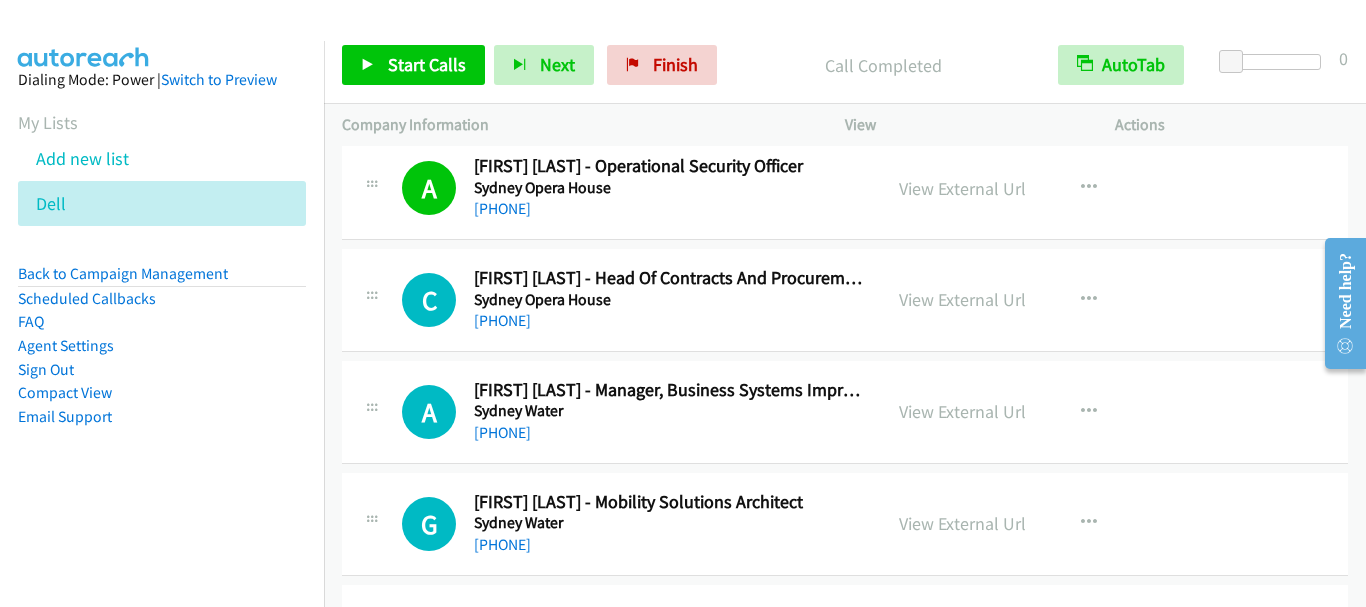scroll, scrollTop: 1400, scrollLeft: 0, axis: vertical 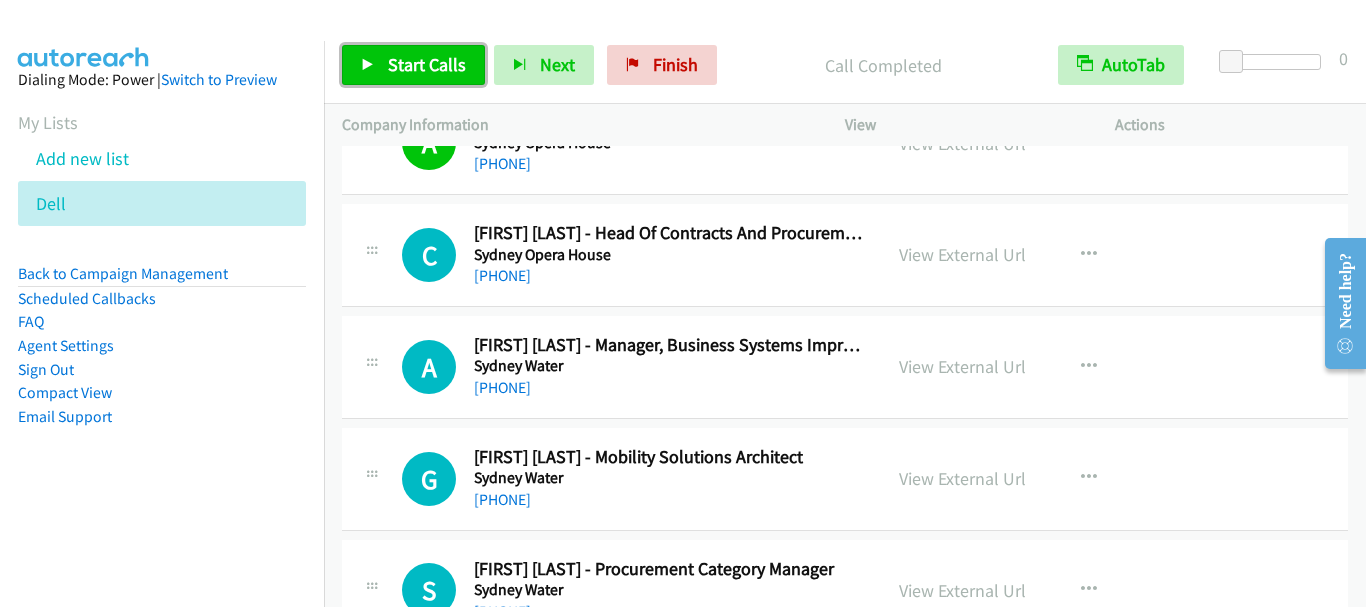 click on "Start Calls" at bounding box center (413, 65) 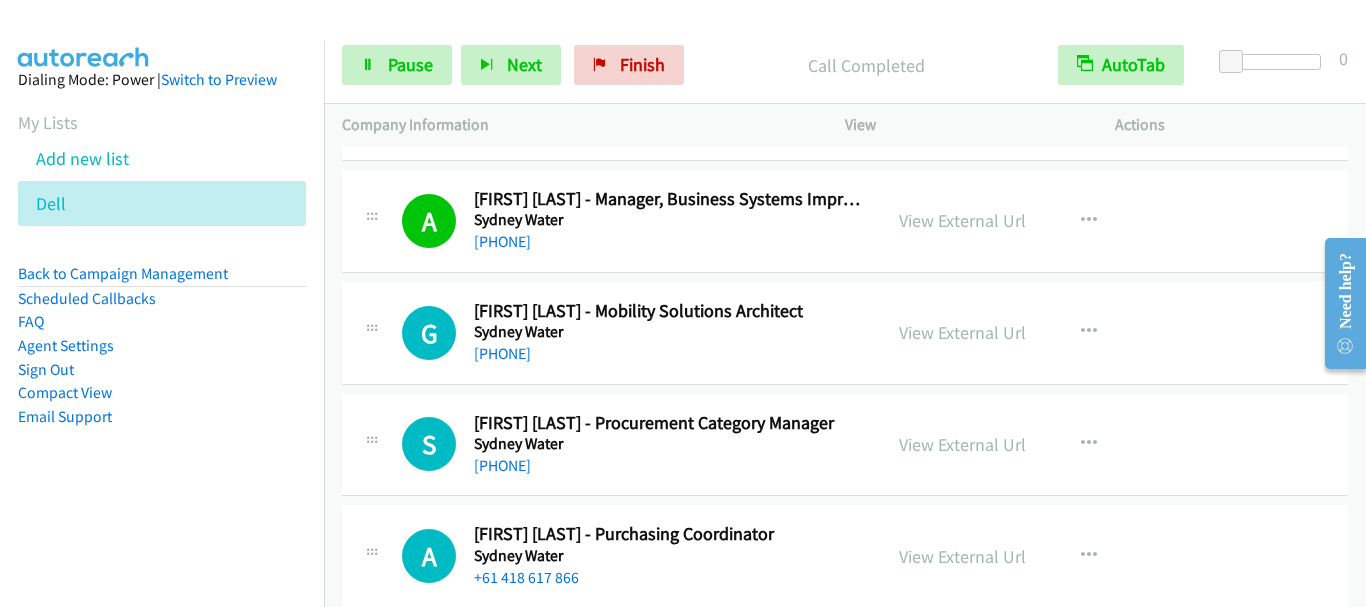 scroll, scrollTop: 1600, scrollLeft: 0, axis: vertical 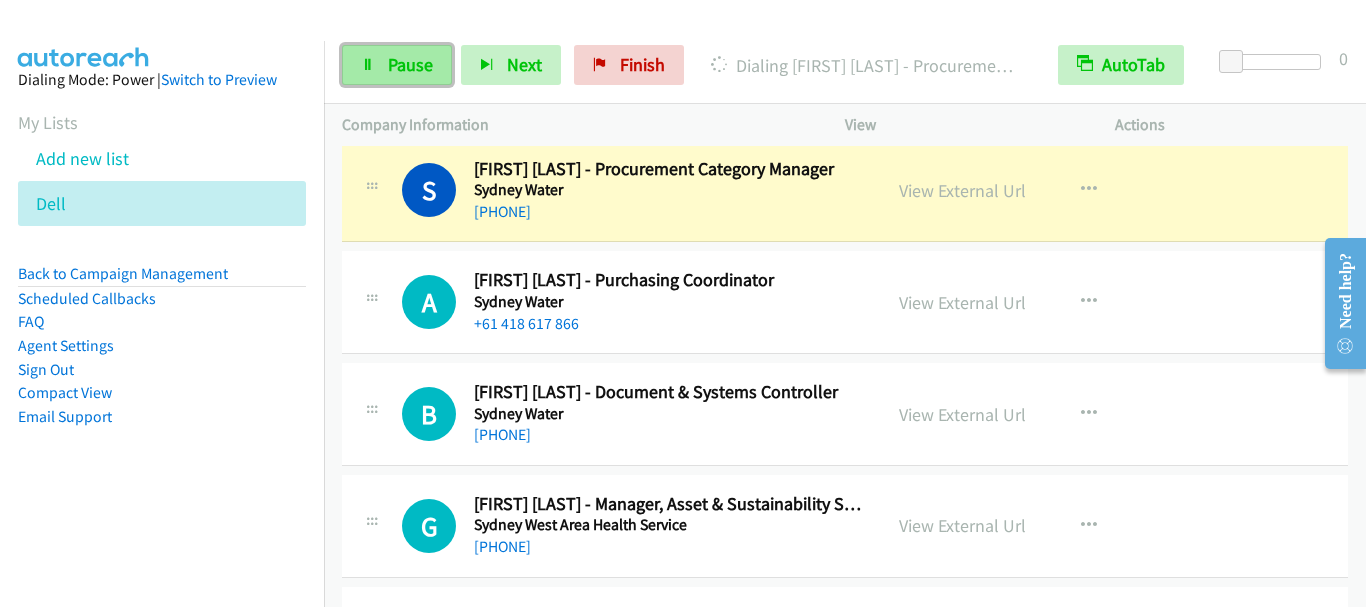 click on "Pause" at bounding box center (410, 64) 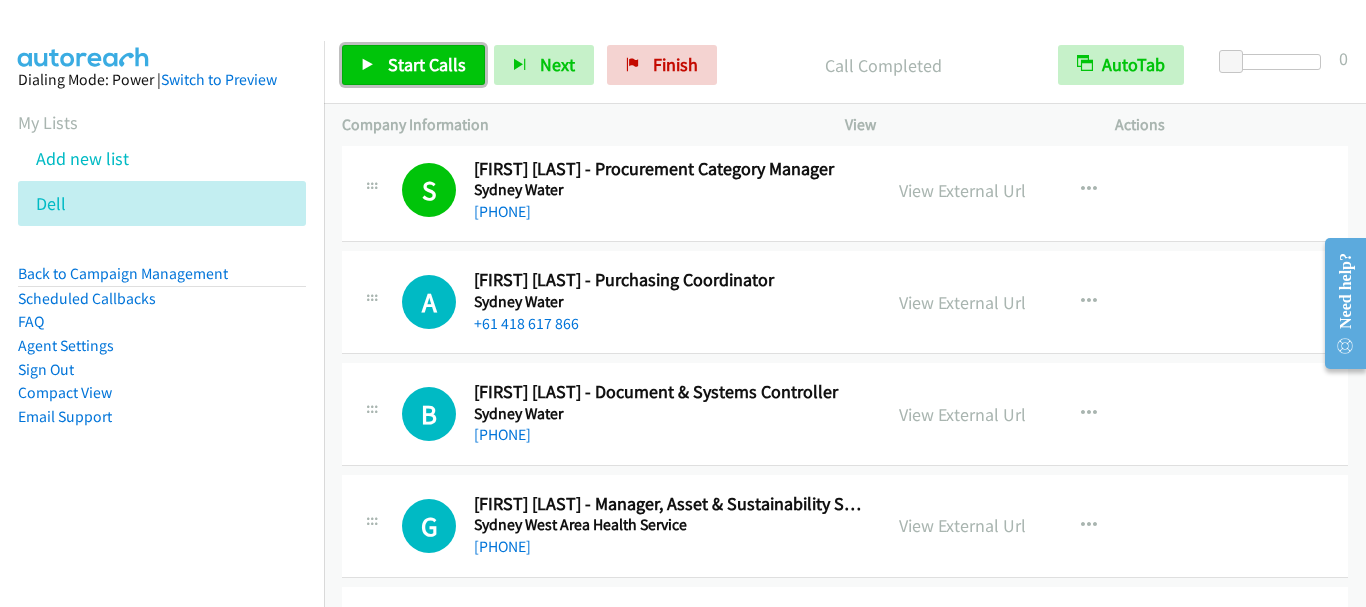 click on "Start Calls" at bounding box center [427, 64] 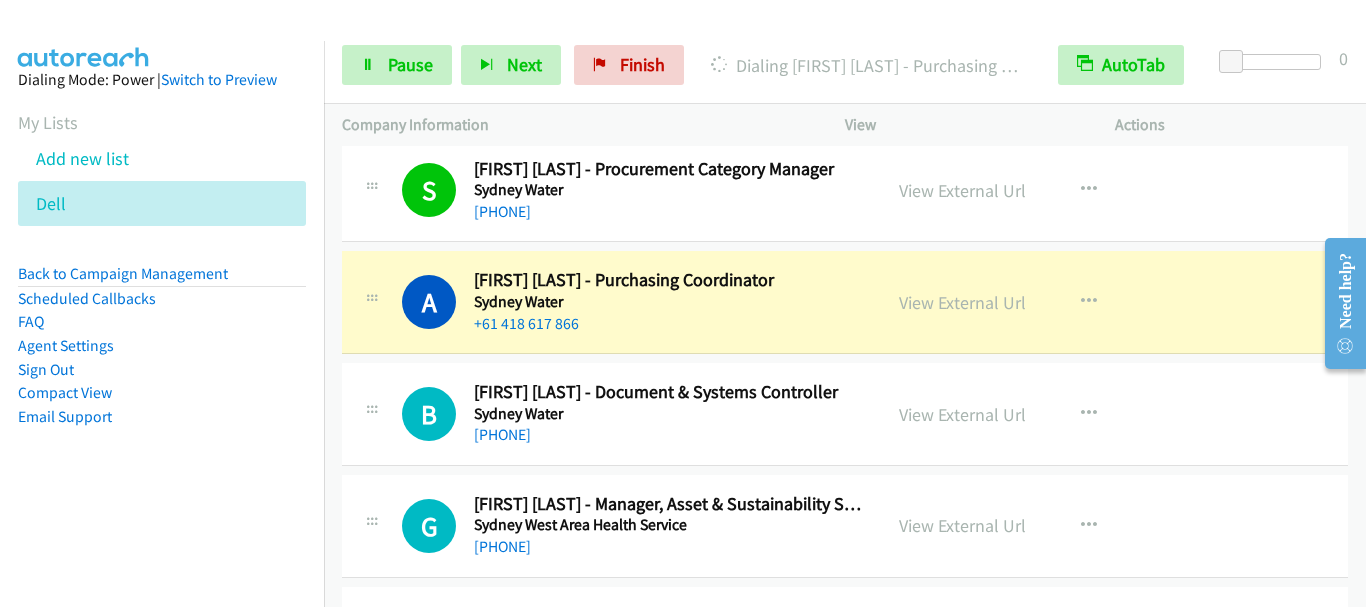 scroll, scrollTop: 1900, scrollLeft: 0, axis: vertical 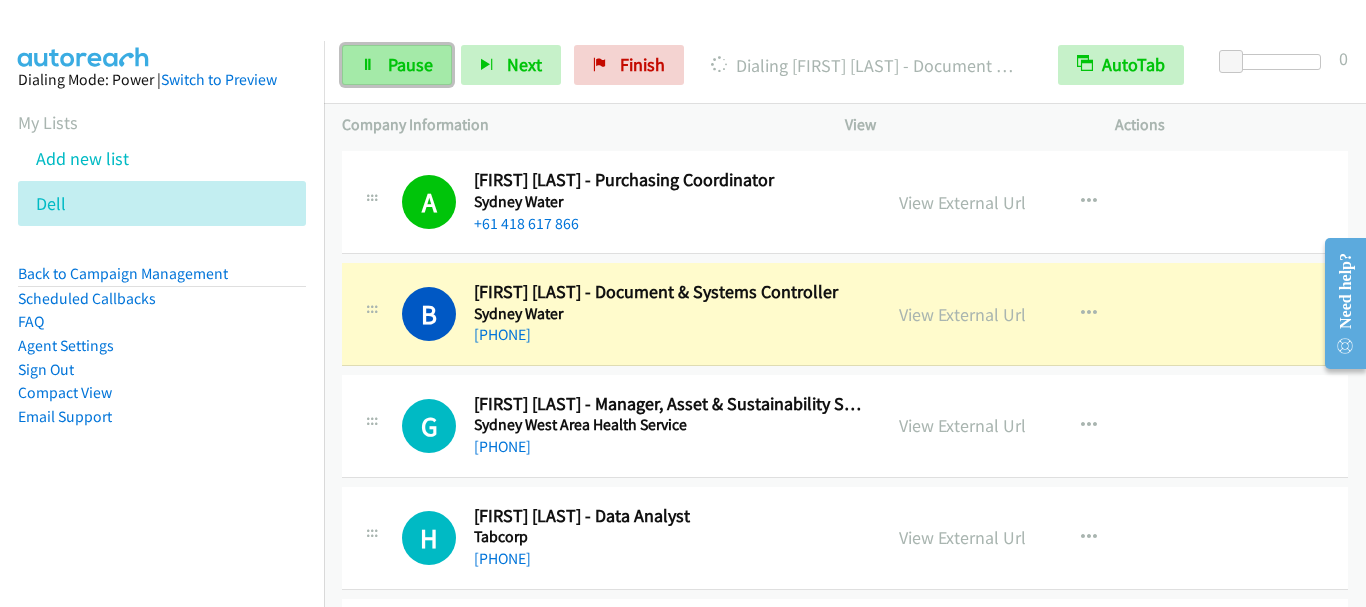 click on "Pause" at bounding box center (410, 64) 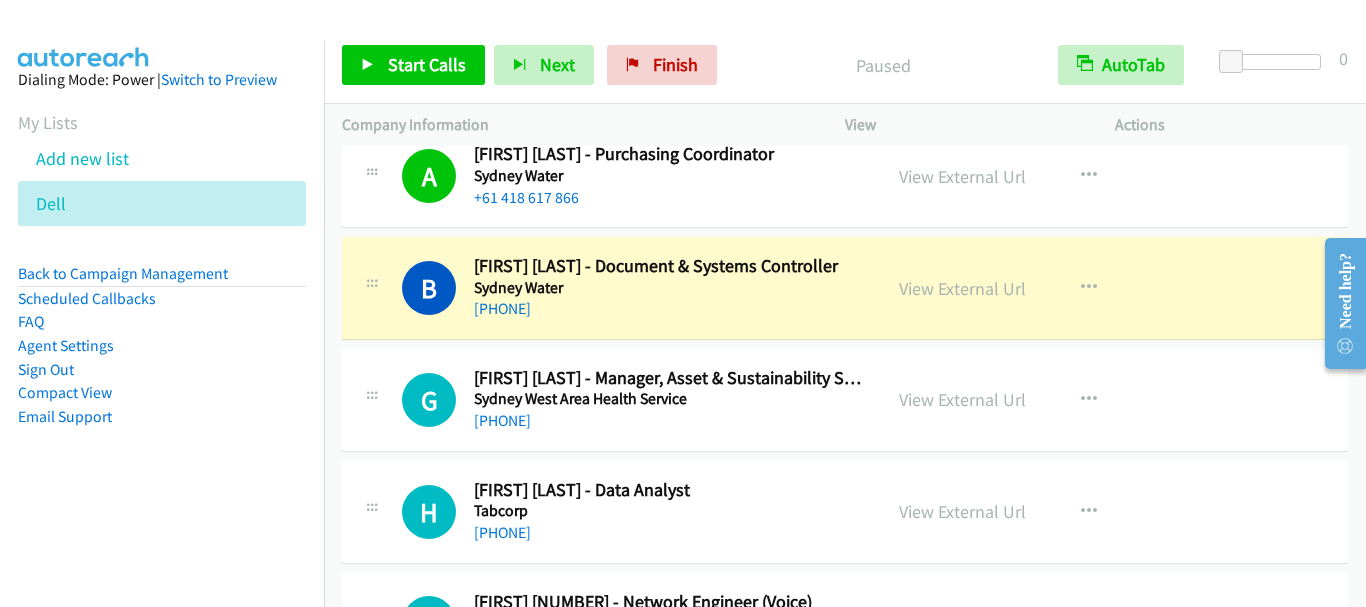 scroll, scrollTop: 1900, scrollLeft: 0, axis: vertical 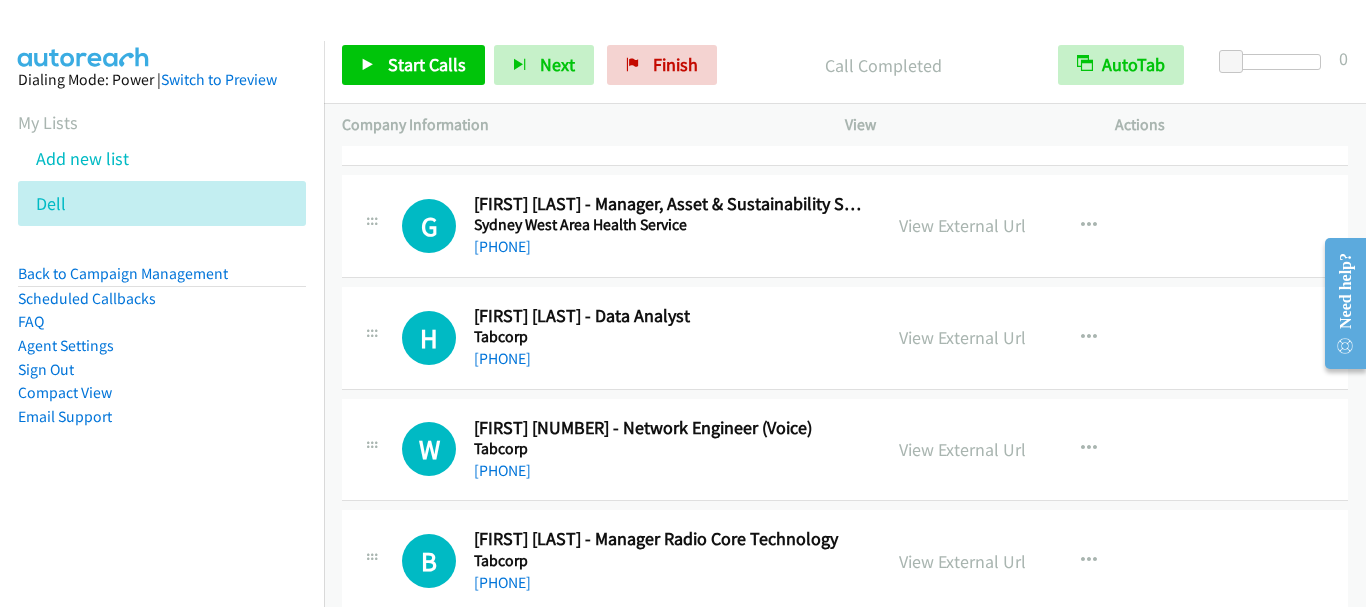 click on "Dialing Mode: Power
|
Switch to Preview
My Lists
Add new list
Dell
Back to Campaign Management
Scheduled Callbacks
FAQ
Agent Settings
Sign Out
Compact View
Email Support" at bounding box center (162, 280) 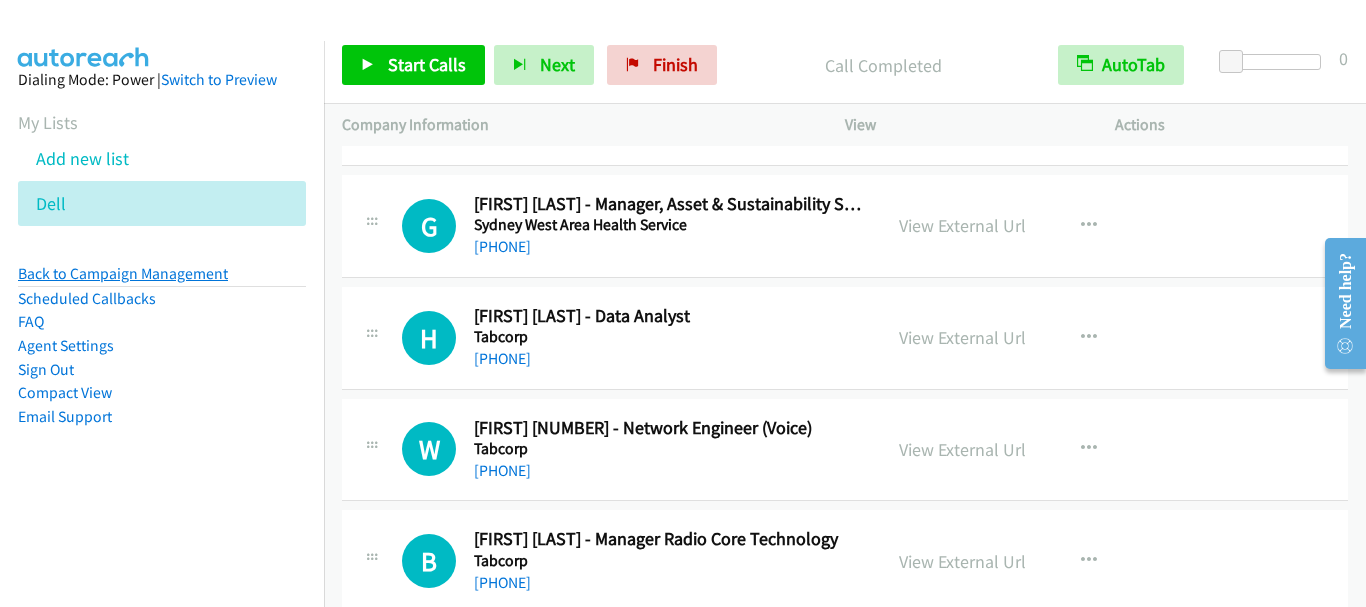 click on "Back to Campaign Management" at bounding box center (123, 273) 